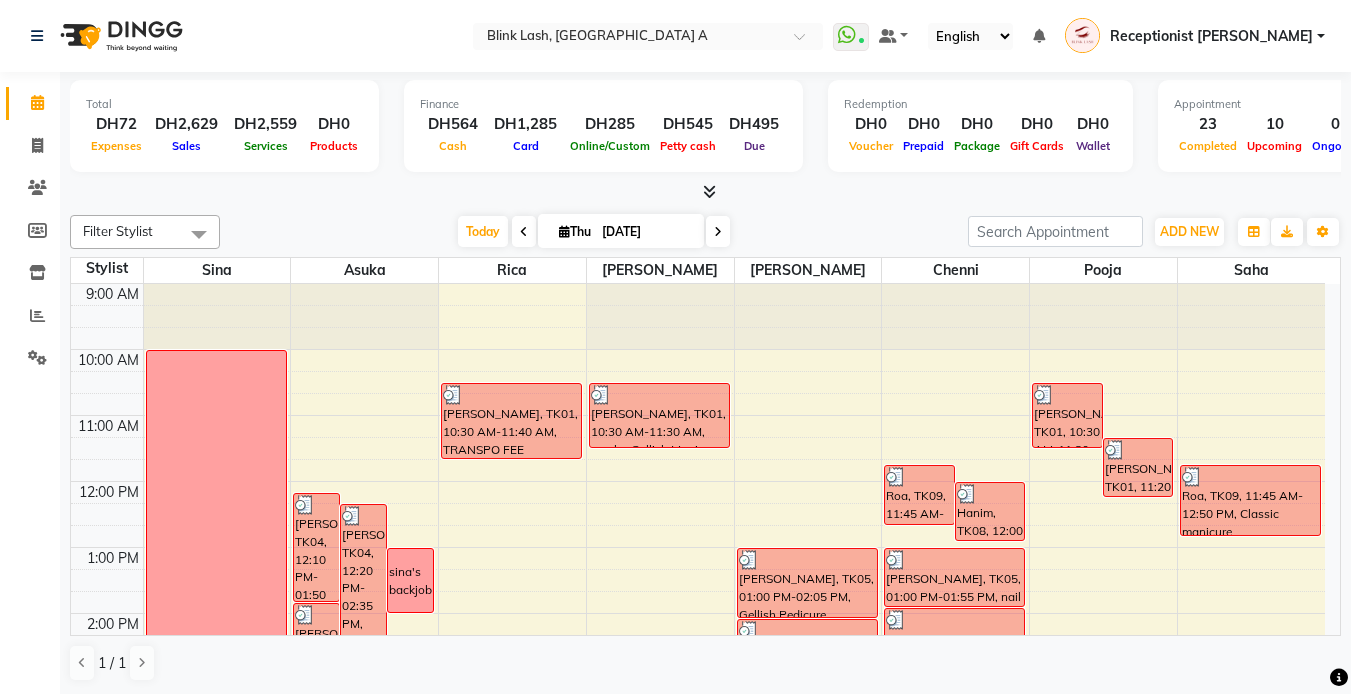 scroll, scrollTop: 0, scrollLeft: 0, axis: both 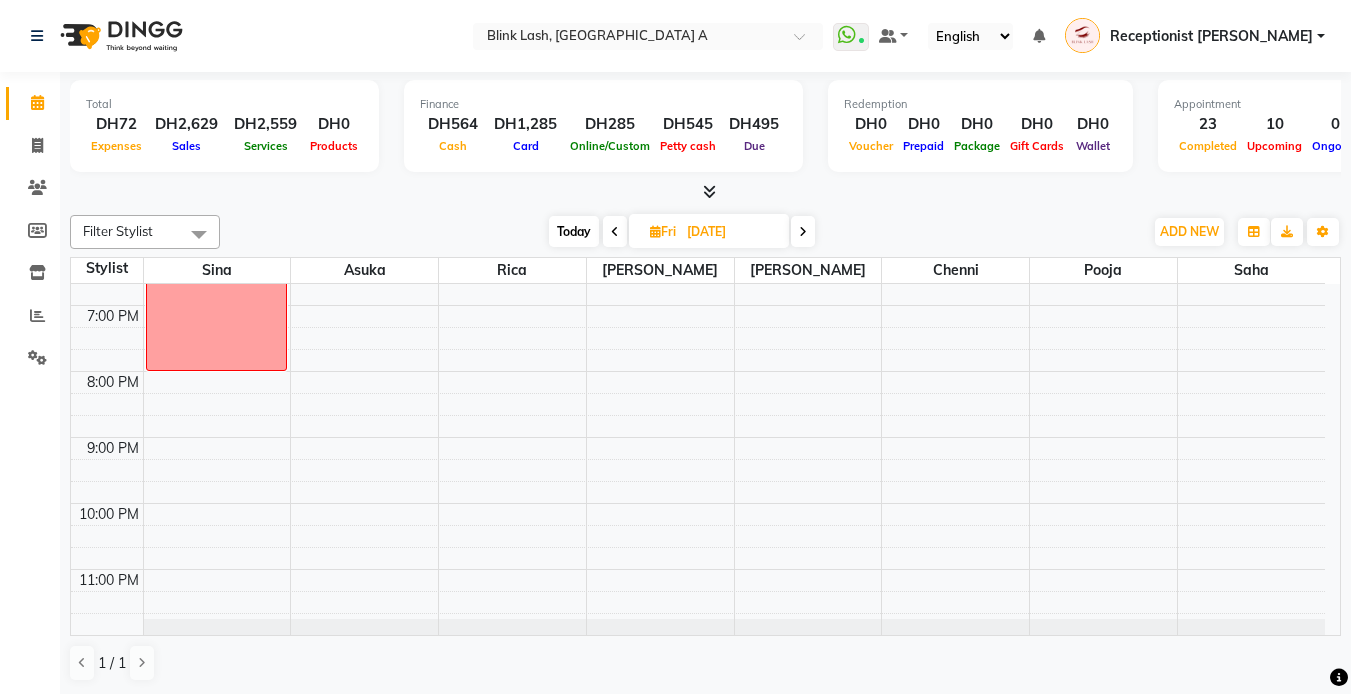 click at bounding box center [803, 232] 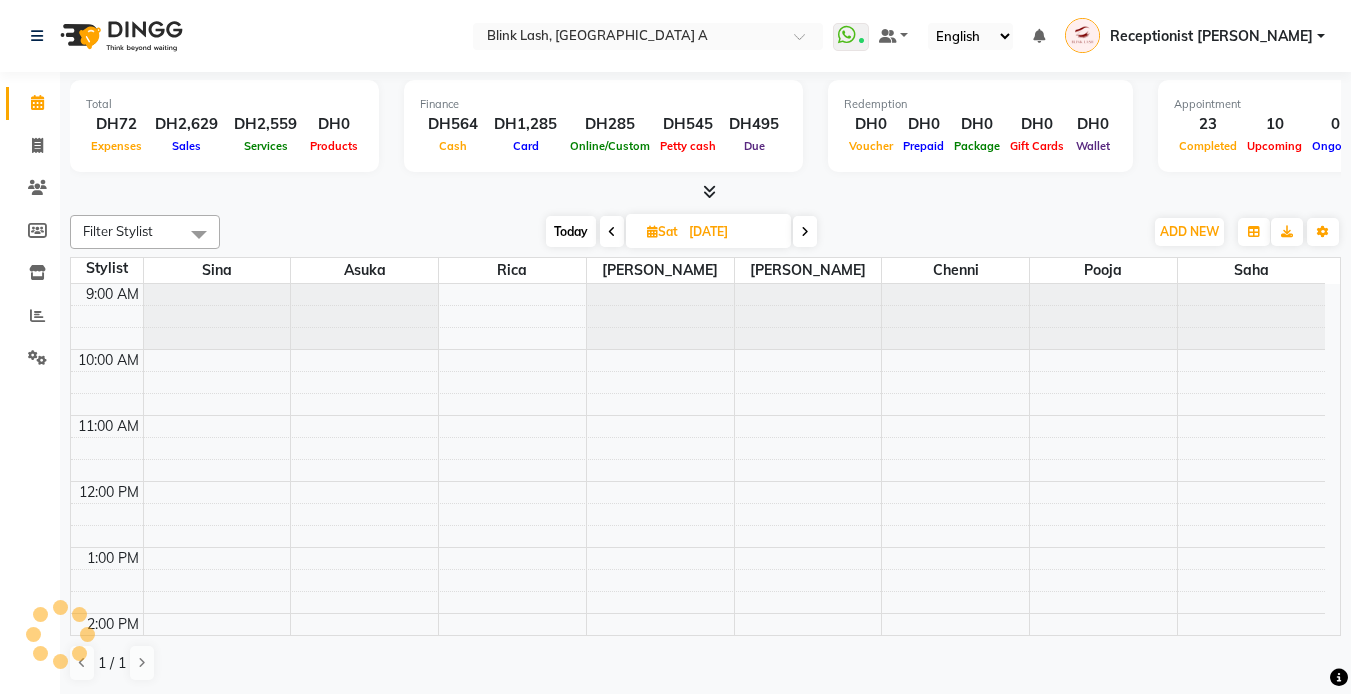 scroll, scrollTop: 638, scrollLeft: 0, axis: vertical 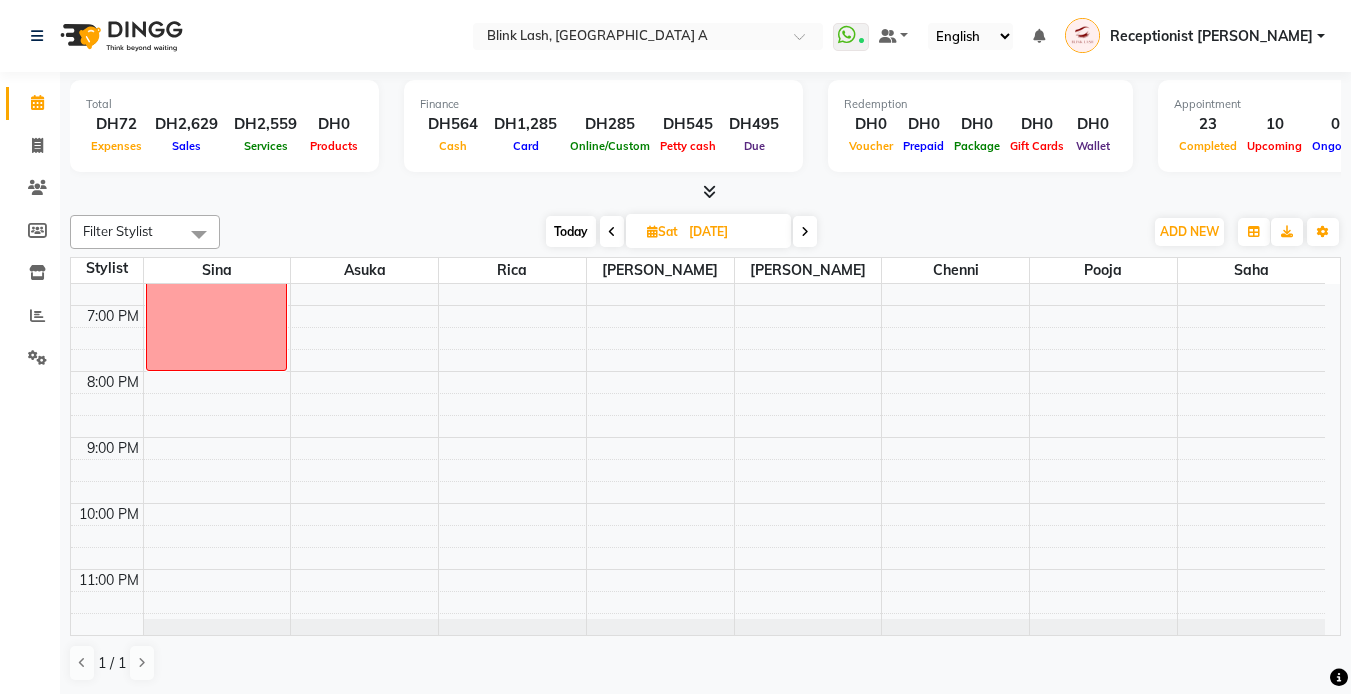click at bounding box center [805, 232] 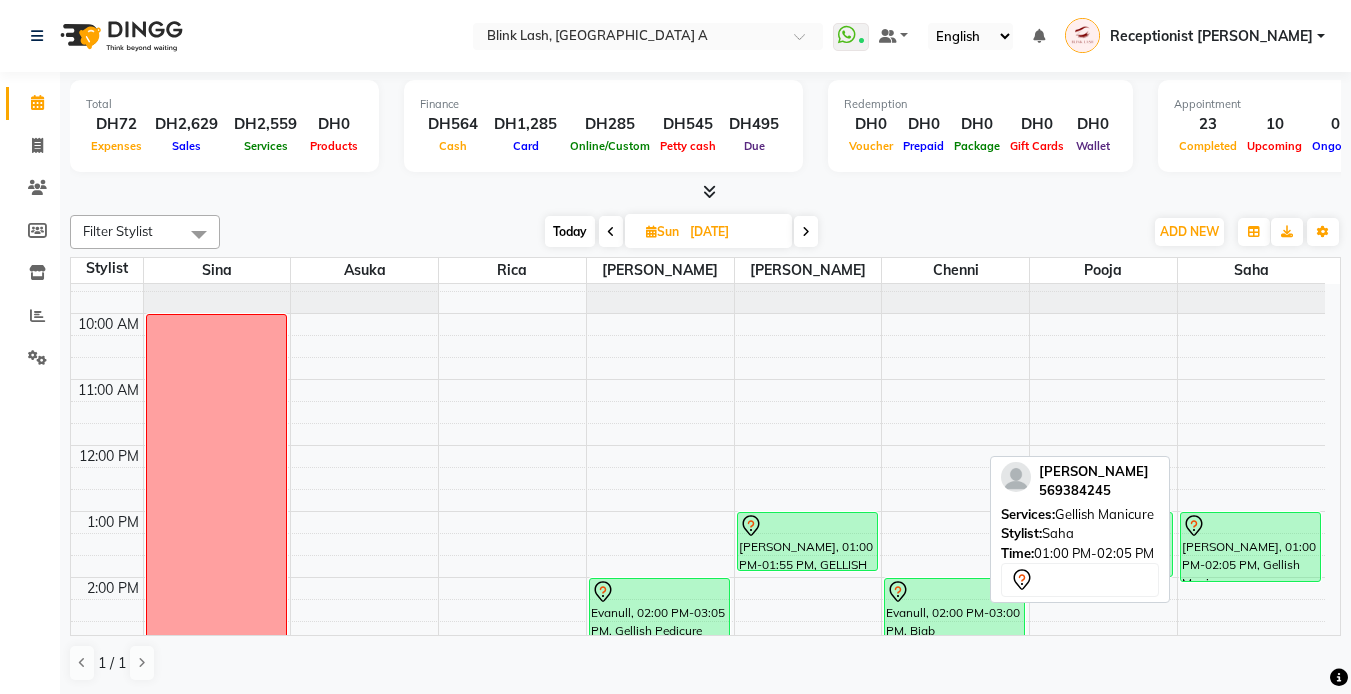 scroll, scrollTop: 0, scrollLeft: 0, axis: both 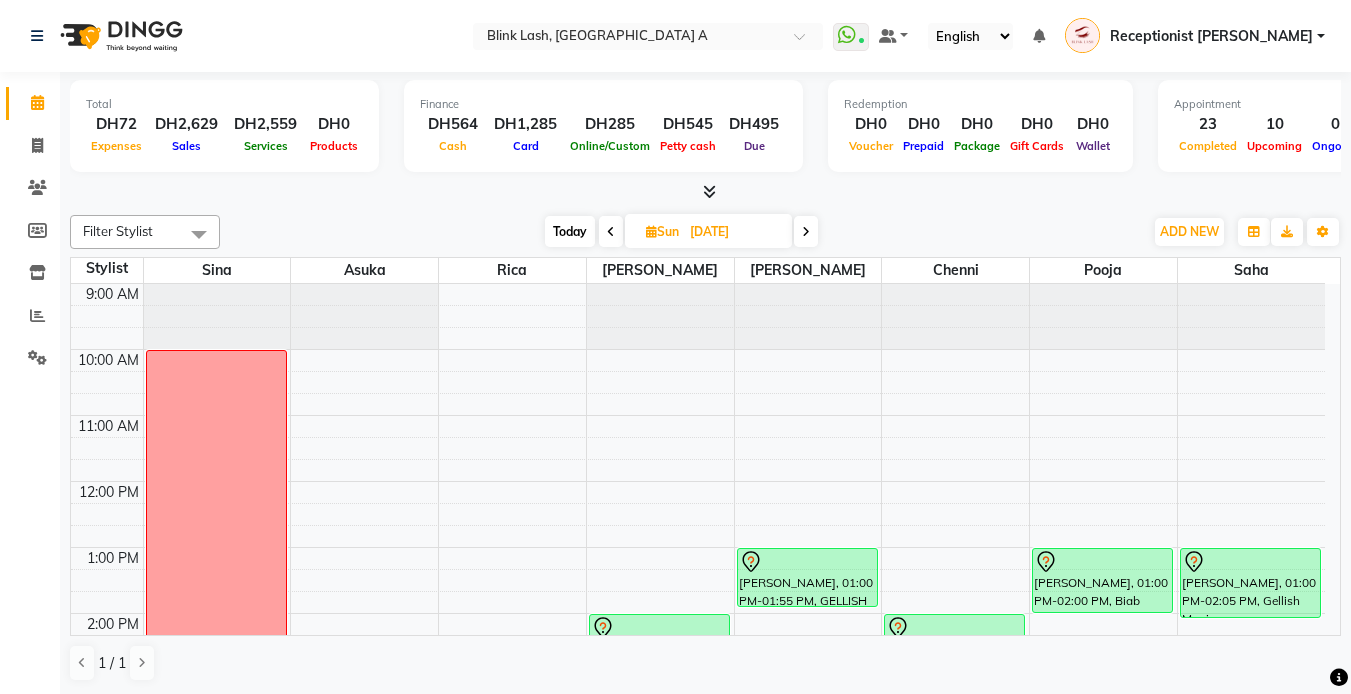 click on "Today" at bounding box center [570, 231] 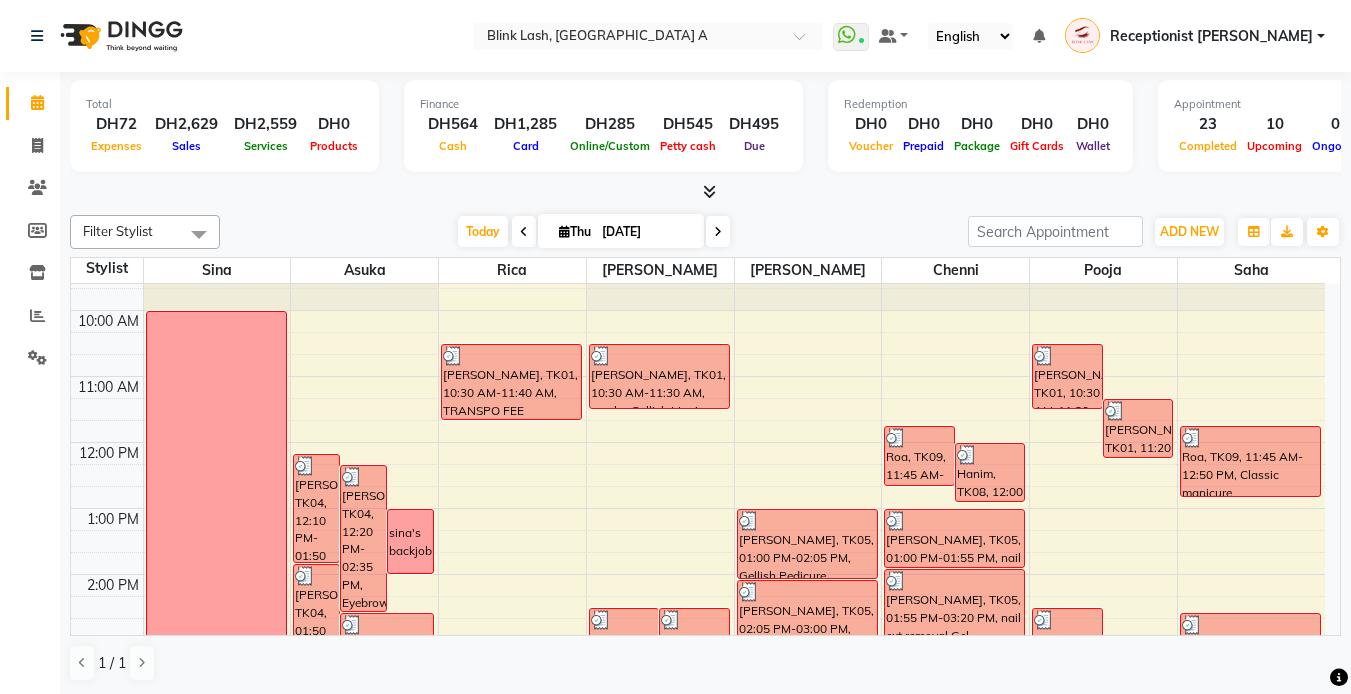 scroll, scrollTop: 38, scrollLeft: 0, axis: vertical 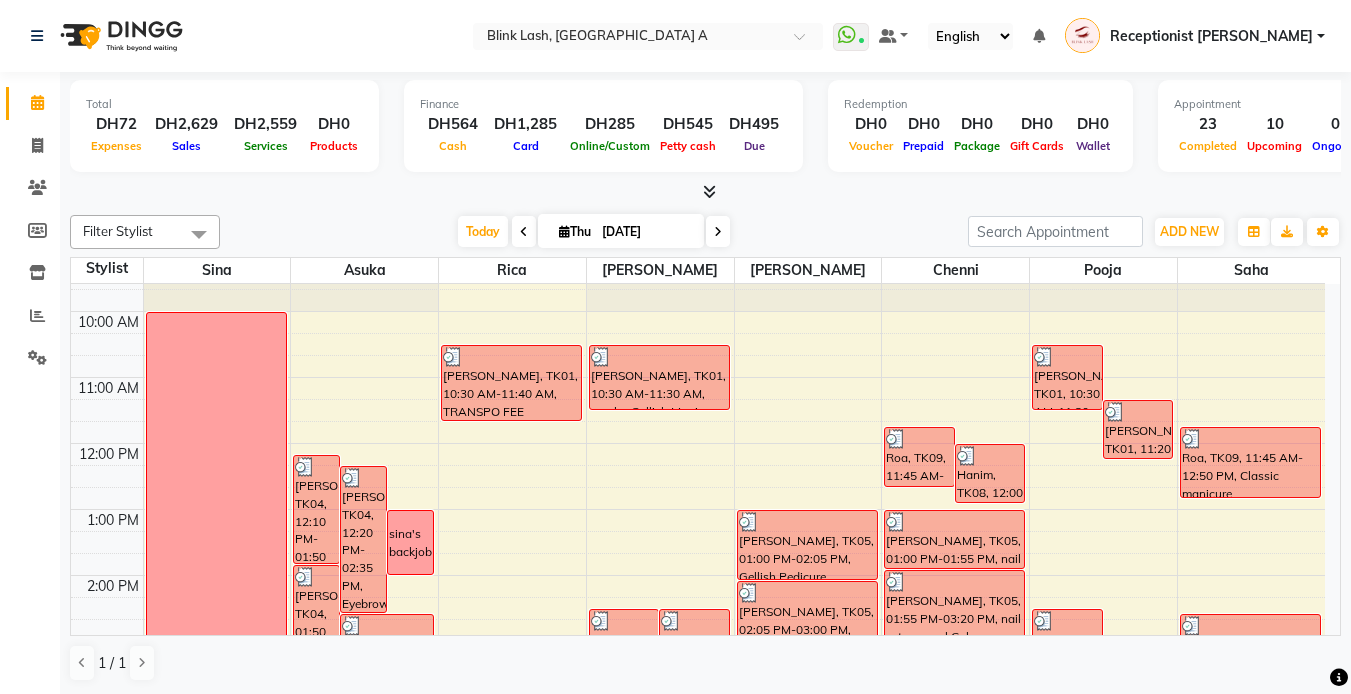 click at bounding box center (718, 232) 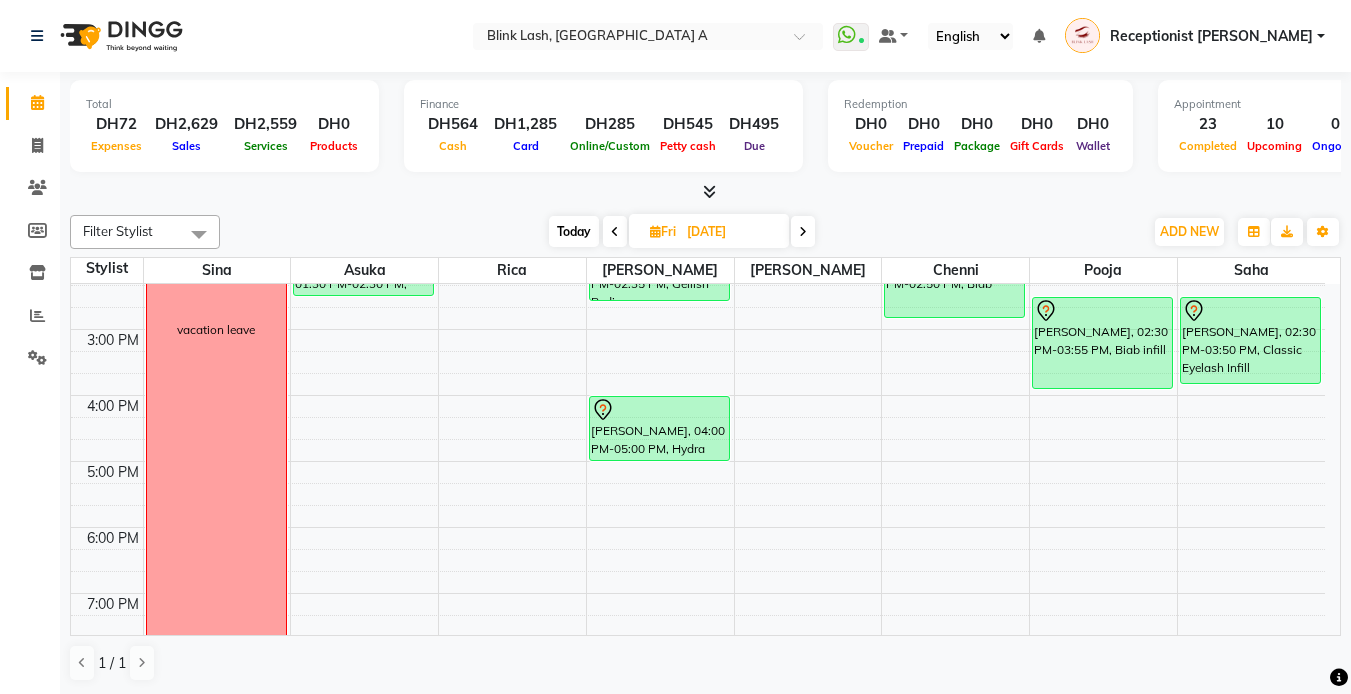 scroll, scrollTop: 300, scrollLeft: 0, axis: vertical 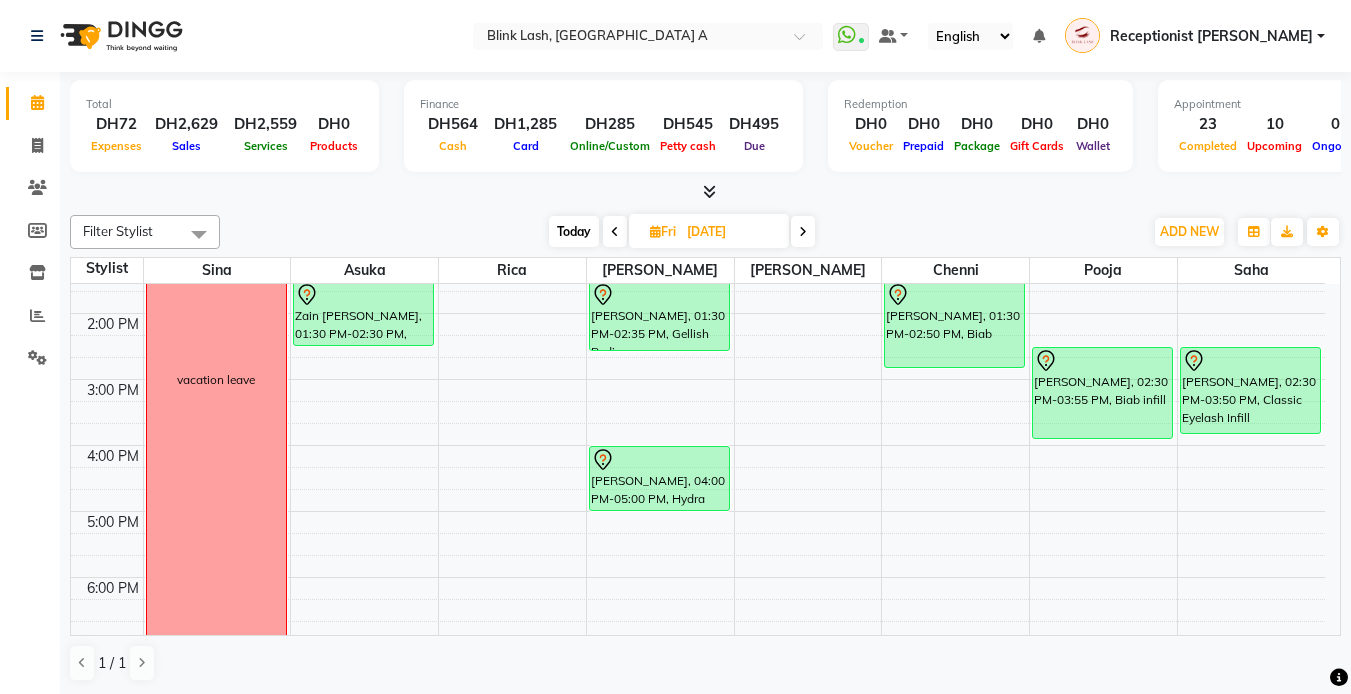 click at bounding box center (803, 232) 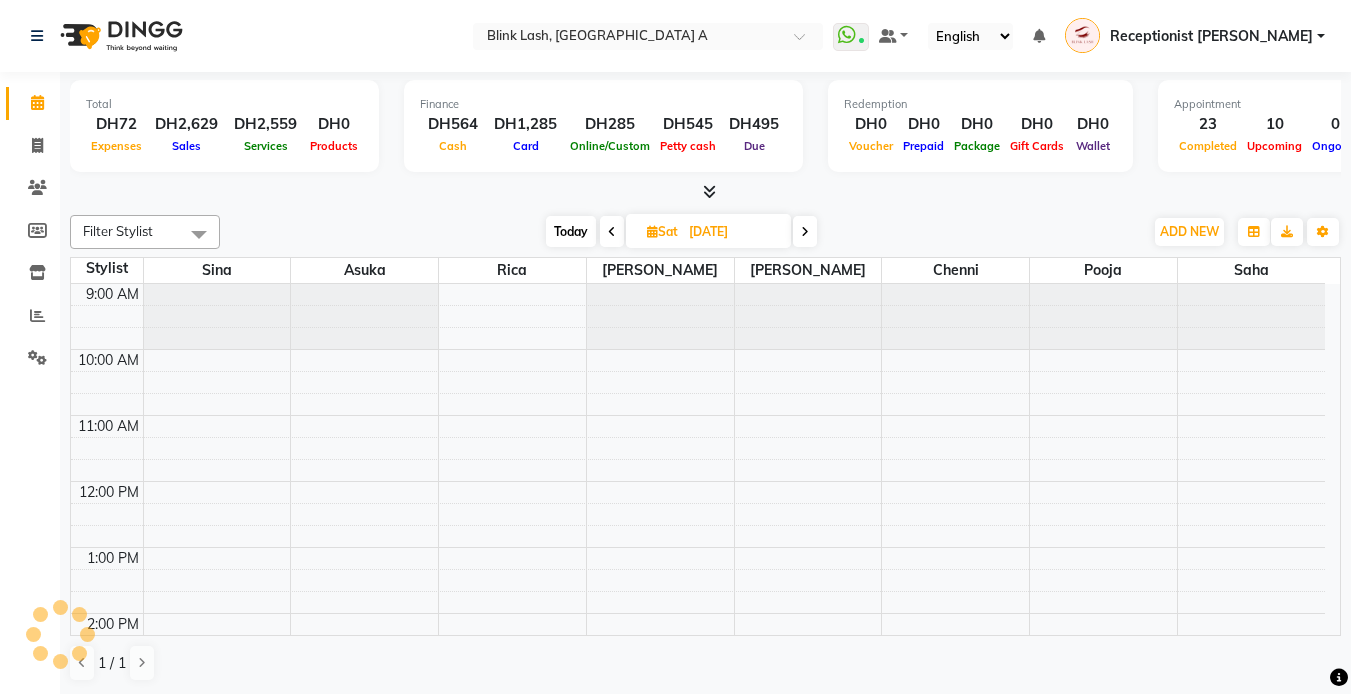 scroll, scrollTop: 638, scrollLeft: 0, axis: vertical 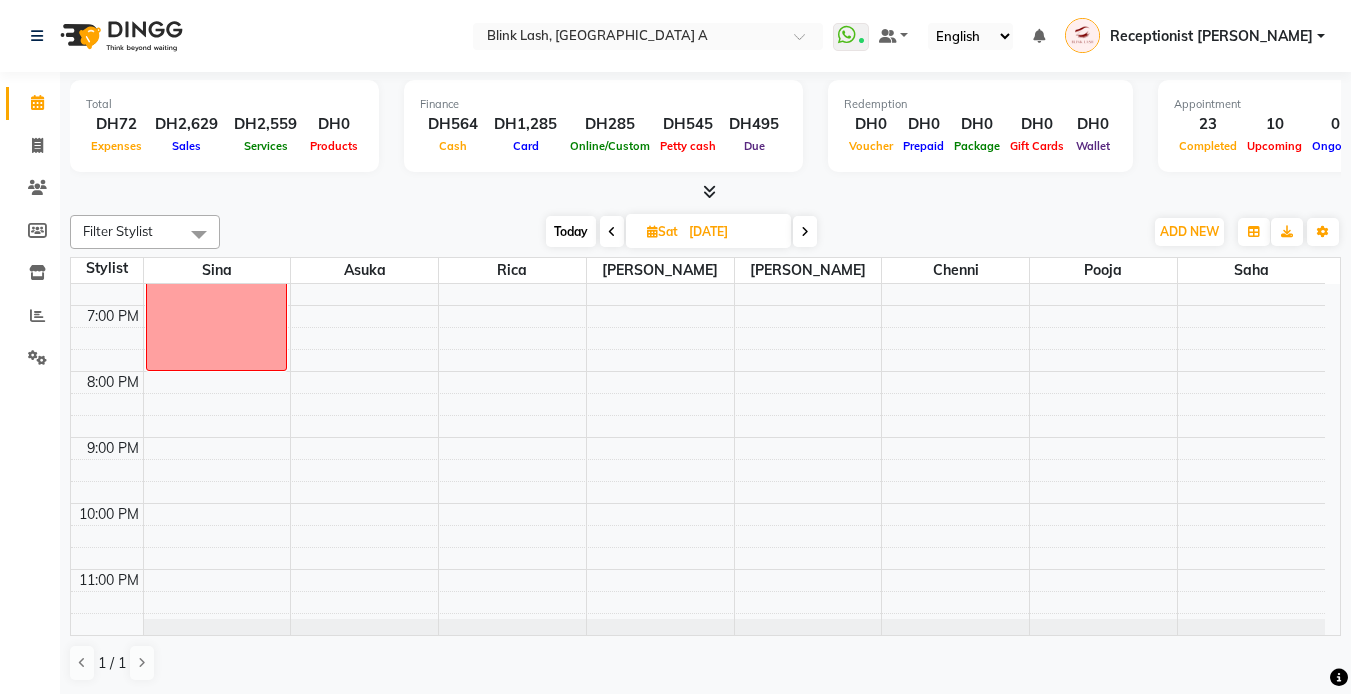 click at bounding box center [805, 232] 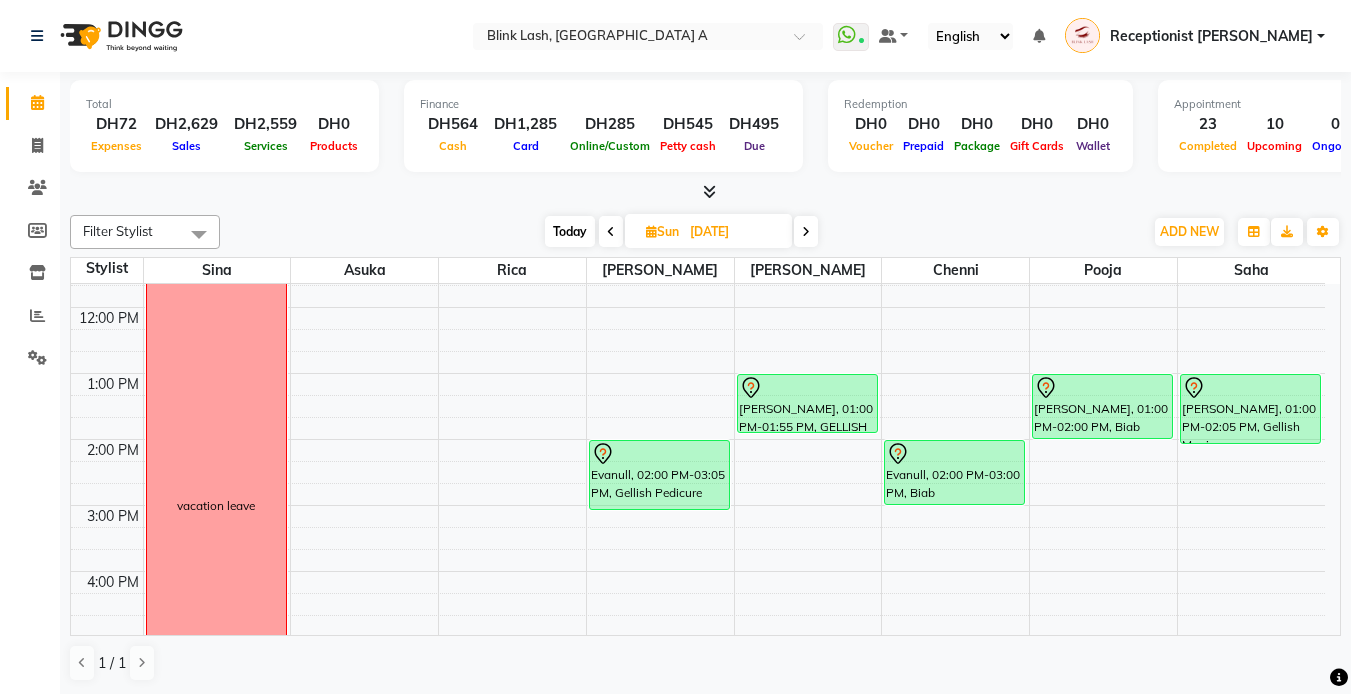 scroll, scrollTop: 138, scrollLeft: 0, axis: vertical 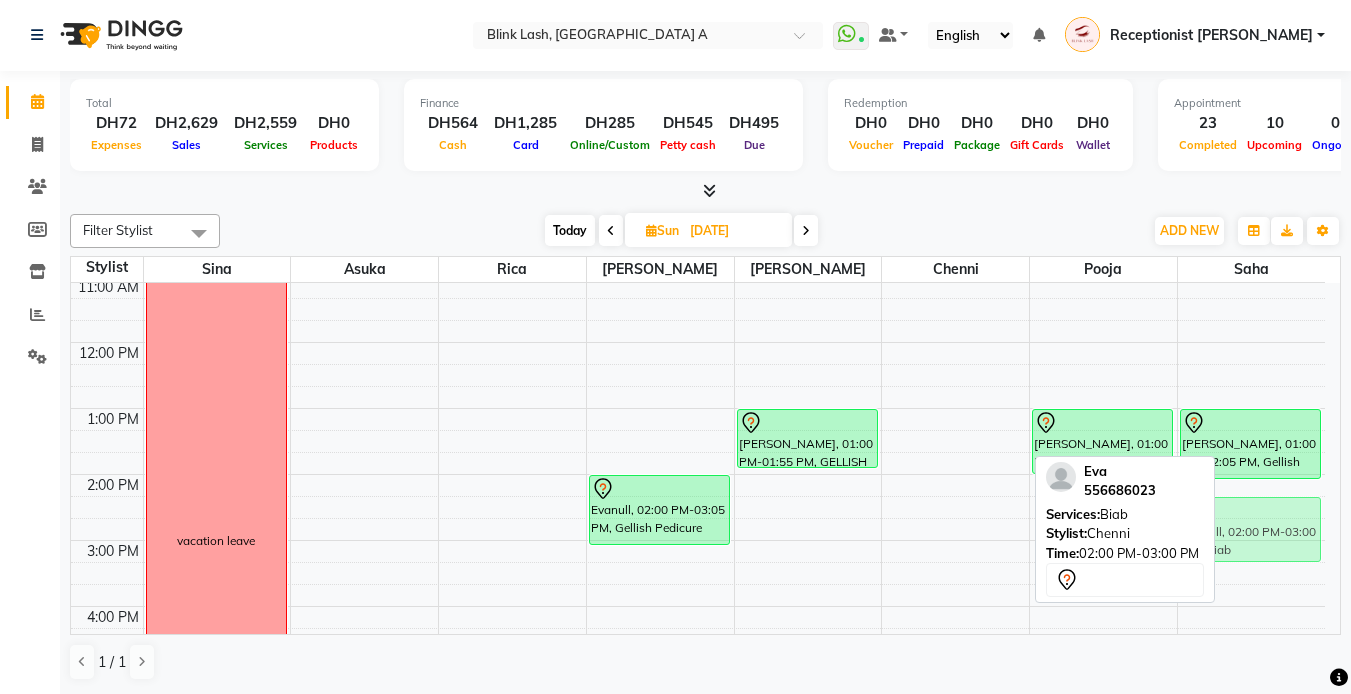 drag, startPoint x: 952, startPoint y: 505, endPoint x: 1318, endPoint y: 564, distance: 370.72498 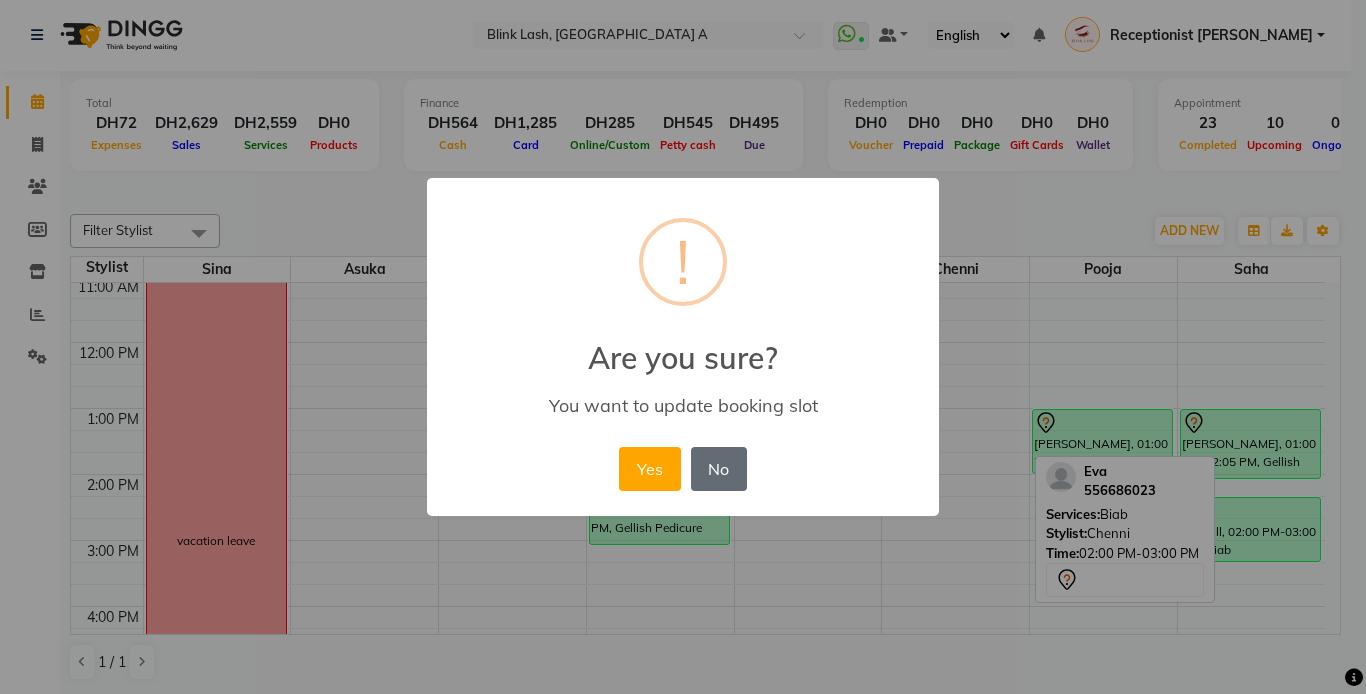click on "No" at bounding box center (719, 469) 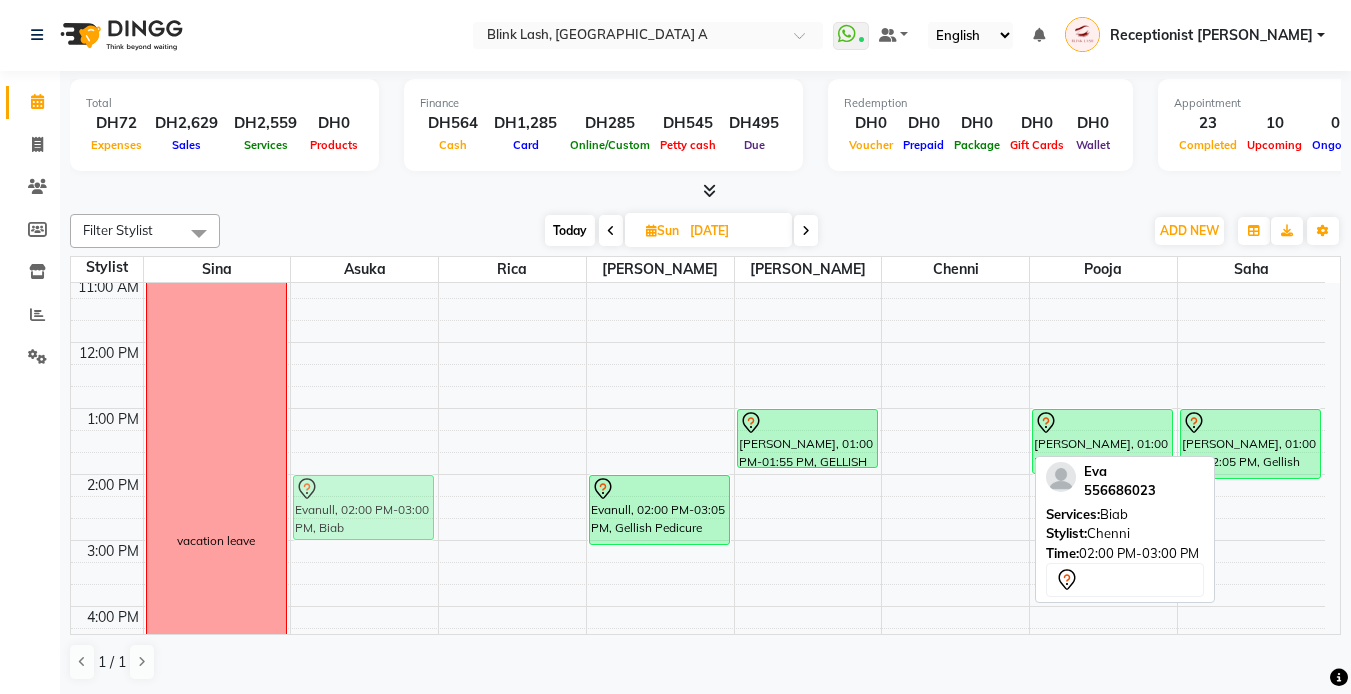 drag, startPoint x: 970, startPoint y: 508, endPoint x: 409, endPoint y: 500, distance: 561.05707 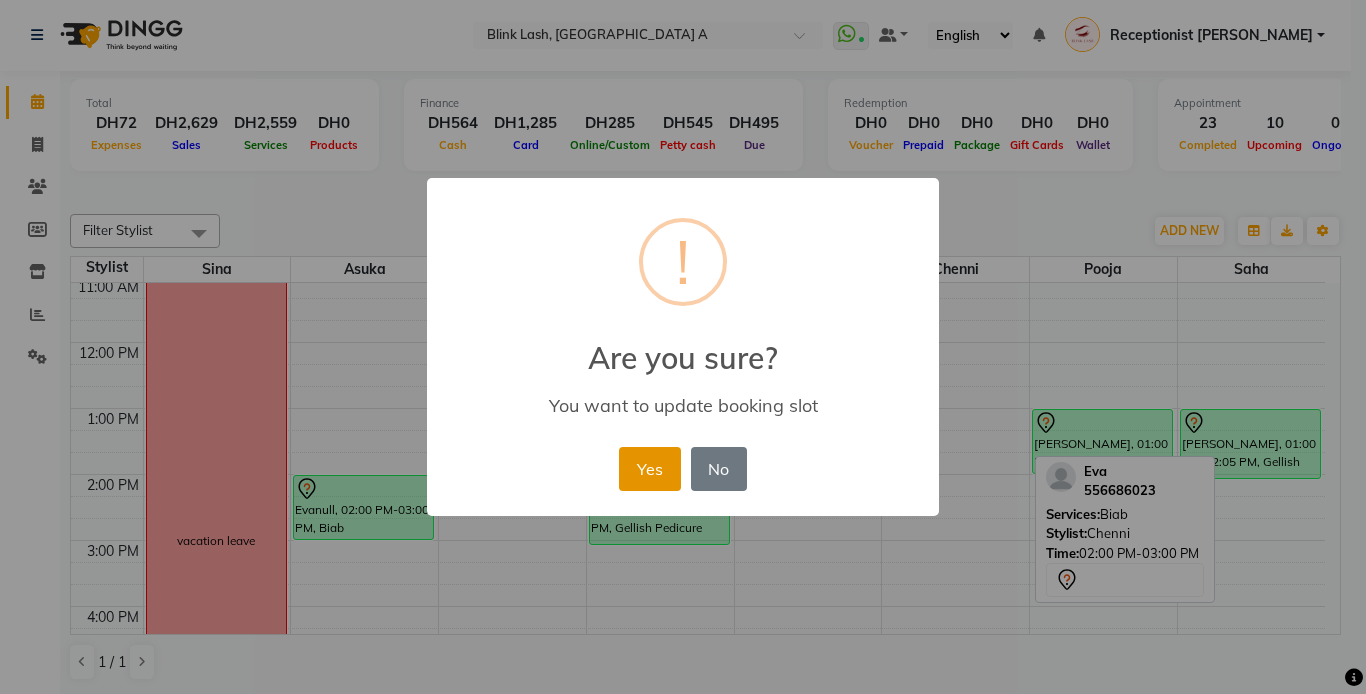 click on "Yes" at bounding box center [649, 469] 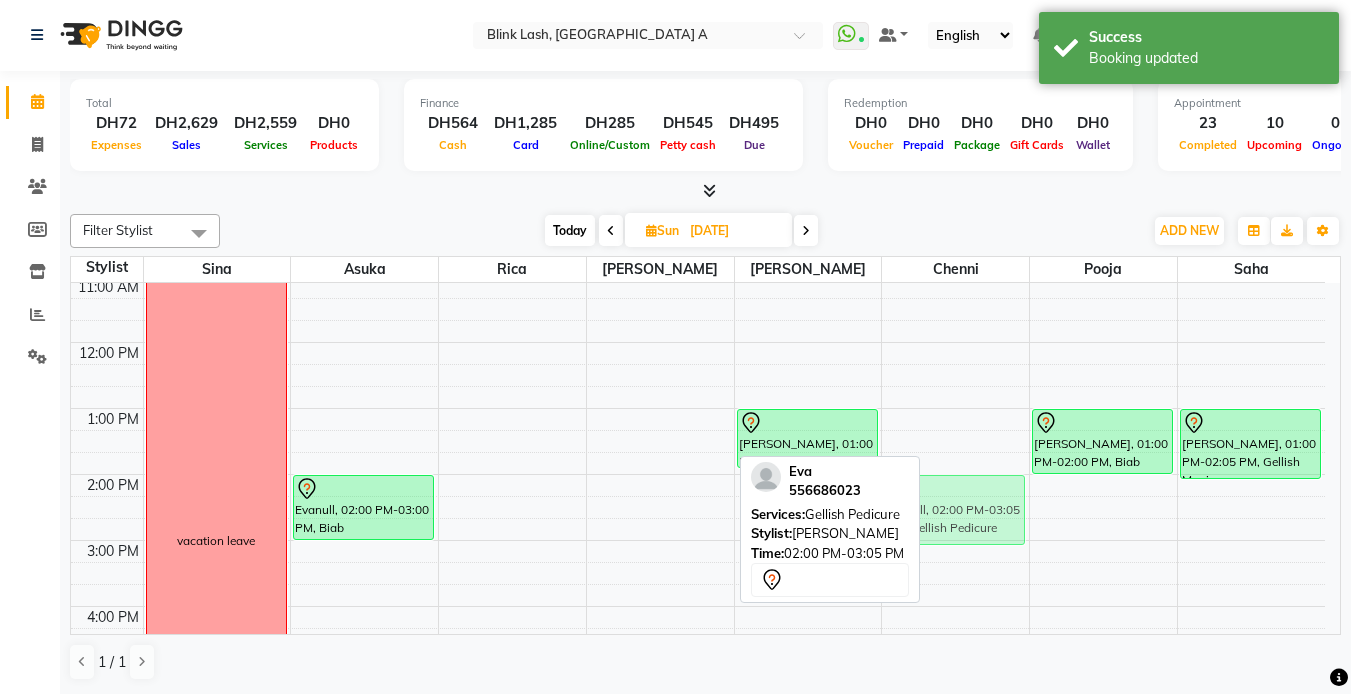 drag, startPoint x: 654, startPoint y: 511, endPoint x: 896, endPoint y: 511, distance: 242 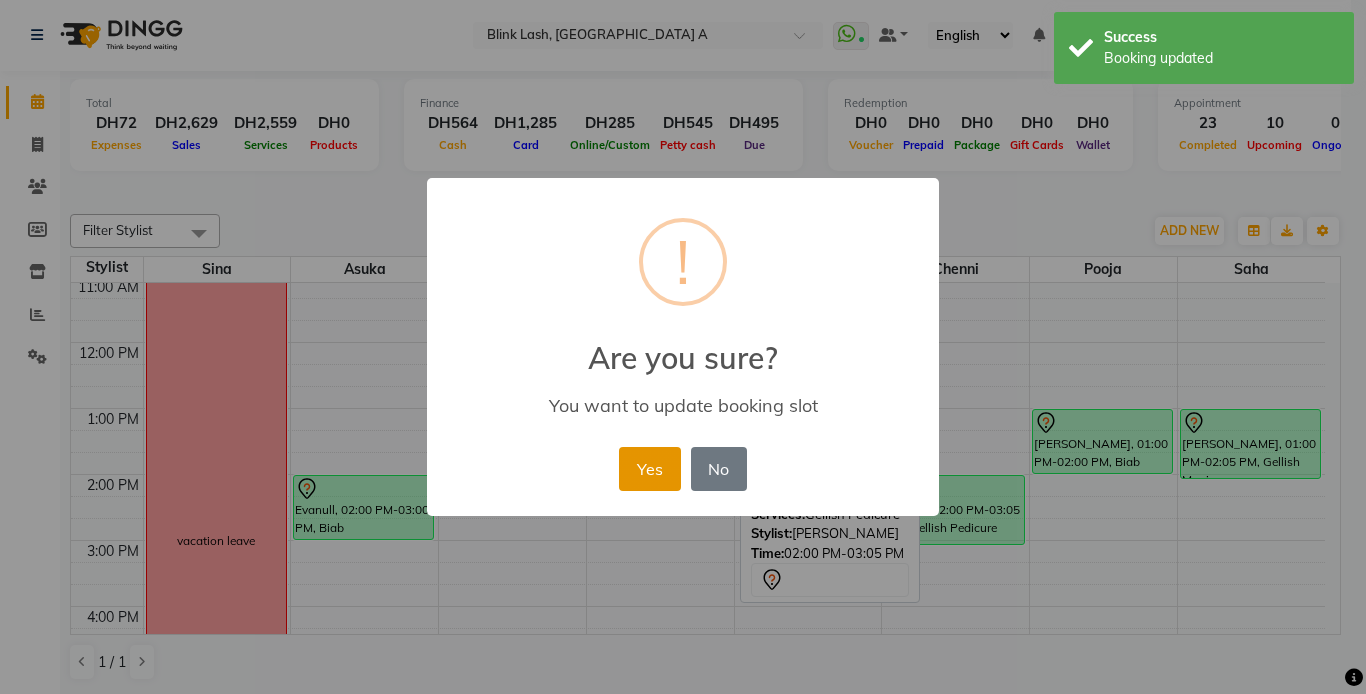 click on "Yes" at bounding box center (649, 469) 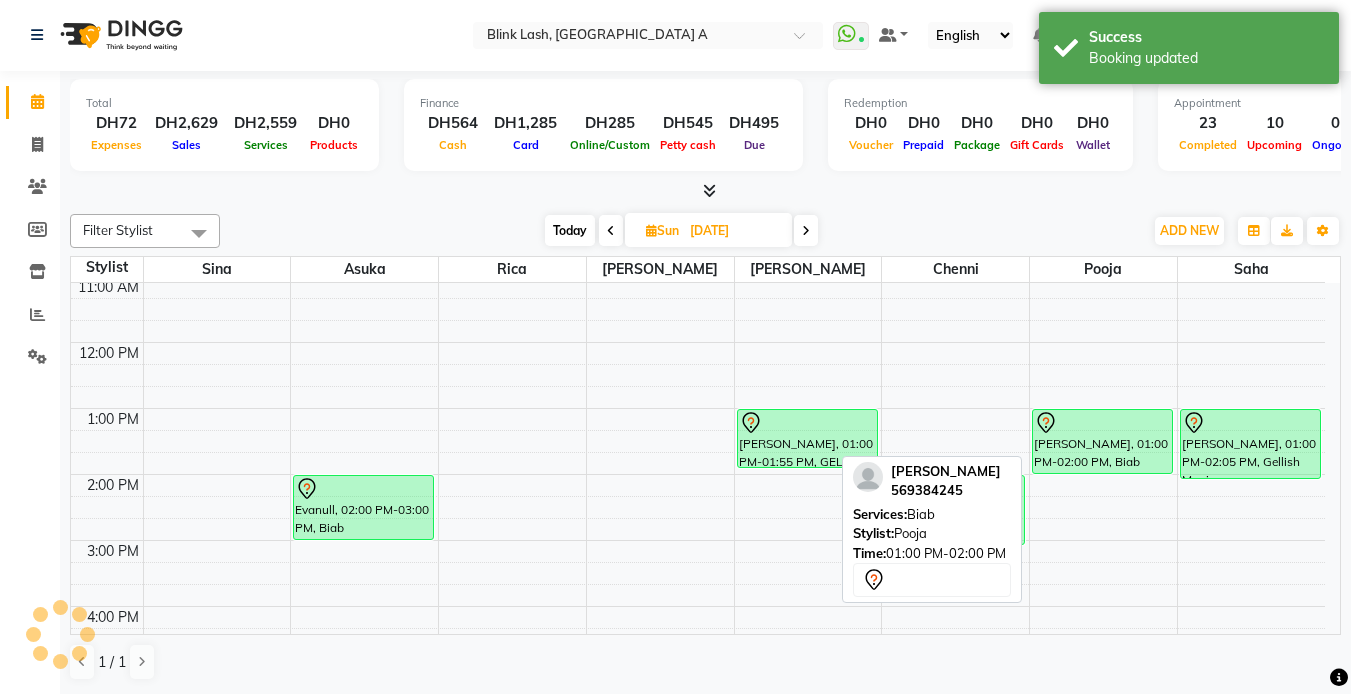 scroll, scrollTop: 0, scrollLeft: 0, axis: both 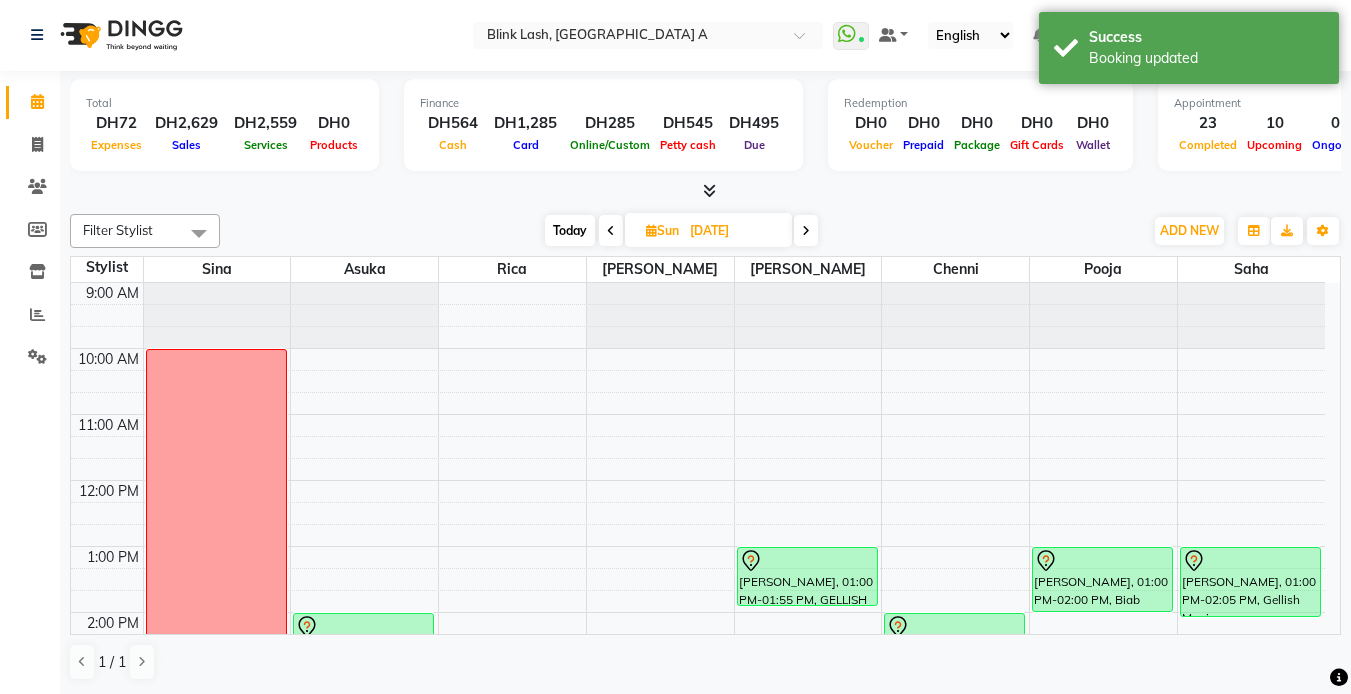 click on "9:00 AM 10:00 AM 11:00 AM 12:00 PM 1:00 PM 2:00 PM 3:00 PM 4:00 PM 5:00 PM 6:00 PM 7:00 PM 8:00 PM 9:00 PM 10:00 PM 11:00 PM  vacation leave              [PERSON_NAME], 02:00 PM-03:00 PM, [PERSON_NAME], 01:00 PM-01:55 PM, GELLISH REMOVAL              Evanull, 02:00 PM-03:05 PM, Gellish Pedicure             [PERSON_NAME], 01:00 PM-02:00 PM, [PERSON_NAME], 01:00 PM-02:05 PM, Gellish Manicure" at bounding box center [698, 777] 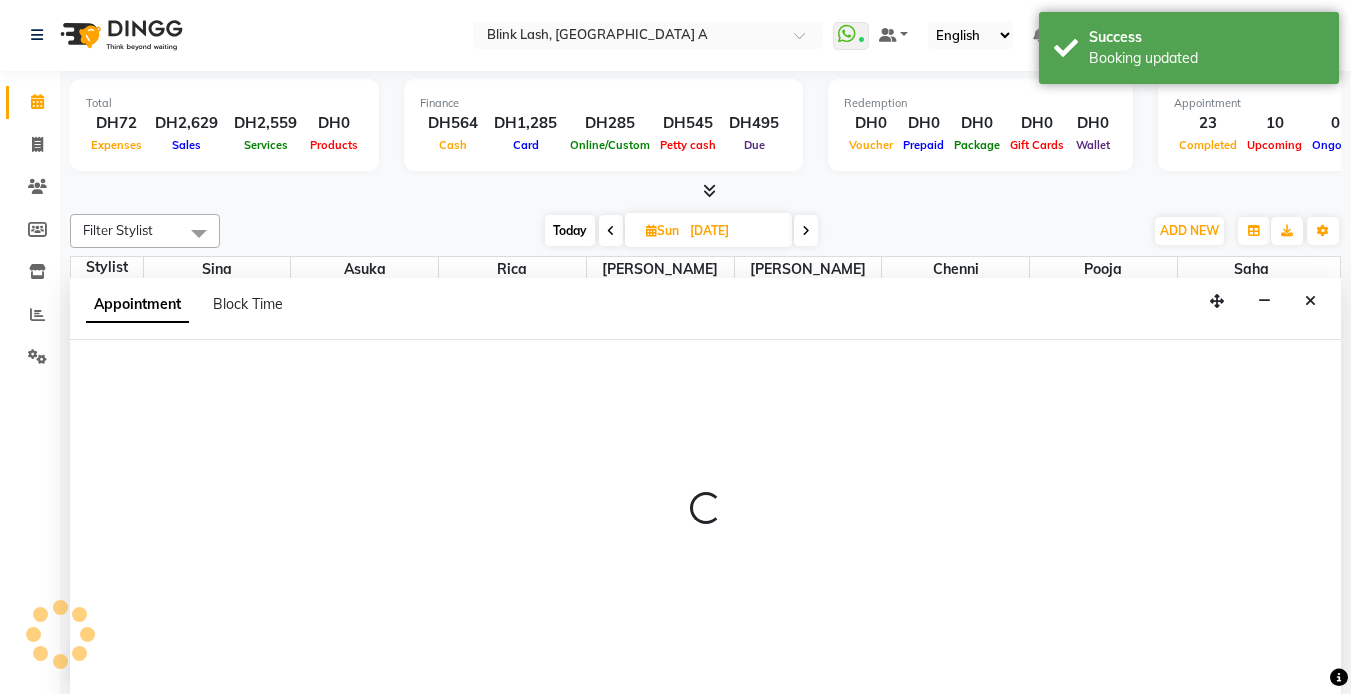 select on "46934" 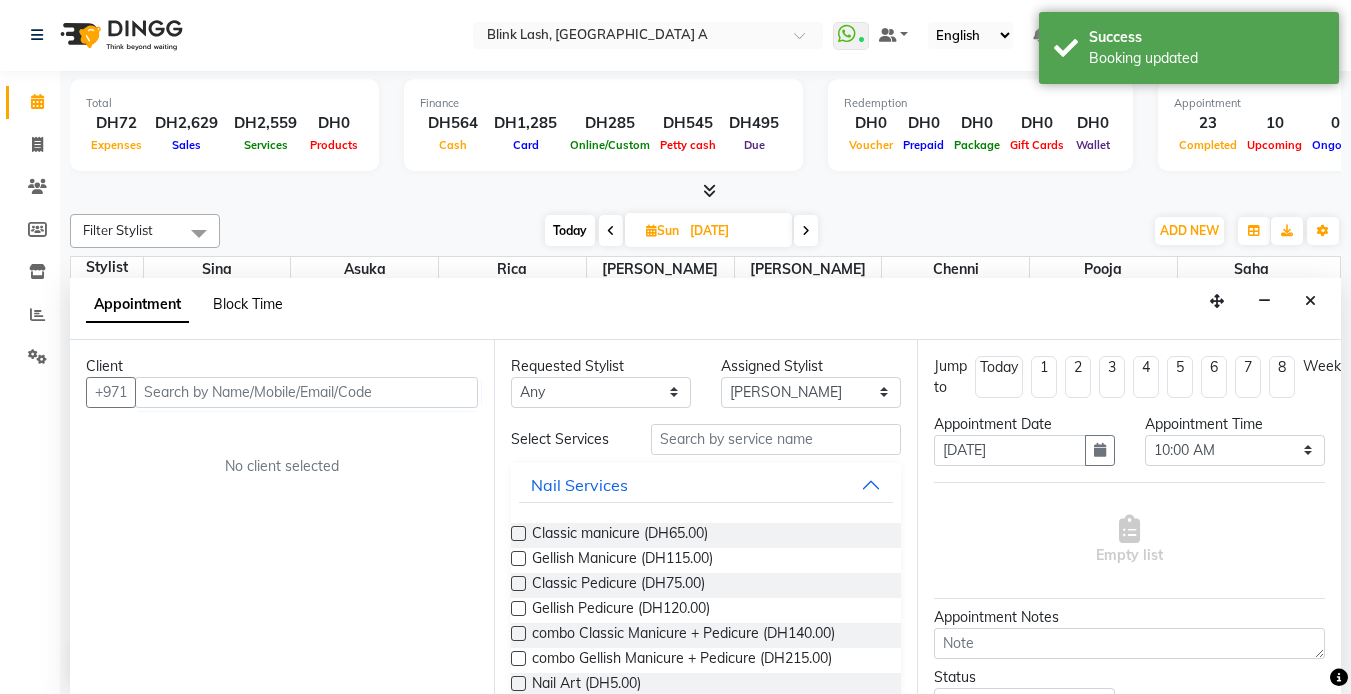 click on "Block Time" at bounding box center (248, 304) 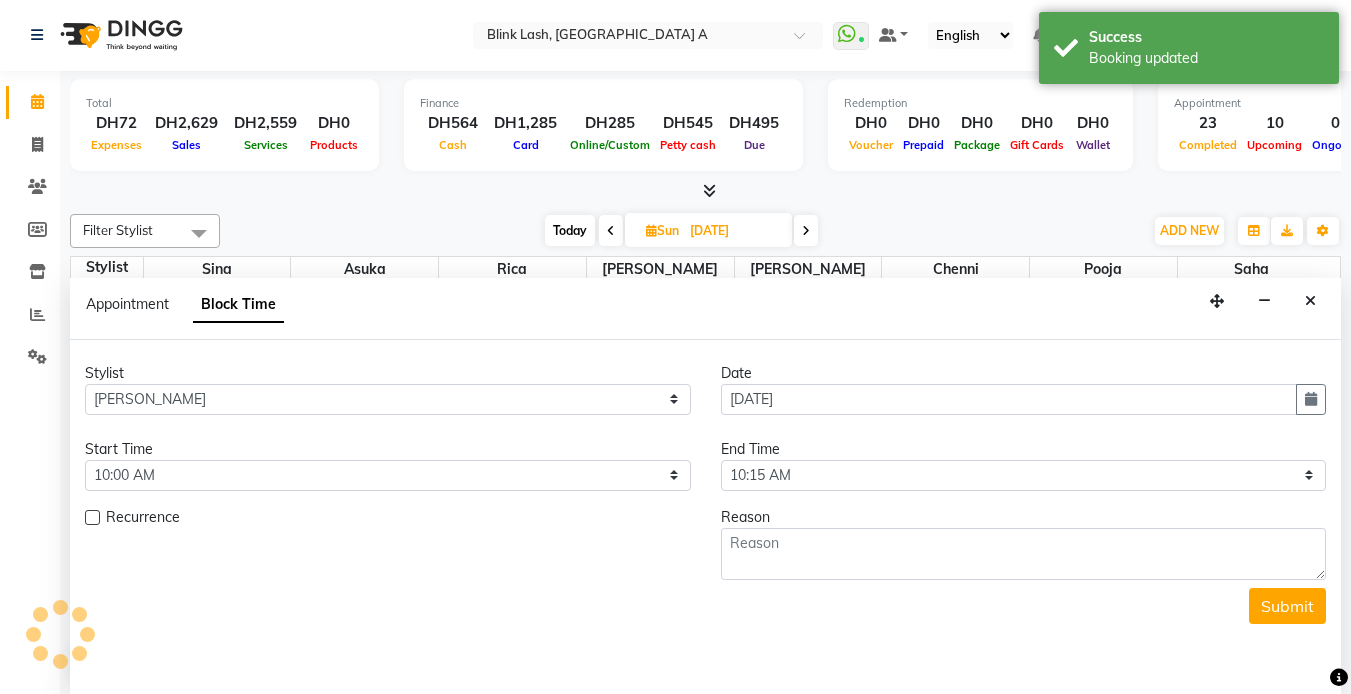 scroll, scrollTop: 638, scrollLeft: 0, axis: vertical 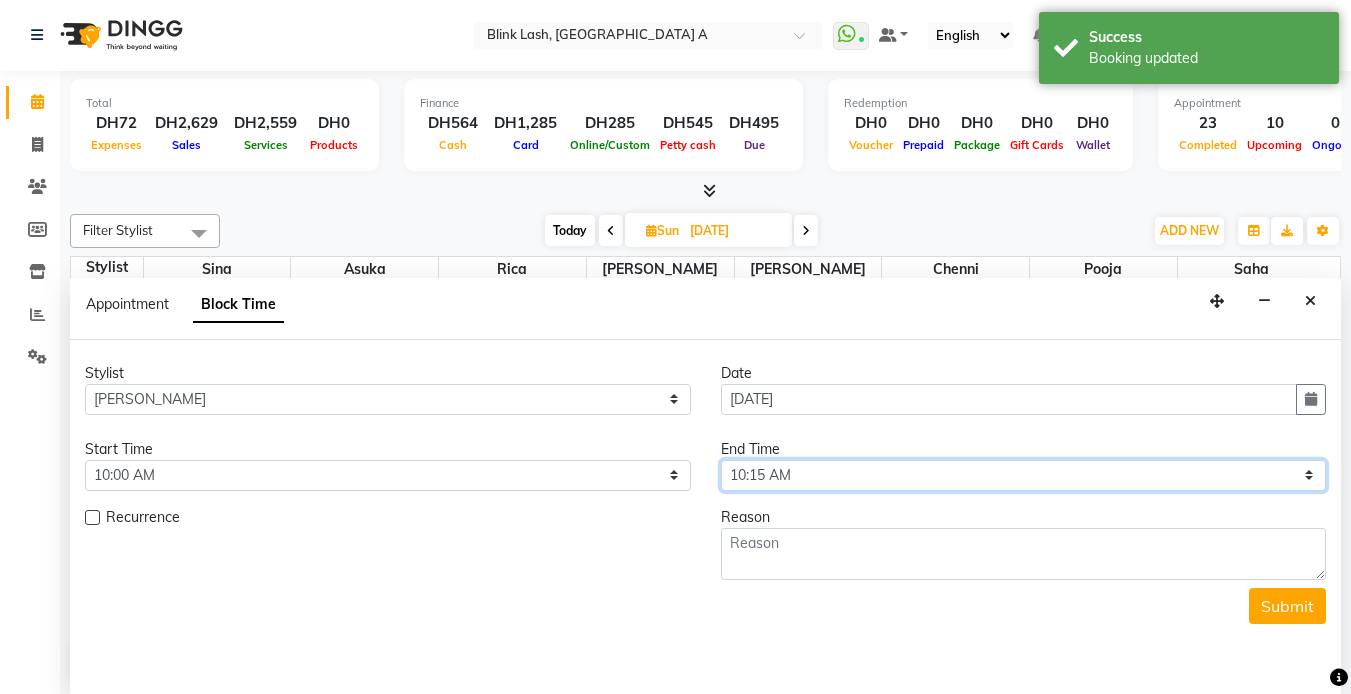 click on "Select 10:00 AM 10:05 AM 10:10 AM 10:15 AM 10:20 AM 10:25 AM 10:30 AM 10:35 AM 10:40 AM 10:45 AM 10:50 AM 10:55 AM 11:00 AM 11:05 AM 11:10 AM 11:15 AM 11:20 AM 11:25 AM 11:30 AM 11:35 AM 11:40 AM 11:45 AM 11:50 AM 11:55 AM 12:00 PM 12:05 PM 12:10 PM 12:15 PM 12:20 PM 12:25 PM 12:30 PM 12:35 PM 12:40 PM 12:45 PM 12:50 PM 12:55 PM 01:00 PM 01:05 PM 01:10 PM 01:15 PM 01:20 PM 01:25 PM 01:30 PM 01:35 PM 01:40 PM 01:45 PM 01:50 PM 01:55 PM 02:00 PM 02:05 PM 02:10 PM 02:15 PM 02:20 PM 02:25 PM 02:30 PM 02:35 PM 02:40 PM 02:45 PM 02:50 PM 02:55 PM 03:00 PM 03:05 PM 03:10 PM 03:15 PM 03:20 PM 03:25 PM 03:30 PM 03:35 PM 03:40 PM 03:45 PM 03:50 PM 03:55 PM 04:00 PM 04:05 PM 04:10 PM 04:15 PM 04:20 PM 04:25 PM 04:30 PM 04:35 PM 04:40 PM 04:45 PM 04:50 PM 04:55 PM 05:00 PM 05:05 PM 05:10 PM 05:15 PM 05:20 PM 05:25 PM 05:30 PM 05:35 PM 05:40 PM 05:45 PM 05:50 PM 05:55 PM 06:00 PM 06:05 PM 06:10 PM 06:15 PM 06:20 PM 06:25 PM 06:30 PM 06:35 PM 06:40 PM 06:45 PM 06:50 PM 06:55 PM 07:00 PM 07:05 PM 07:10 PM 07:15 PM 07:20 PM" at bounding box center (1024, 475) 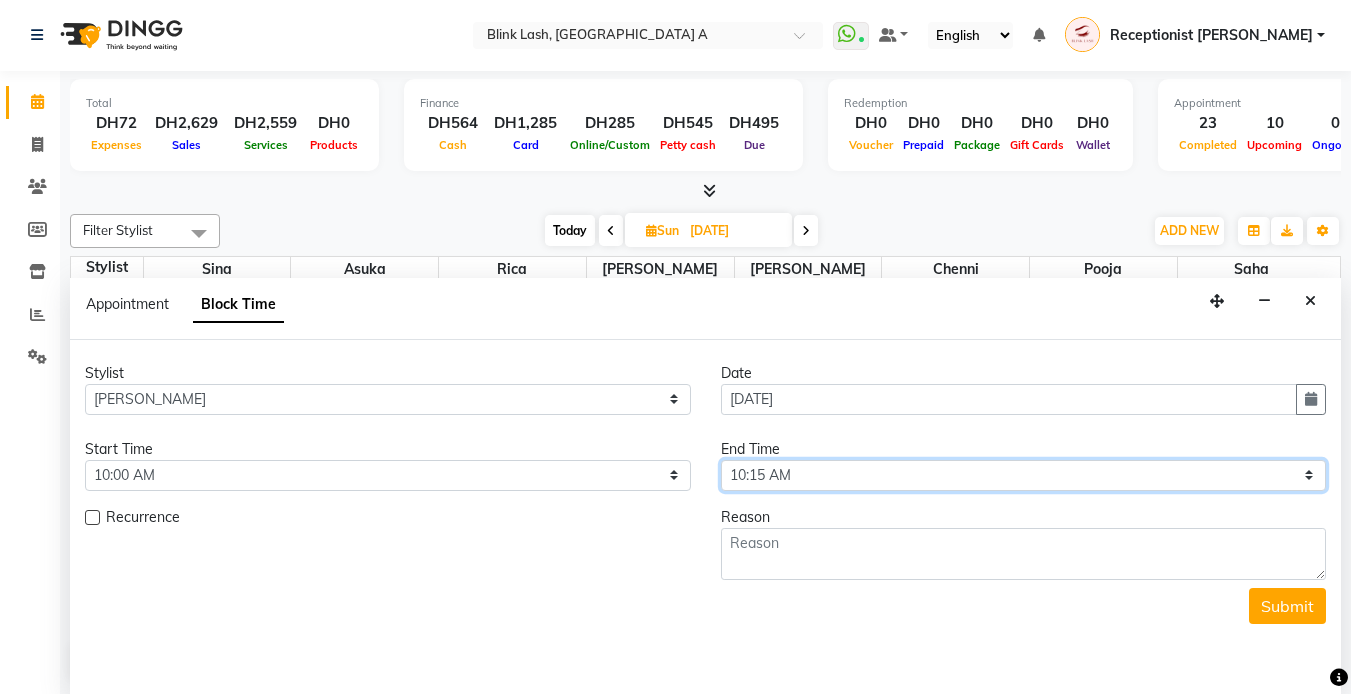 select on "1200" 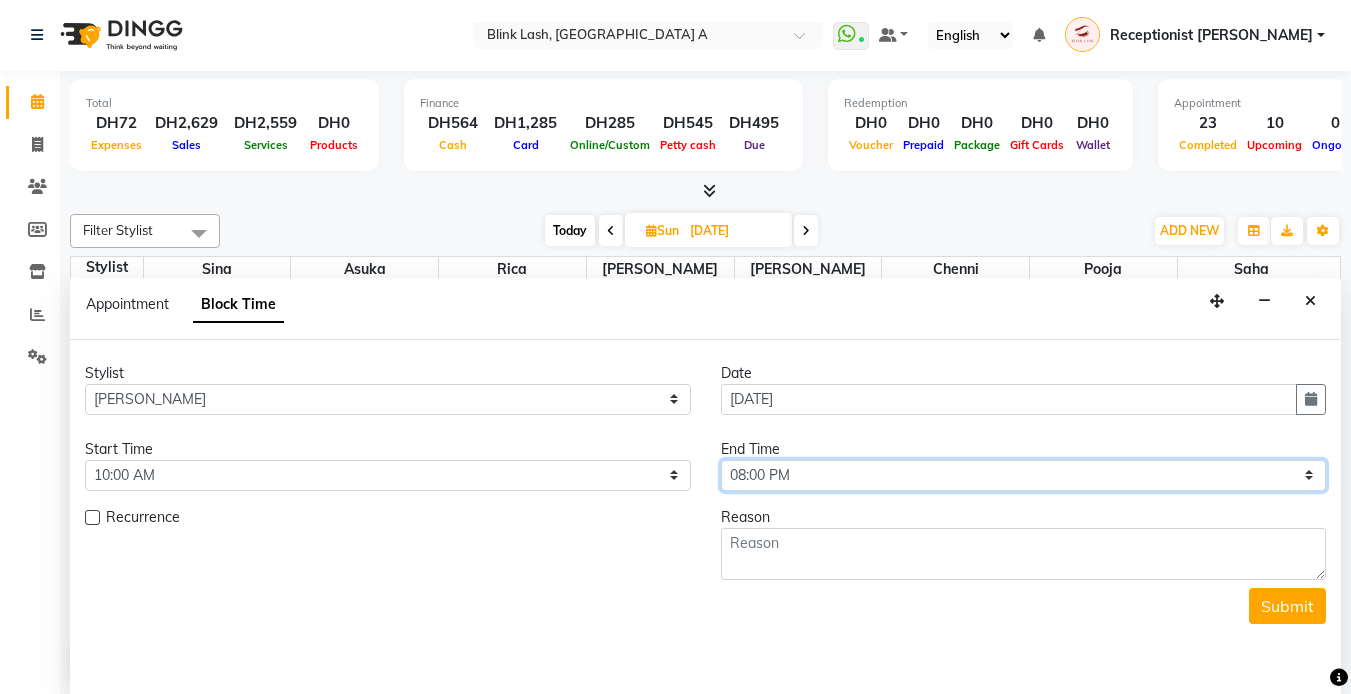 click on "Select 10:00 AM 10:05 AM 10:10 AM 10:15 AM 10:20 AM 10:25 AM 10:30 AM 10:35 AM 10:40 AM 10:45 AM 10:50 AM 10:55 AM 11:00 AM 11:05 AM 11:10 AM 11:15 AM 11:20 AM 11:25 AM 11:30 AM 11:35 AM 11:40 AM 11:45 AM 11:50 AM 11:55 AM 12:00 PM 12:05 PM 12:10 PM 12:15 PM 12:20 PM 12:25 PM 12:30 PM 12:35 PM 12:40 PM 12:45 PM 12:50 PM 12:55 PM 01:00 PM 01:05 PM 01:10 PM 01:15 PM 01:20 PM 01:25 PM 01:30 PM 01:35 PM 01:40 PM 01:45 PM 01:50 PM 01:55 PM 02:00 PM 02:05 PM 02:10 PM 02:15 PM 02:20 PM 02:25 PM 02:30 PM 02:35 PM 02:40 PM 02:45 PM 02:50 PM 02:55 PM 03:00 PM 03:05 PM 03:10 PM 03:15 PM 03:20 PM 03:25 PM 03:30 PM 03:35 PM 03:40 PM 03:45 PM 03:50 PM 03:55 PM 04:00 PM 04:05 PM 04:10 PM 04:15 PM 04:20 PM 04:25 PM 04:30 PM 04:35 PM 04:40 PM 04:45 PM 04:50 PM 04:55 PM 05:00 PM 05:05 PM 05:10 PM 05:15 PM 05:20 PM 05:25 PM 05:30 PM 05:35 PM 05:40 PM 05:45 PM 05:50 PM 05:55 PM 06:00 PM 06:05 PM 06:10 PM 06:15 PM 06:20 PM 06:25 PM 06:30 PM 06:35 PM 06:40 PM 06:45 PM 06:50 PM 06:55 PM 07:00 PM 07:05 PM 07:10 PM 07:15 PM 07:20 PM" at bounding box center [1024, 475] 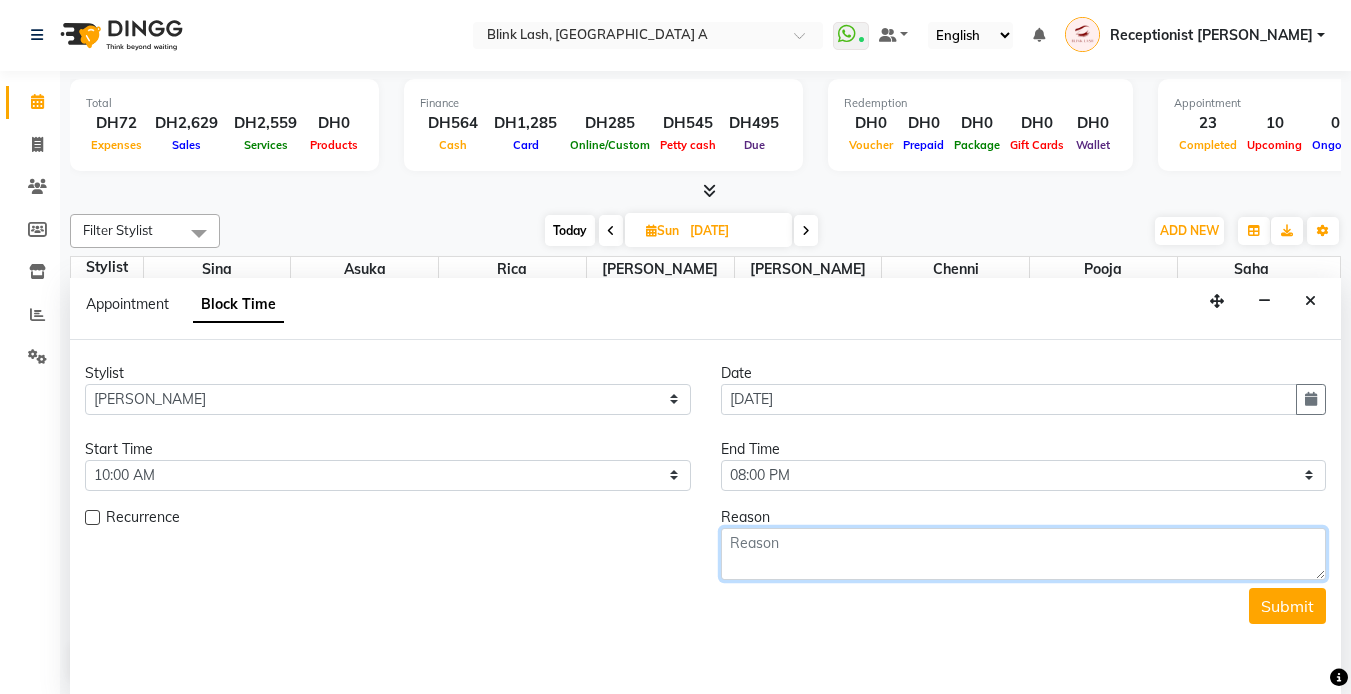 click at bounding box center [1024, 554] 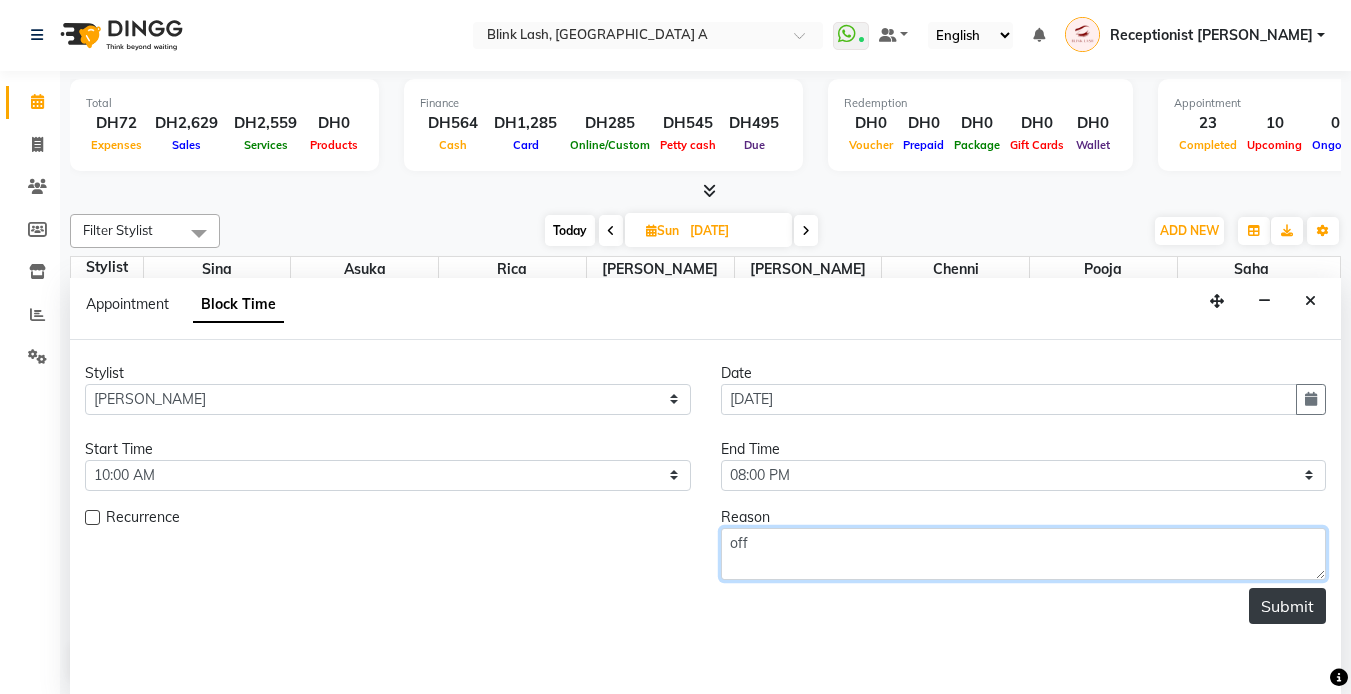 type on "off" 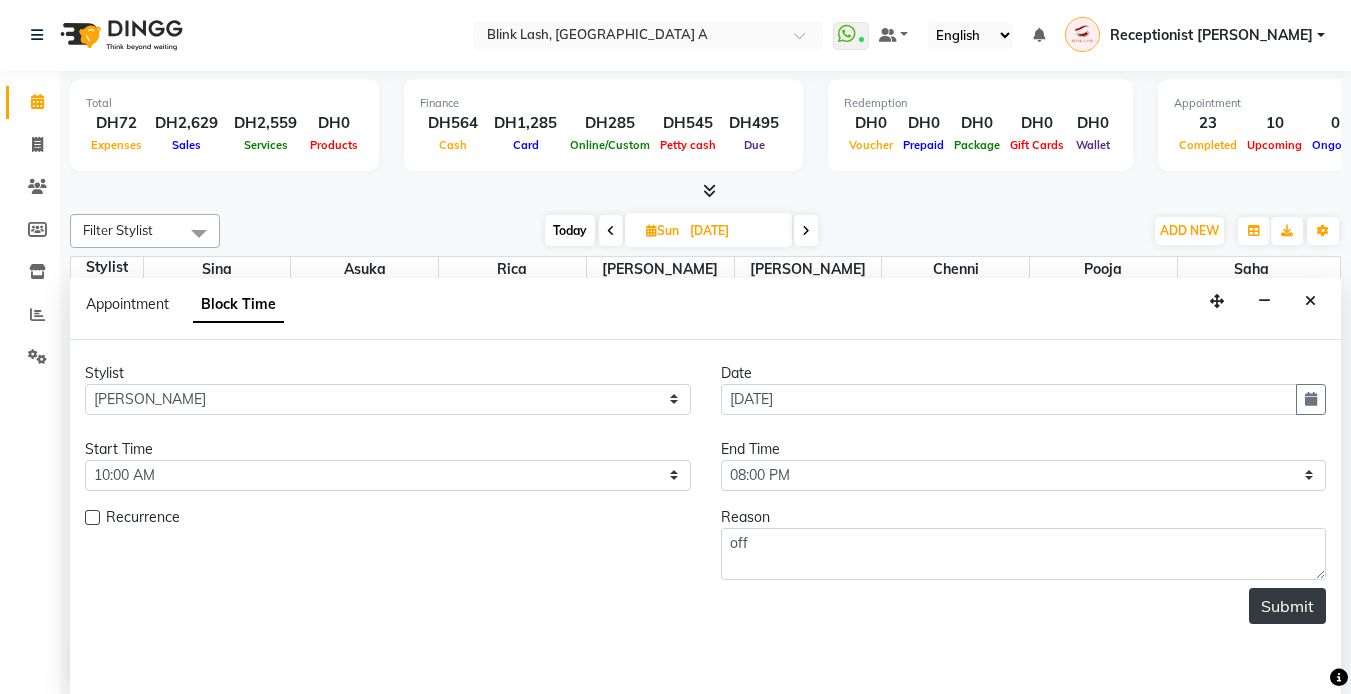 click on "Submit" at bounding box center (1287, 606) 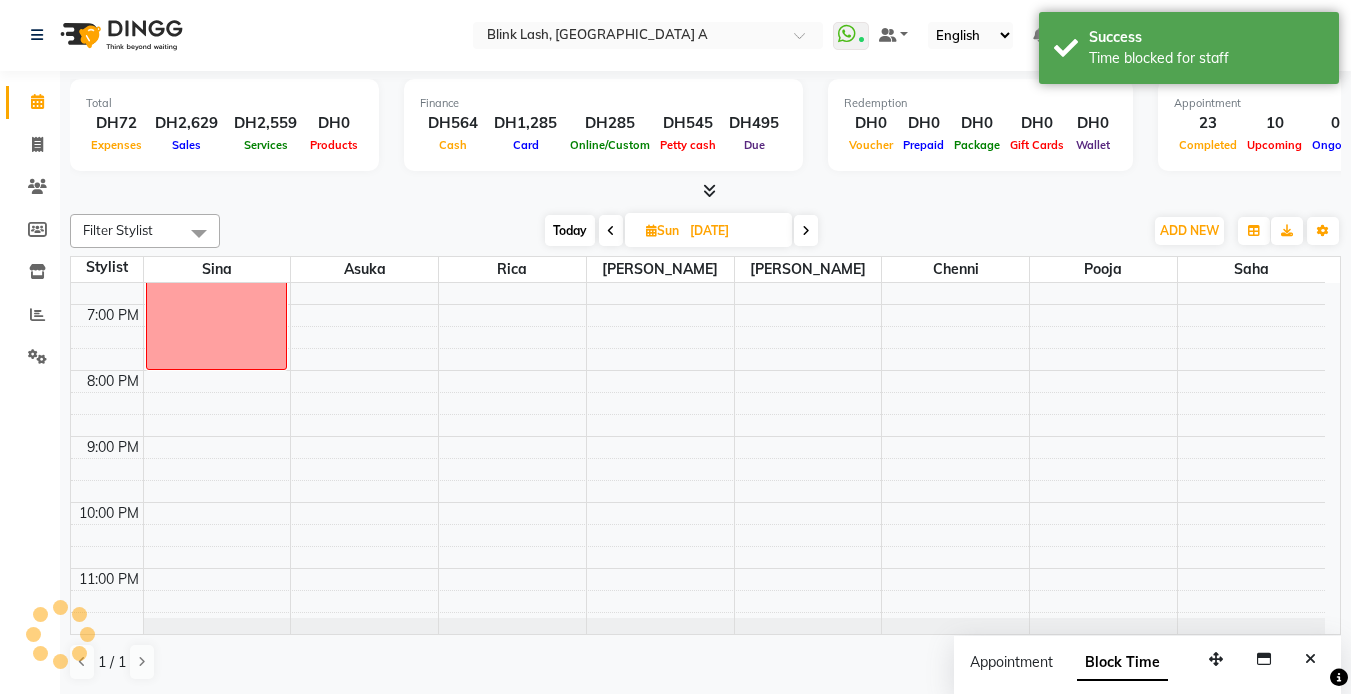 scroll, scrollTop: 0, scrollLeft: 0, axis: both 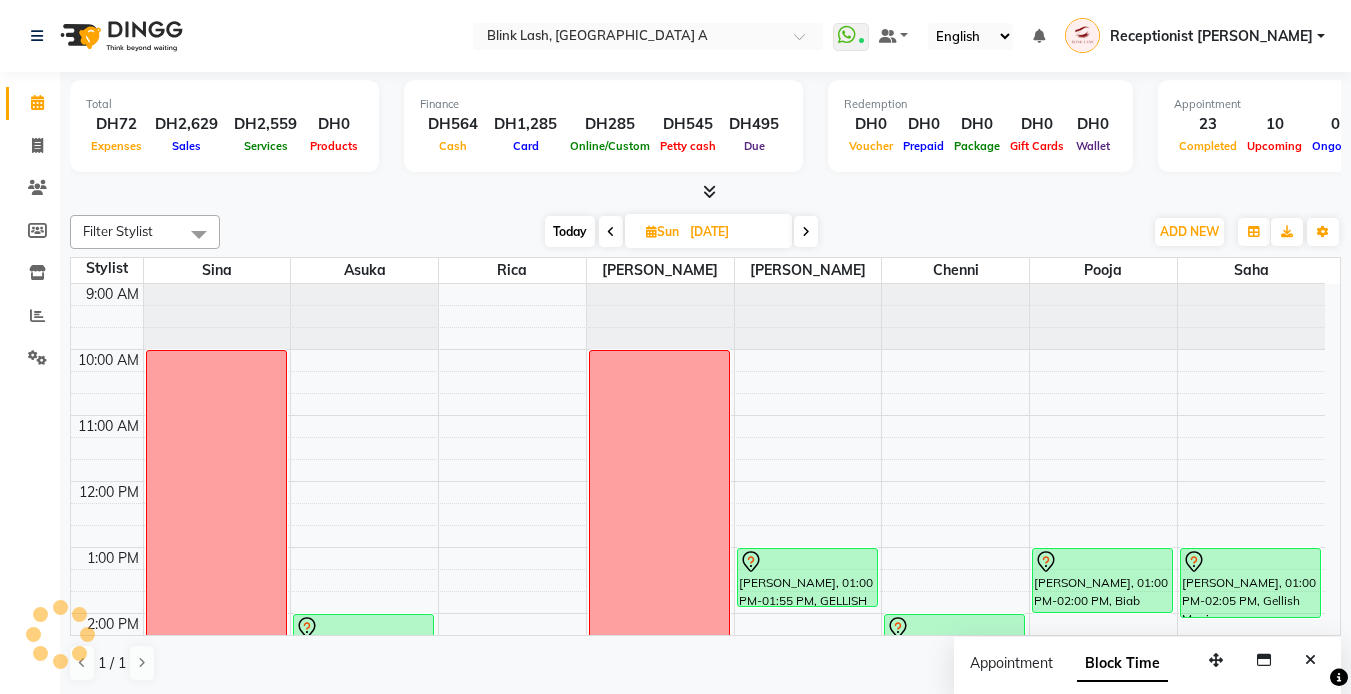 click at bounding box center [806, 231] 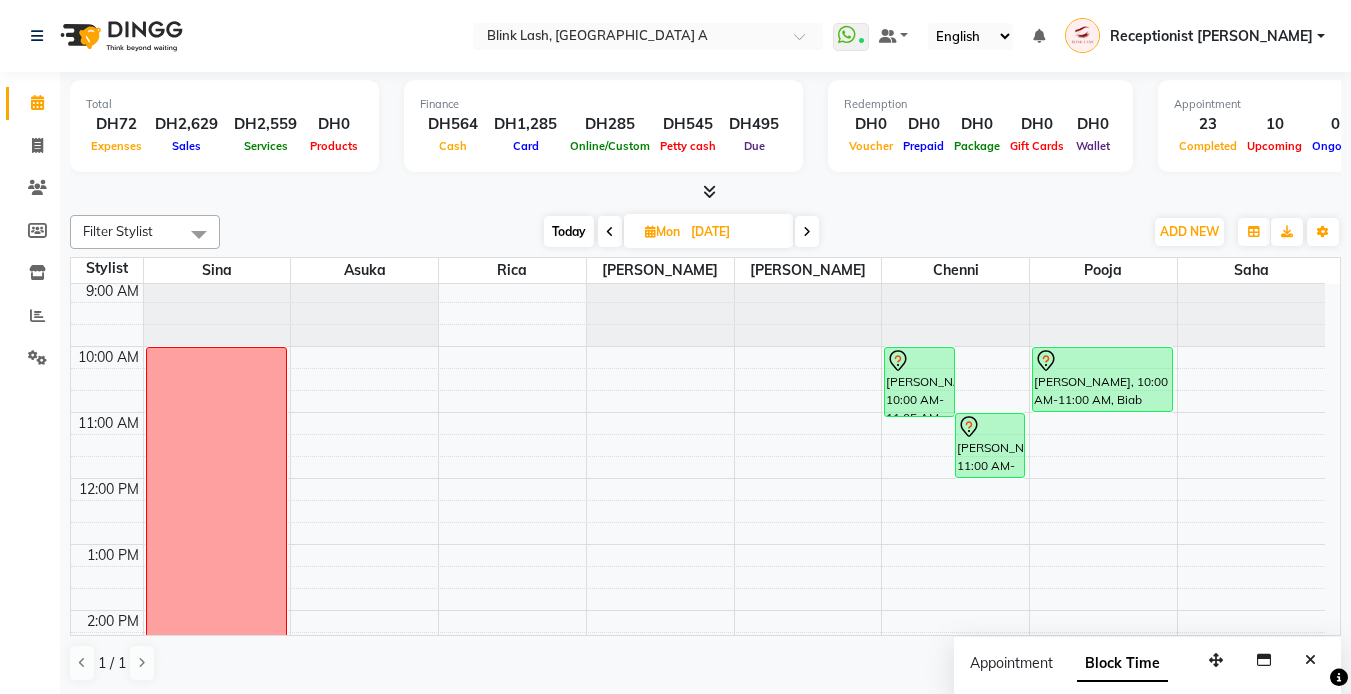 scroll, scrollTop: 0, scrollLeft: 0, axis: both 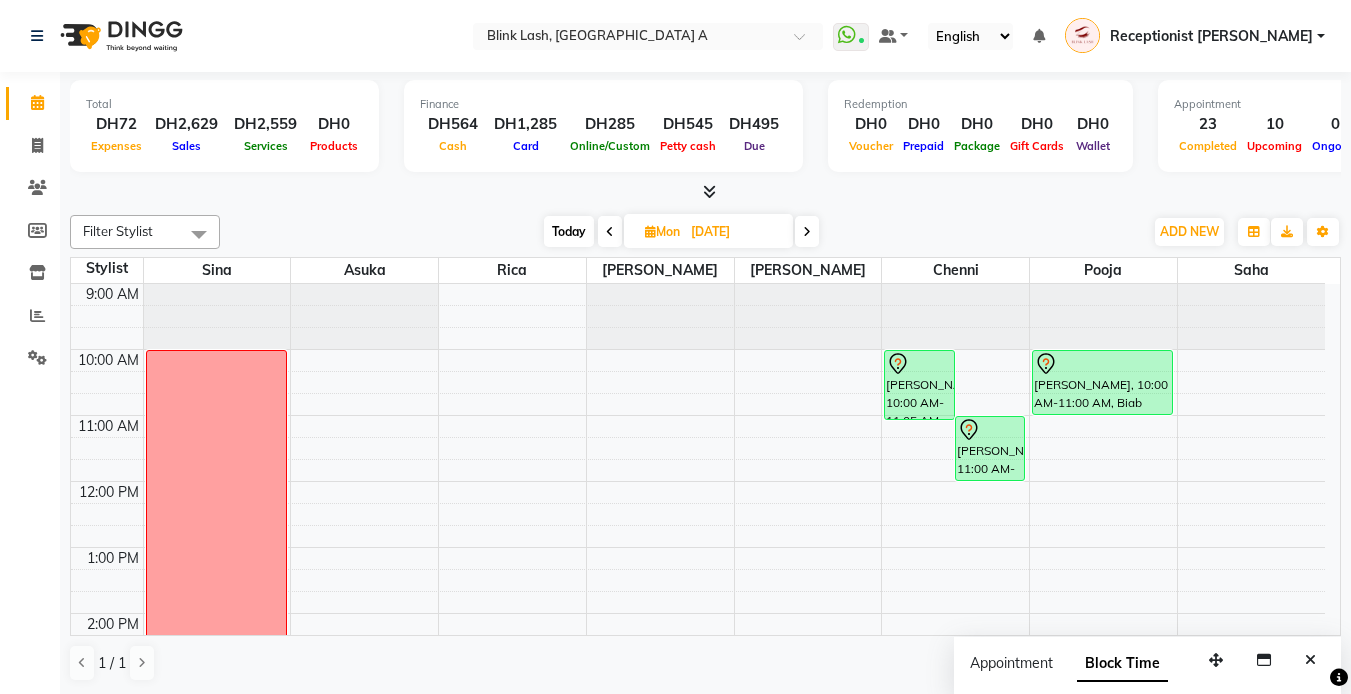 click on "Today" at bounding box center [569, 231] 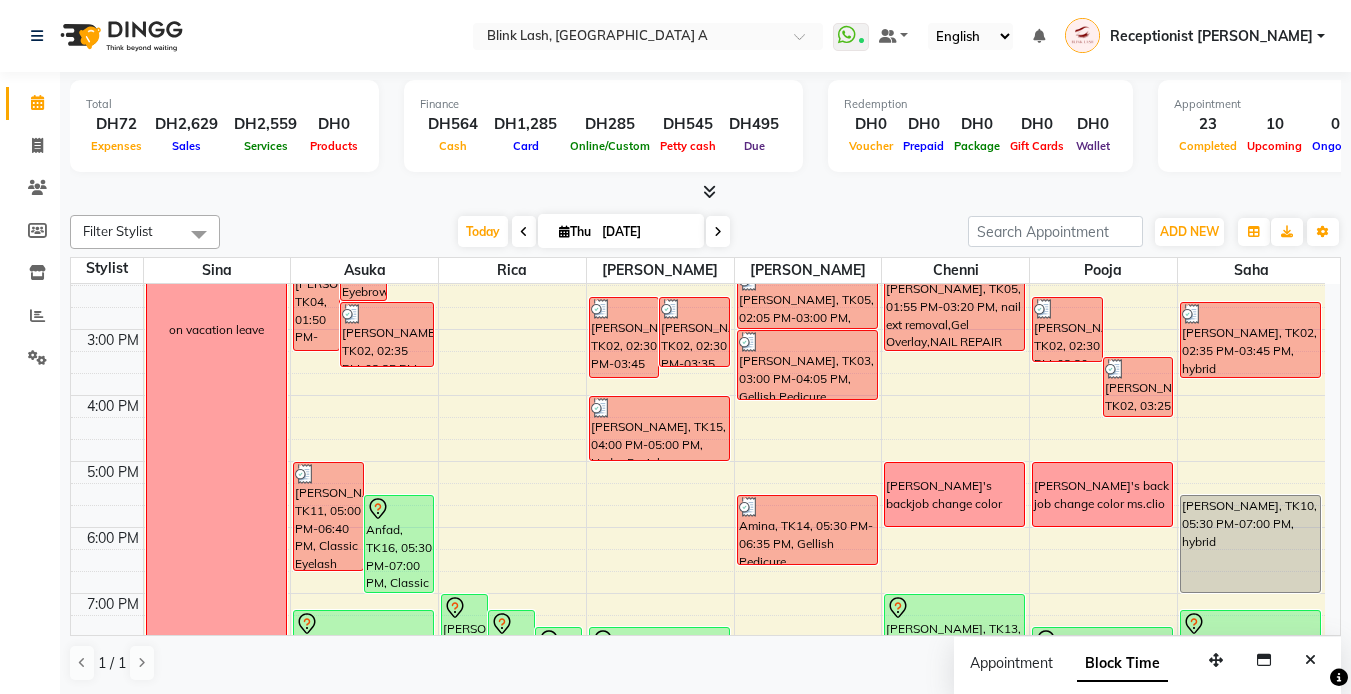 scroll, scrollTop: 338, scrollLeft: 0, axis: vertical 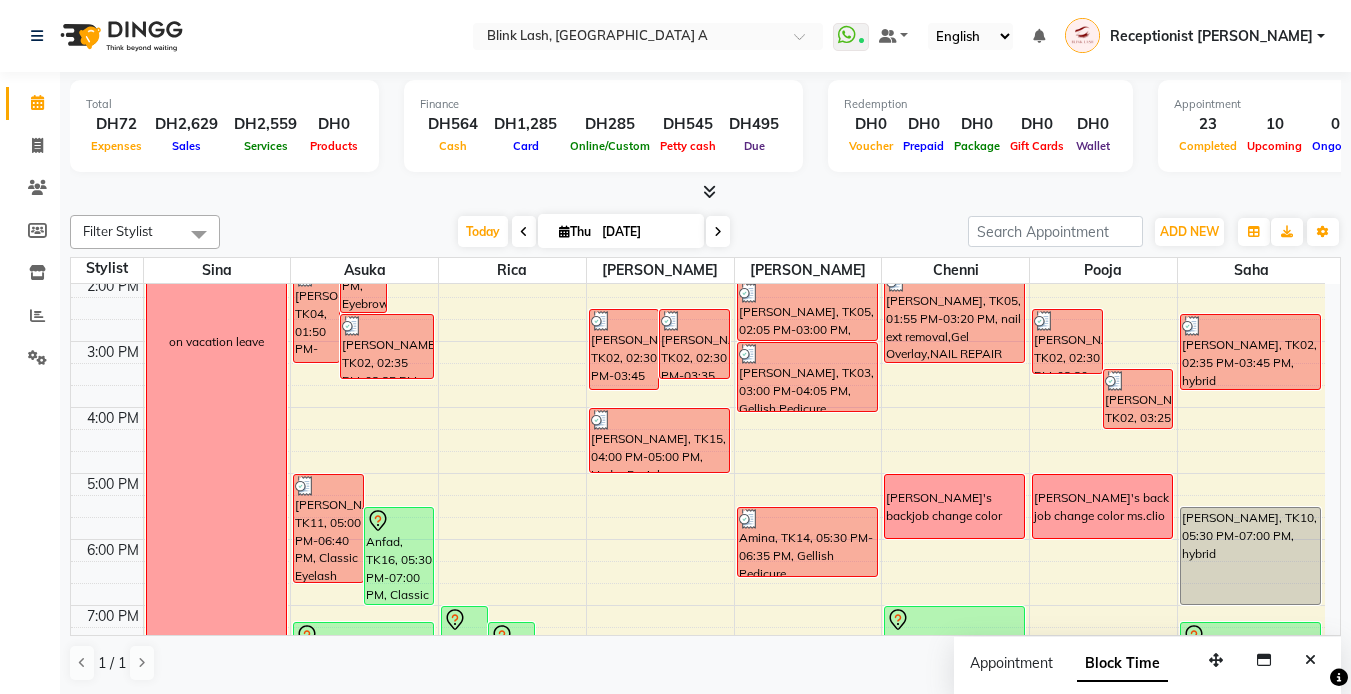 click at bounding box center [709, 191] 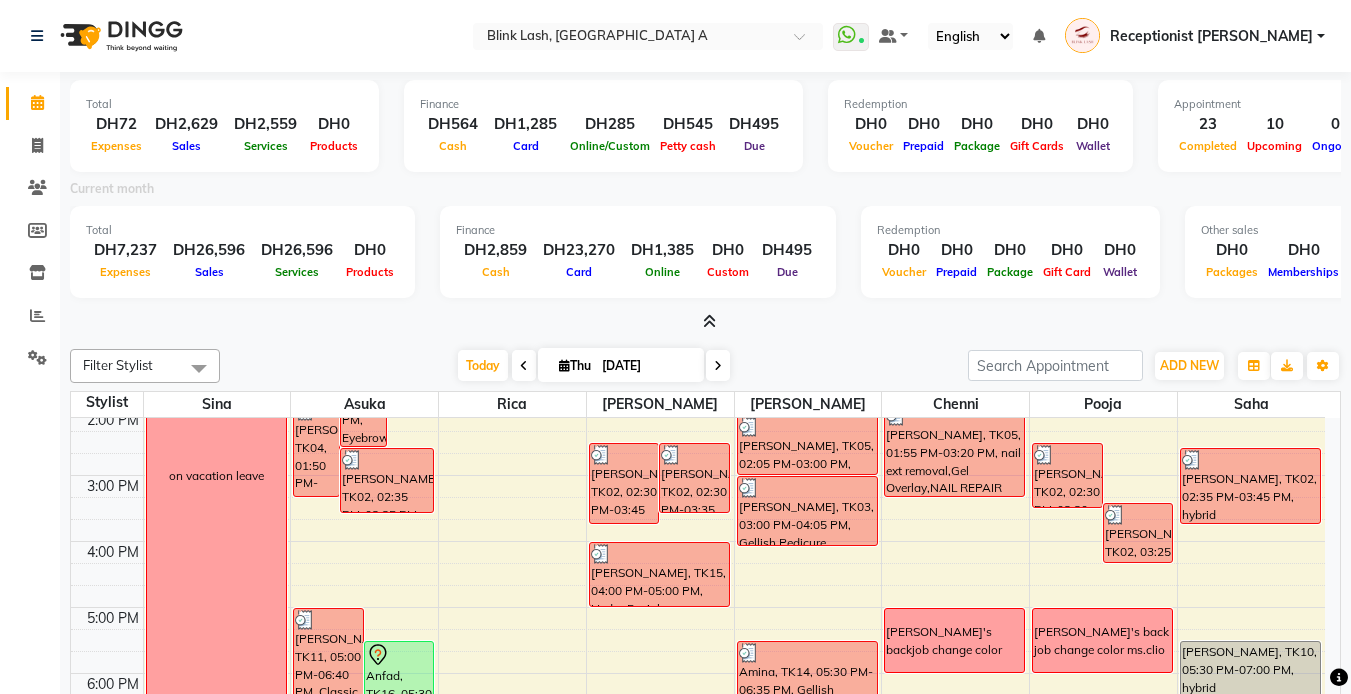 click at bounding box center (709, 321) 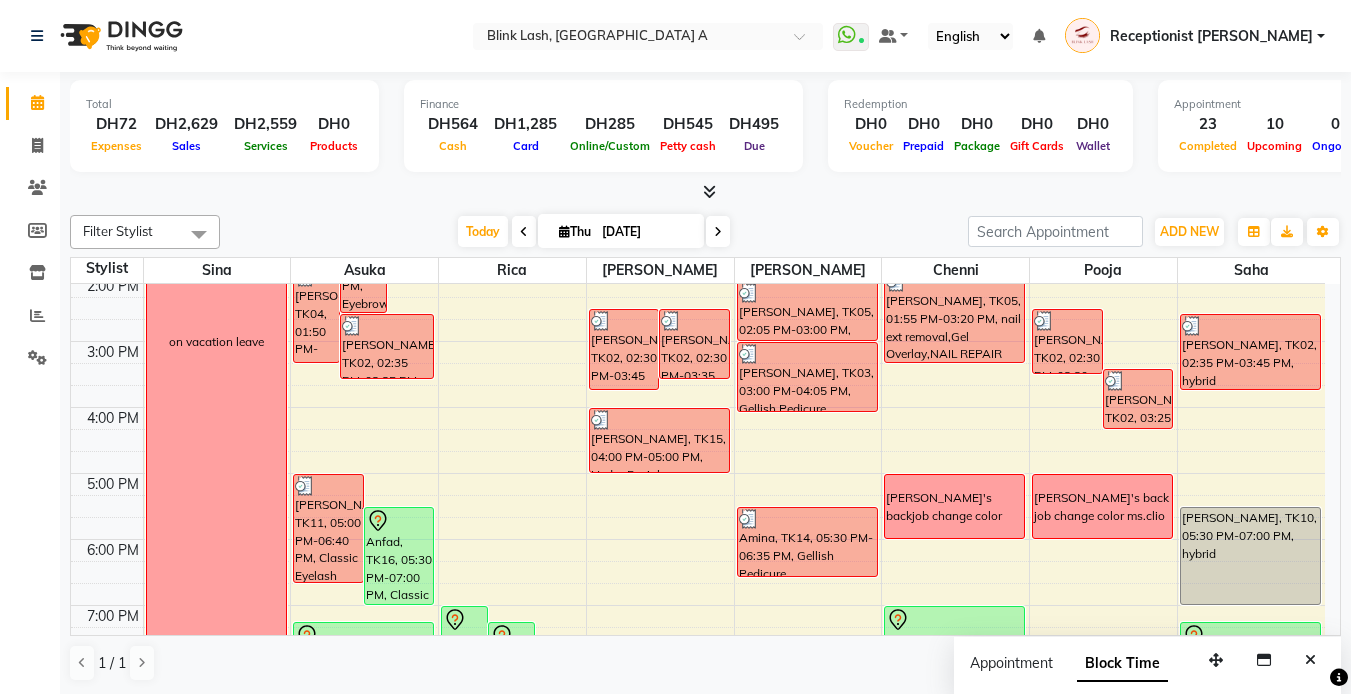 click at bounding box center [718, 232] 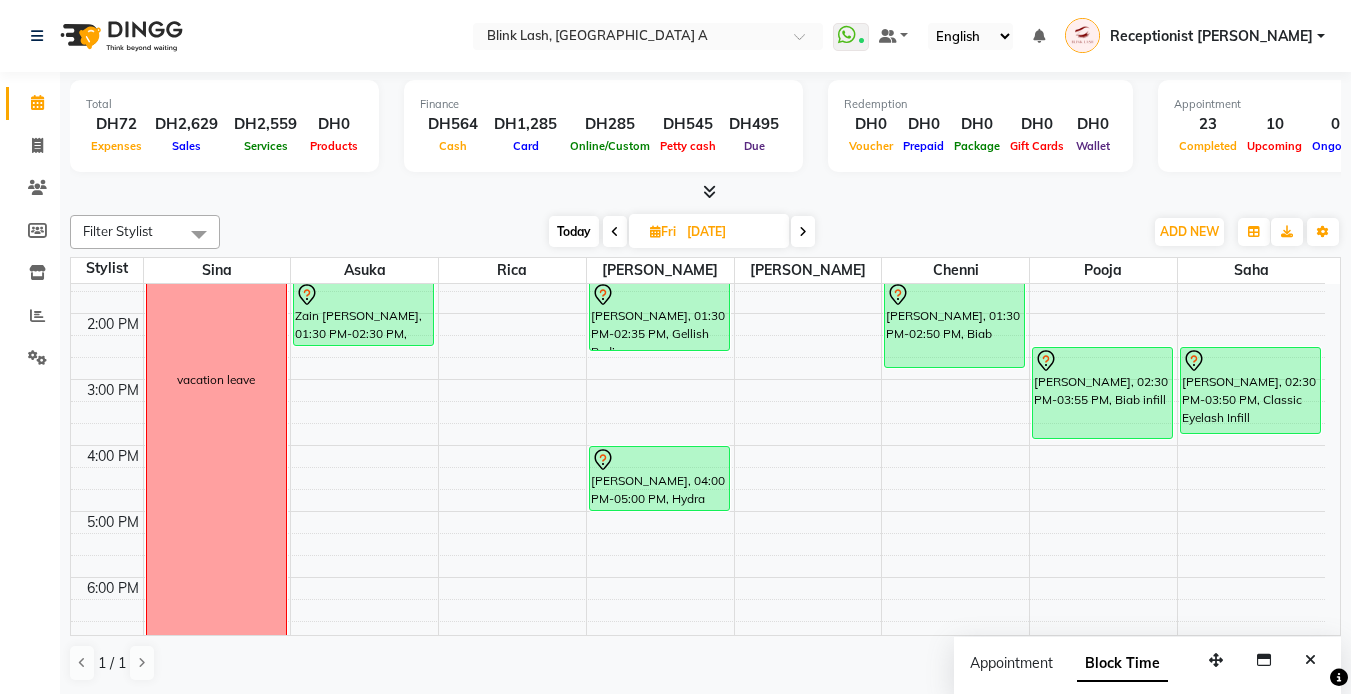 scroll, scrollTop: 0, scrollLeft: 0, axis: both 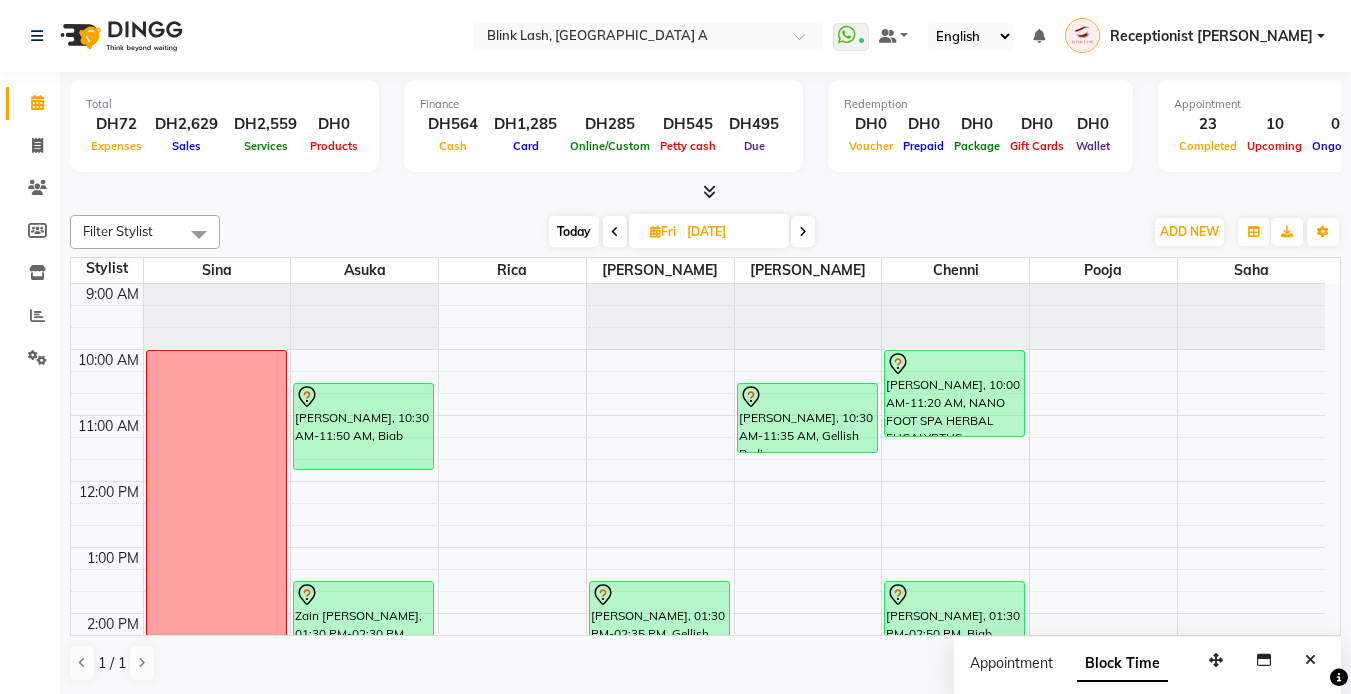 click on "Today" at bounding box center [574, 231] 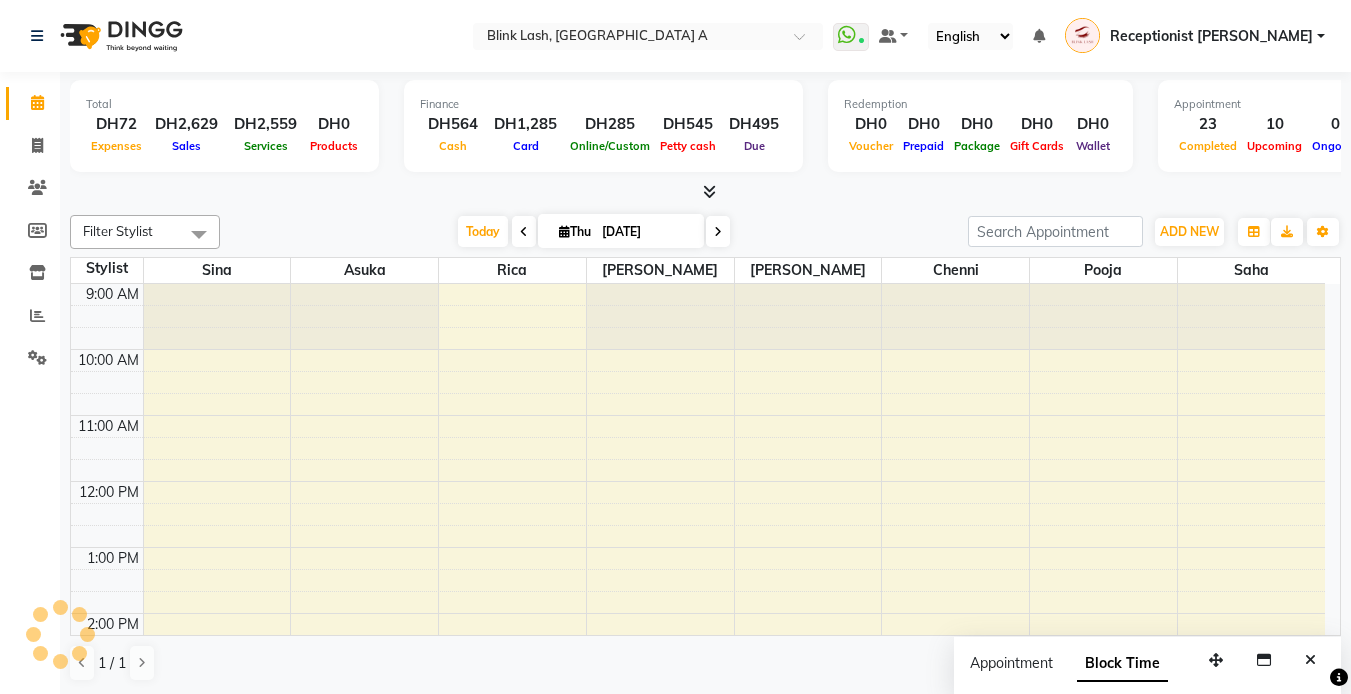 scroll, scrollTop: 638, scrollLeft: 0, axis: vertical 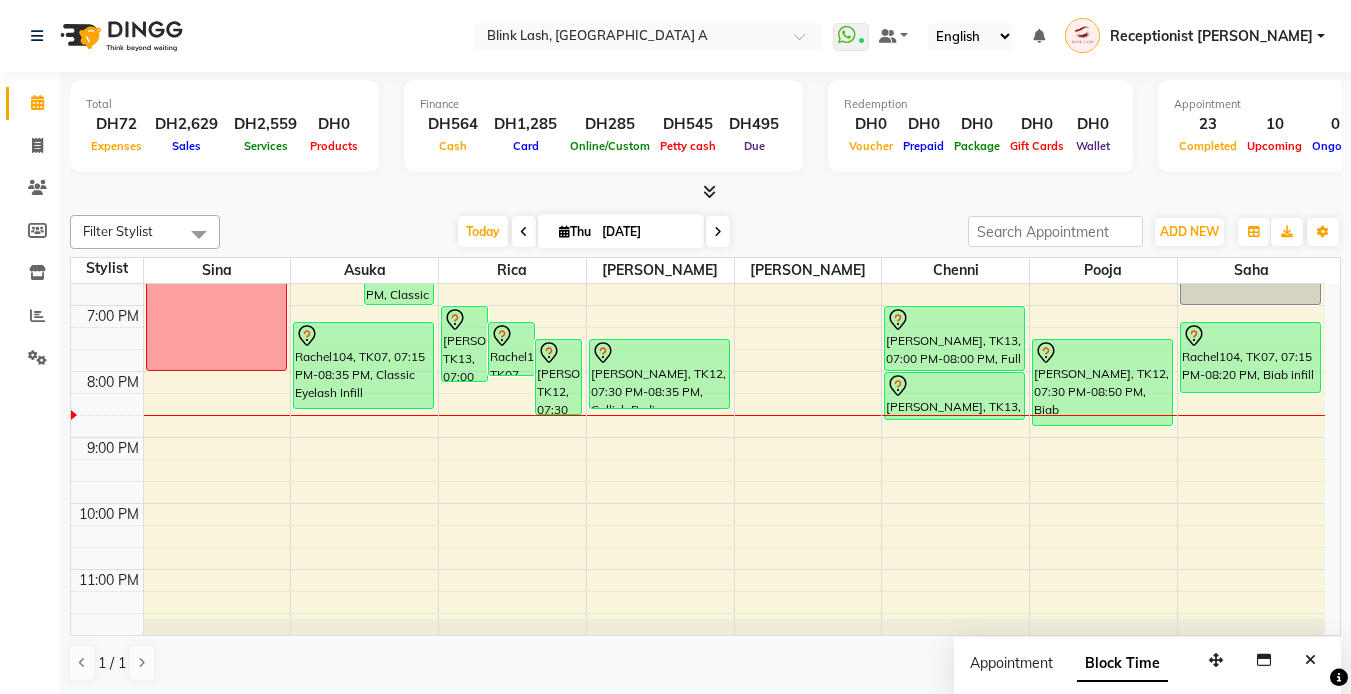 click at bounding box center (718, 231) 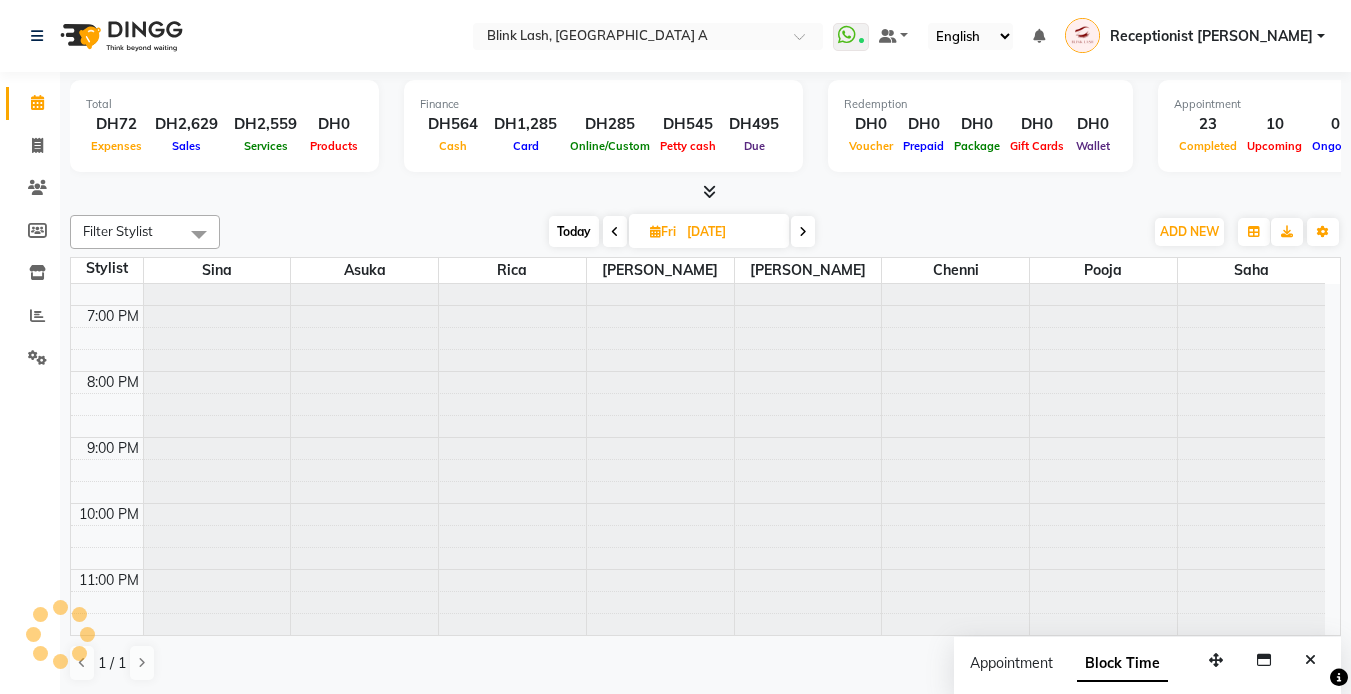scroll, scrollTop: 638, scrollLeft: 0, axis: vertical 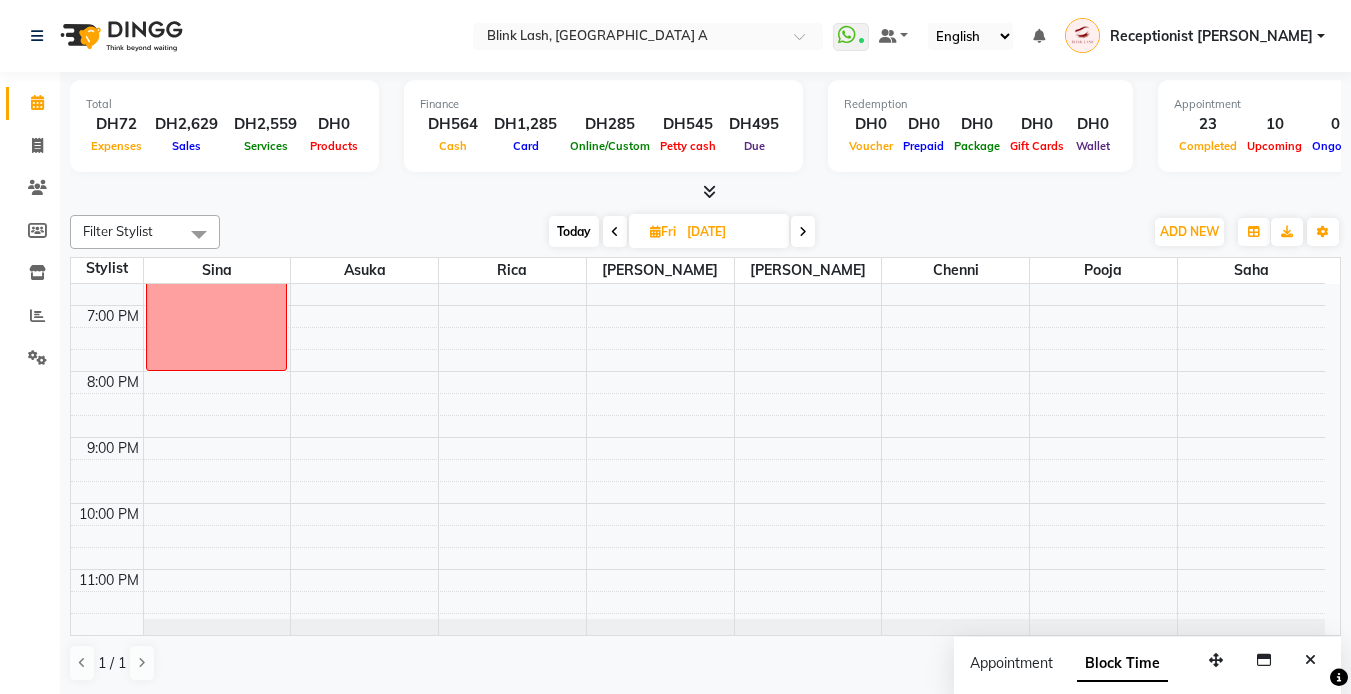 click at bounding box center (803, 232) 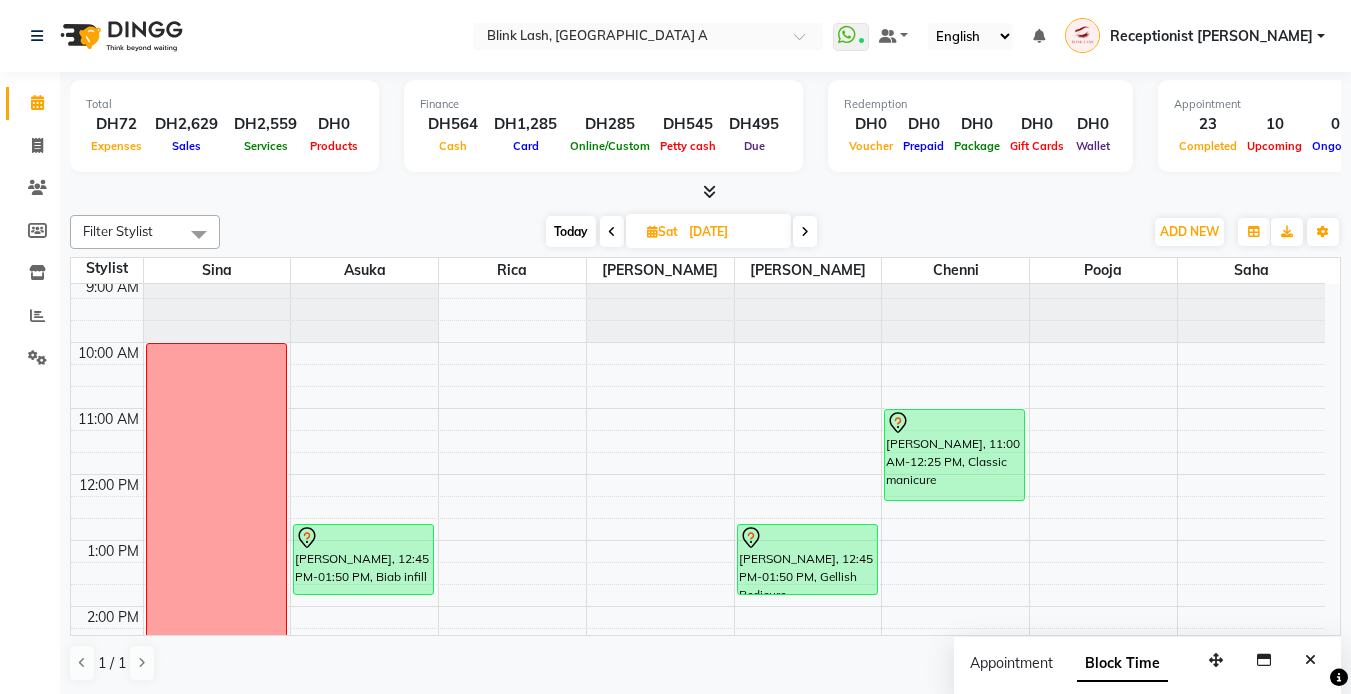 scroll, scrollTop: 0, scrollLeft: 0, axis: both 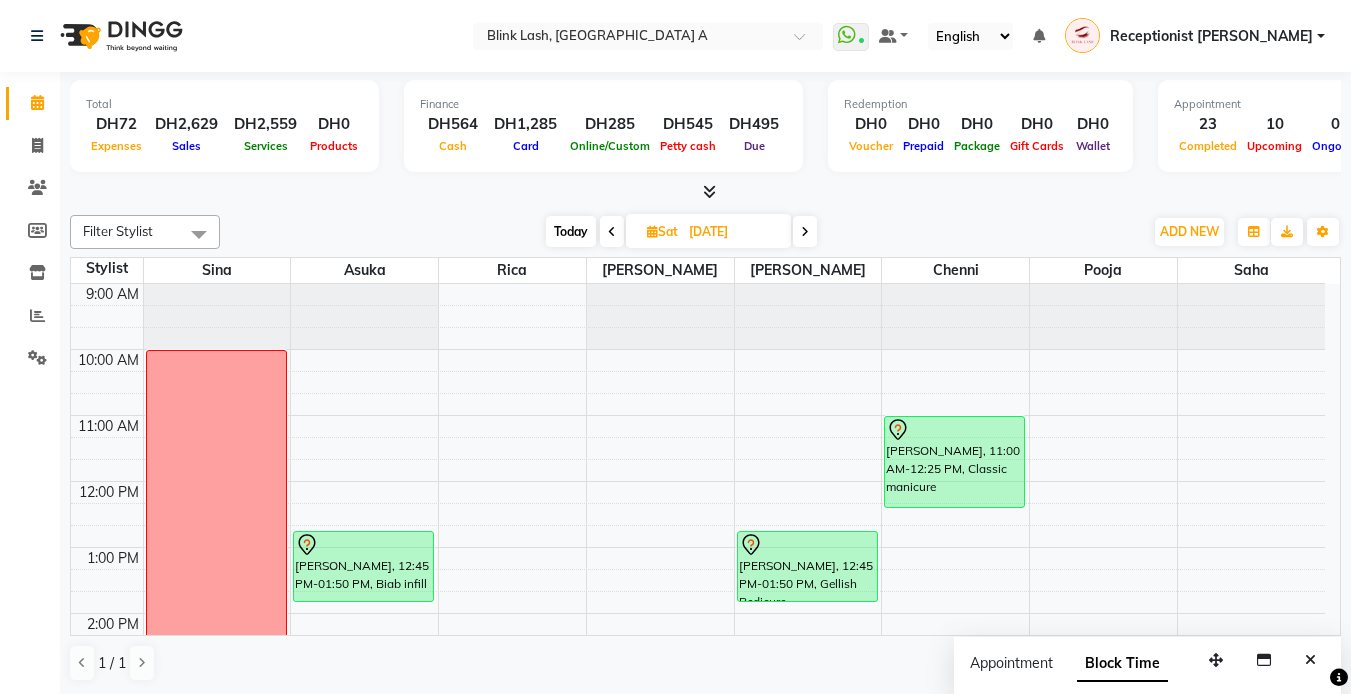 click on "Today" at bounding box center [571, 231] 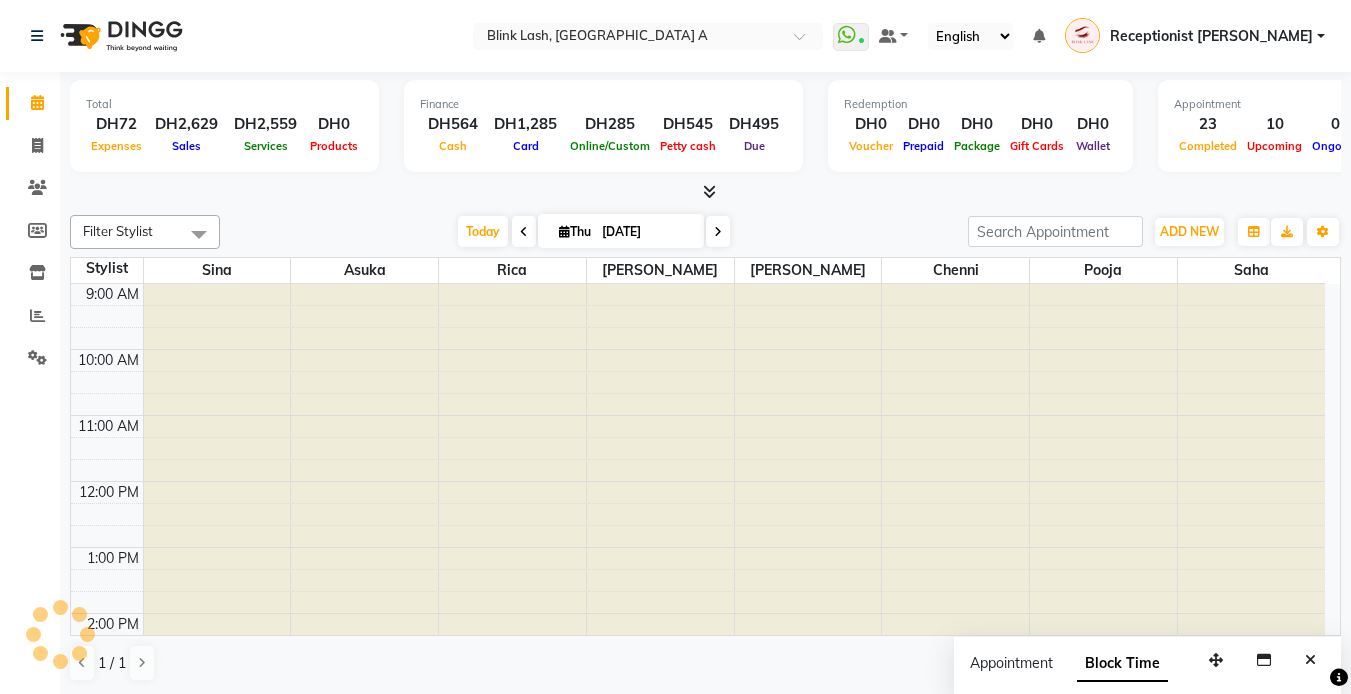 type on "[DATE]" 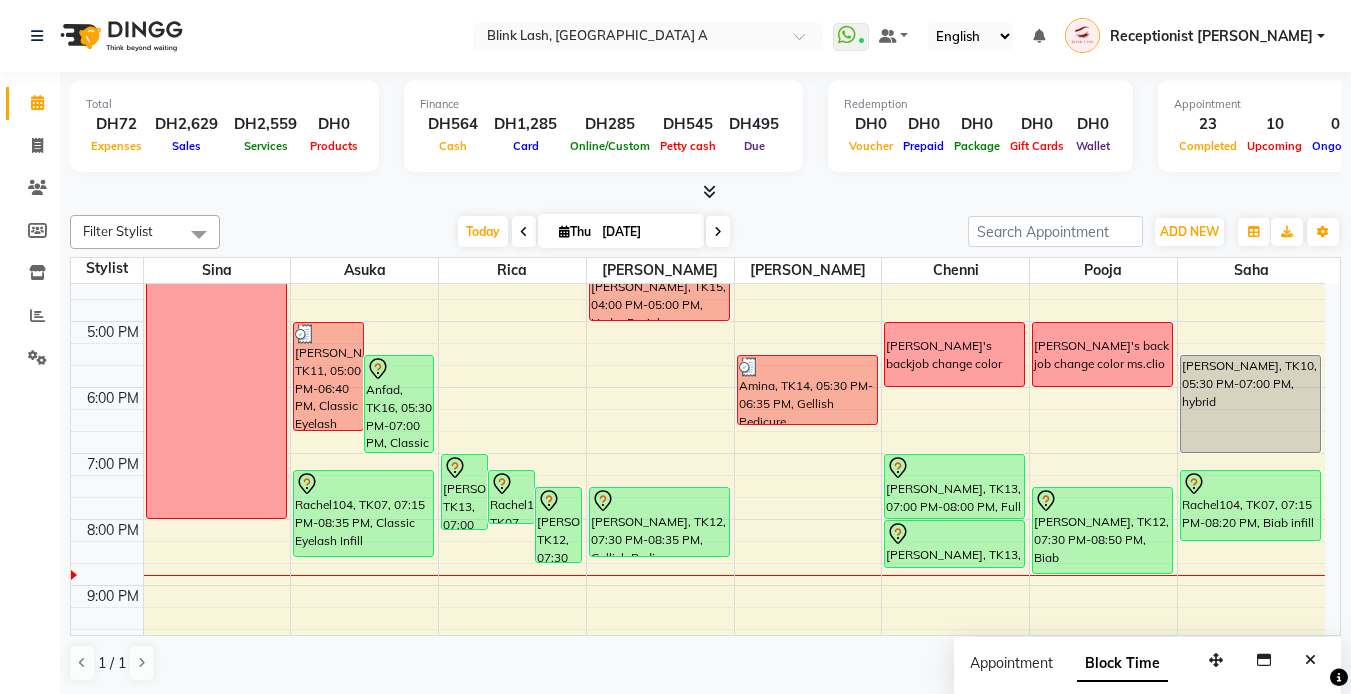 scroll, scrollTop: 438, scrollLeft: 0, axis: vertical 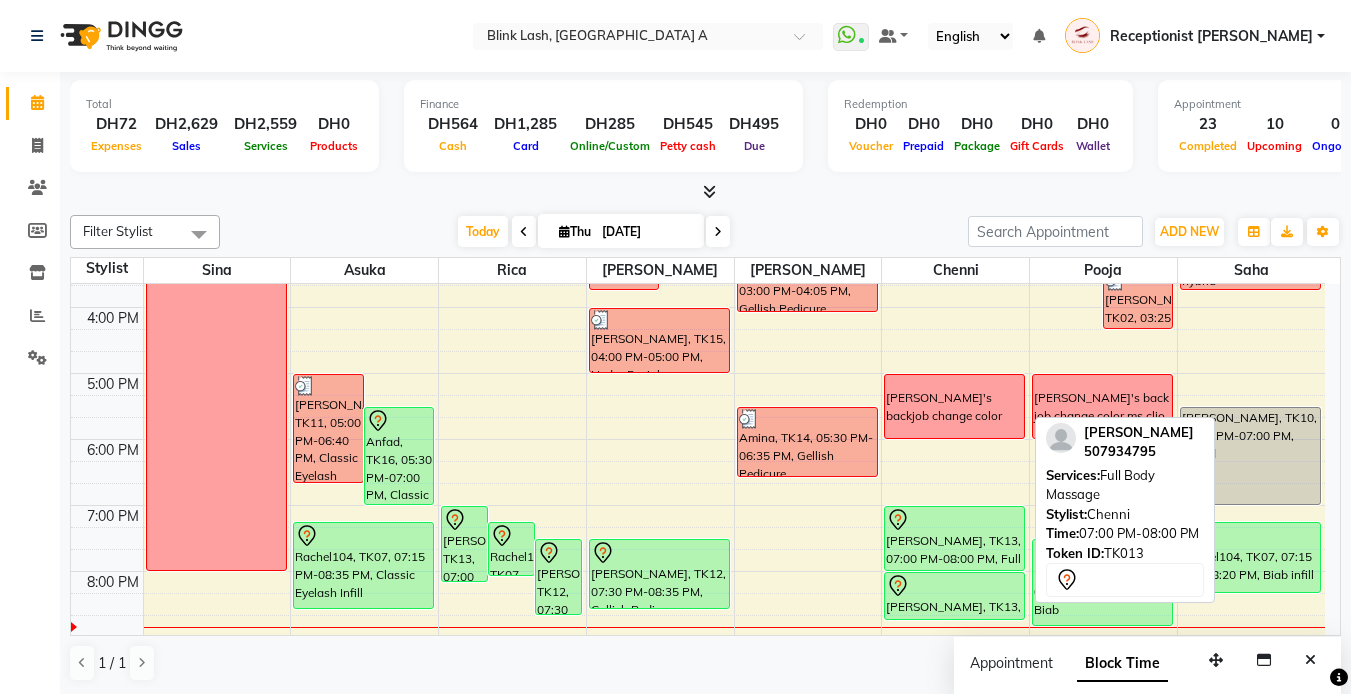click on "[PERSON_NAME], TK13, 07:00 PM-08:00 PM, Full Body Massage" at bounding box center (954, 538) 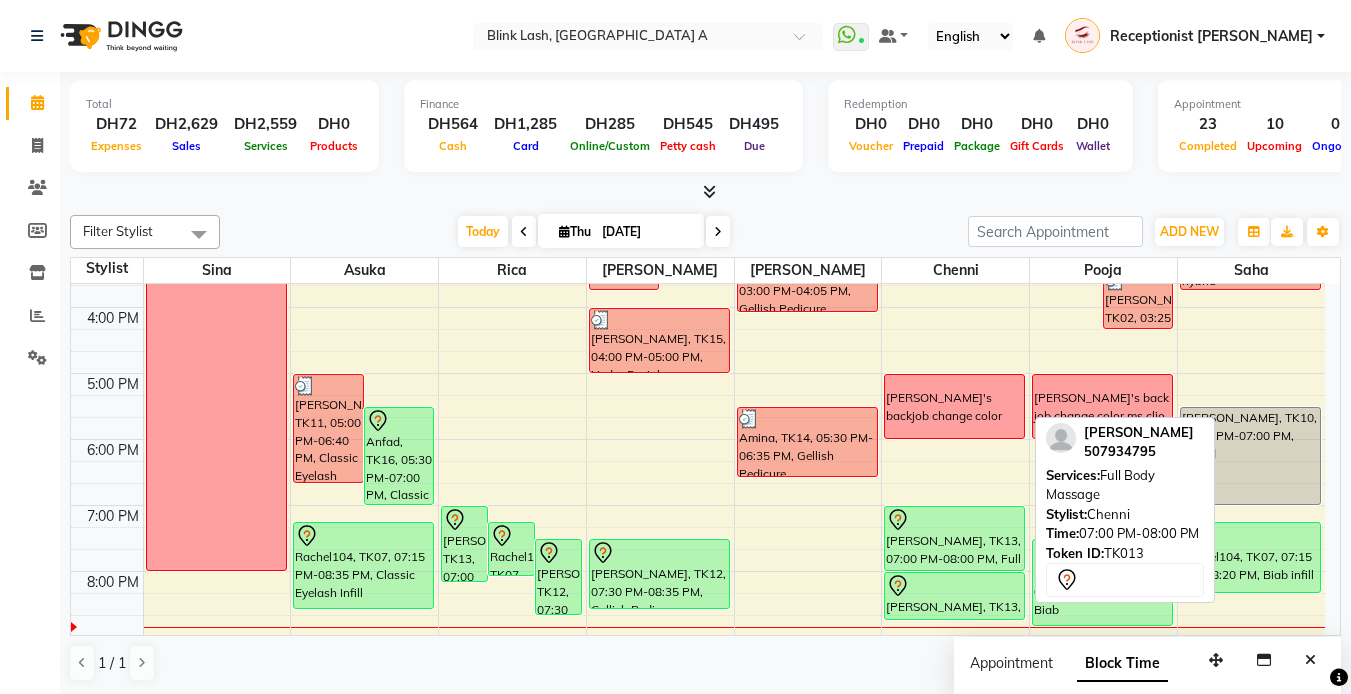 click on "[PERSON_NAME], TK13, 07:00 PM-08:00 PM, Full Body Massage" at bounding box center (954, 538) 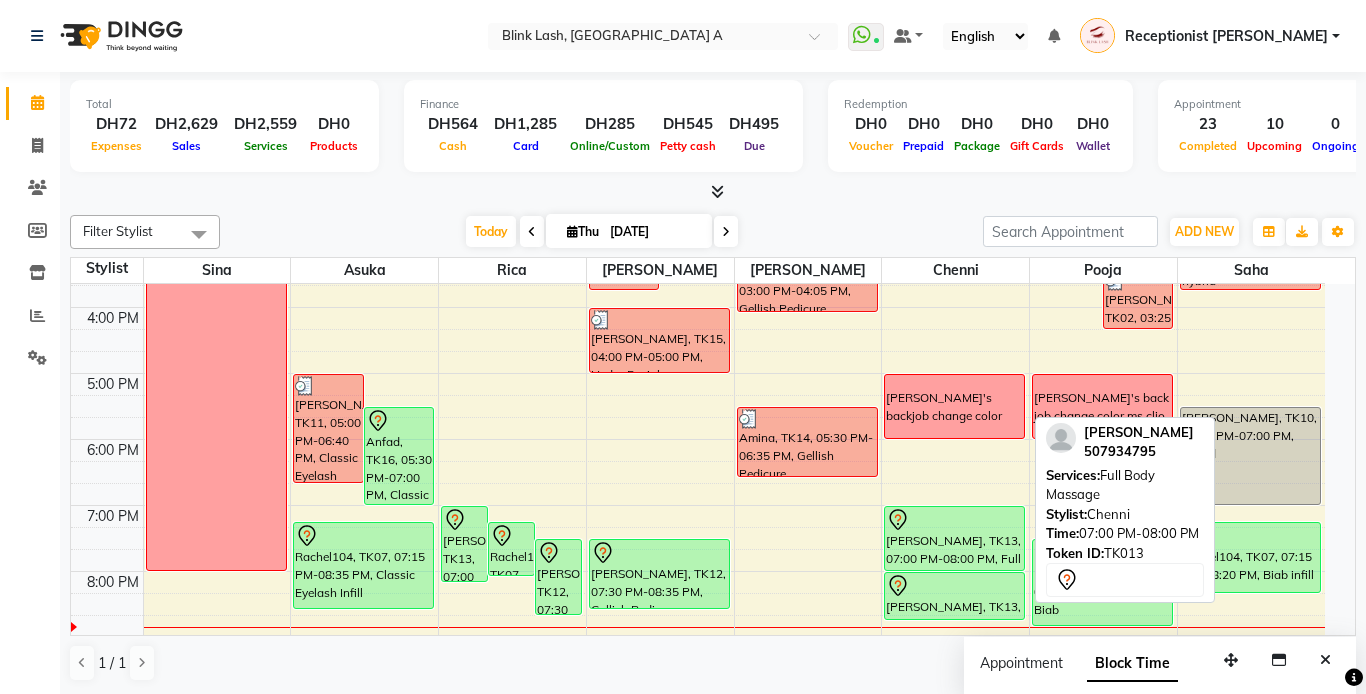 select on "7" 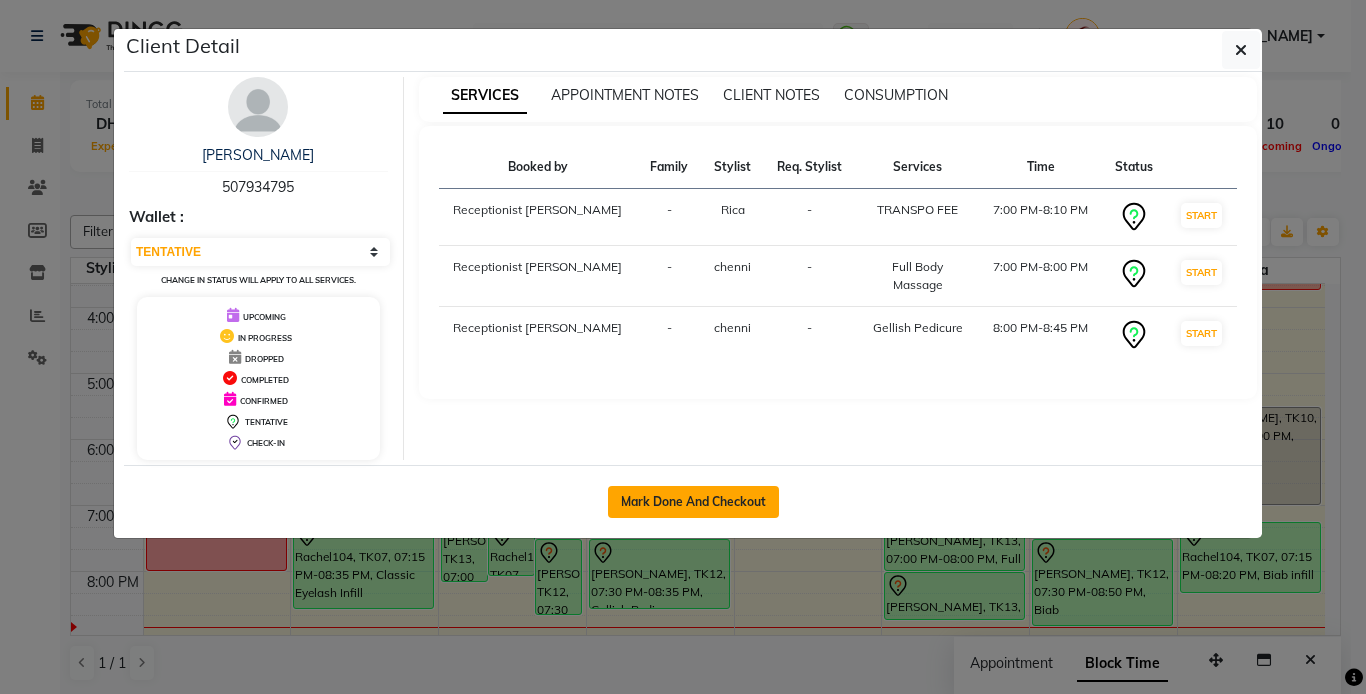 click on "Mark Done And Checkout" 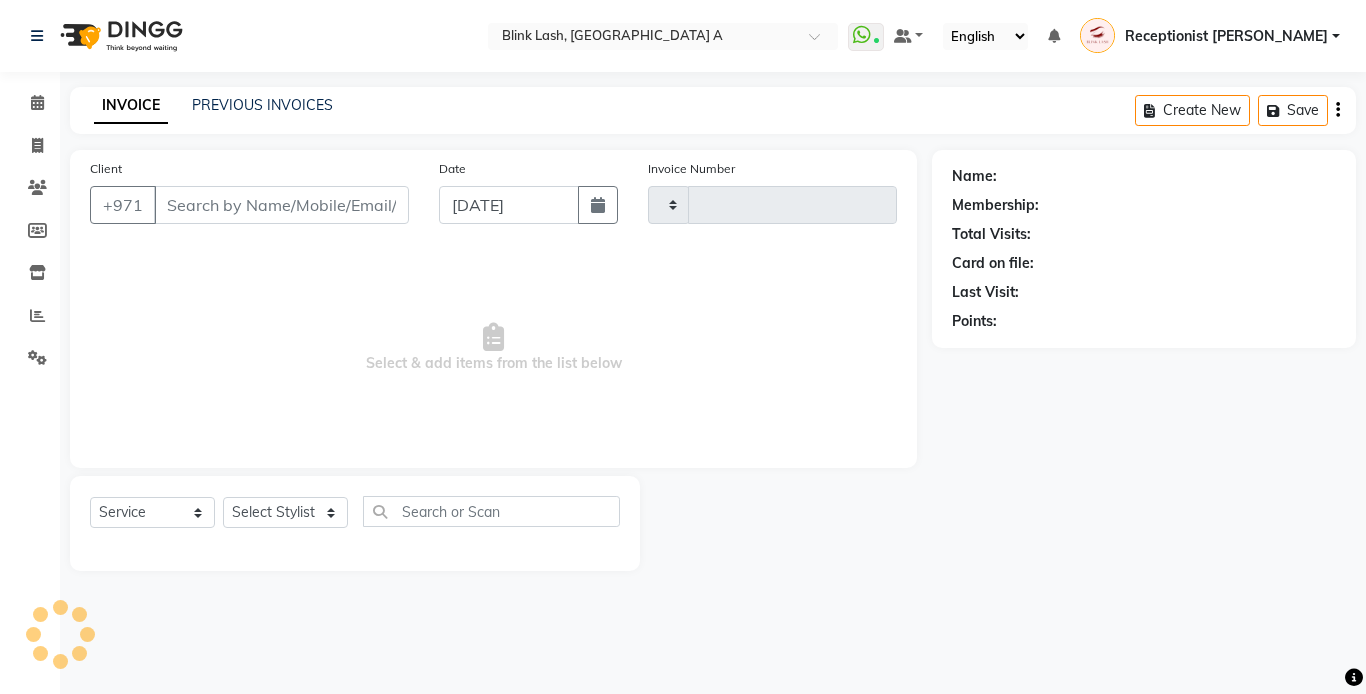type on "1040" 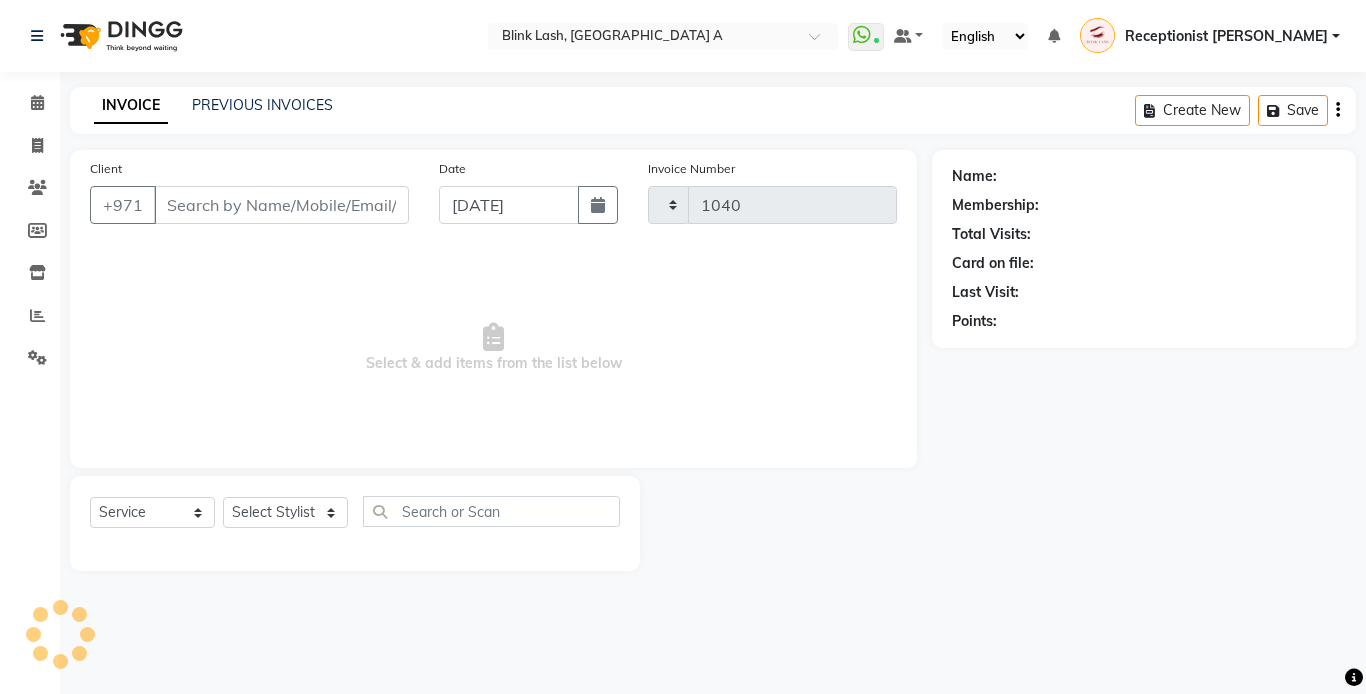 select on "5970" 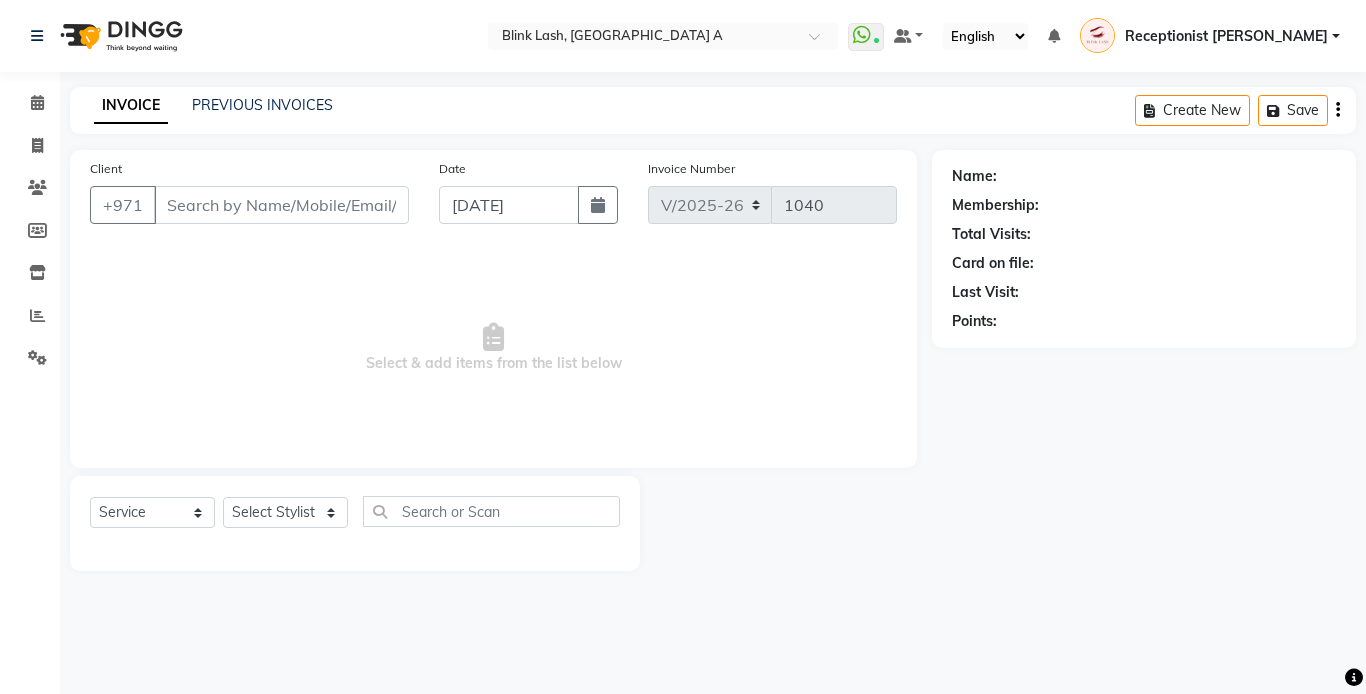 type on "507934795" 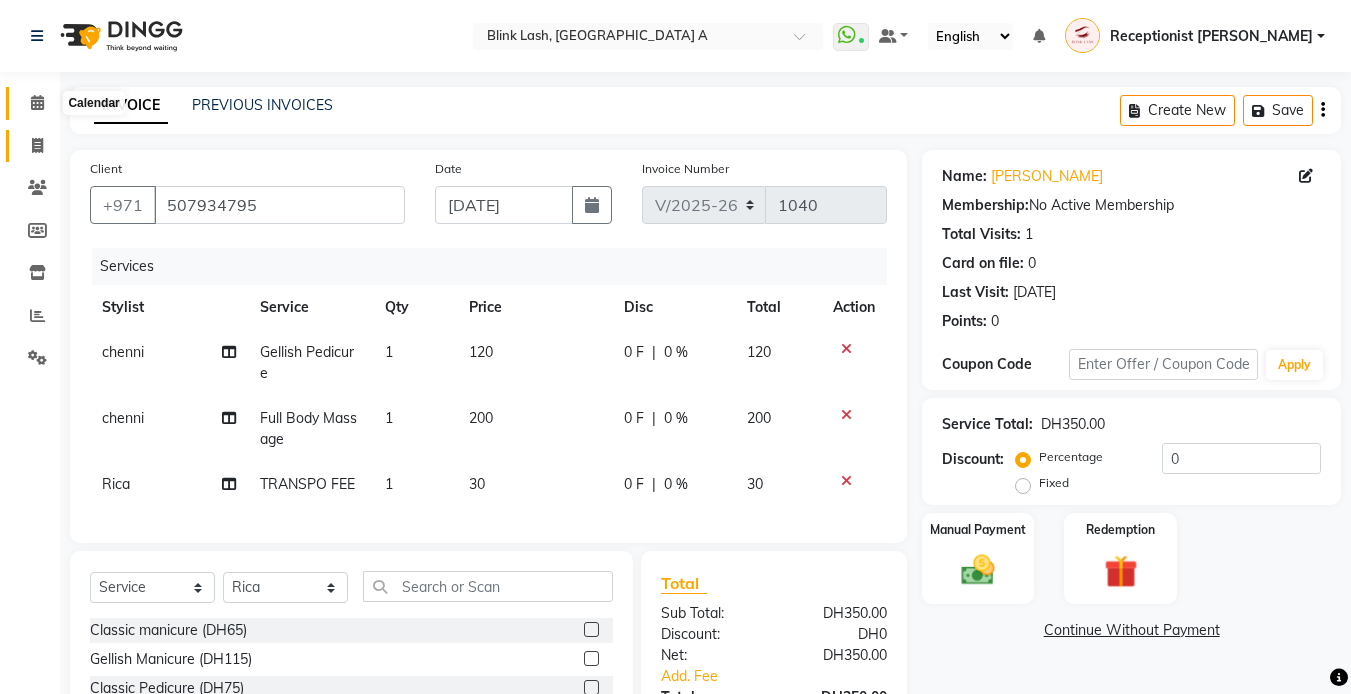 drag, startPoint x: 36, startPoint y: 107, endPoint x: 46, endPoint y: 157, distance: 50.990196 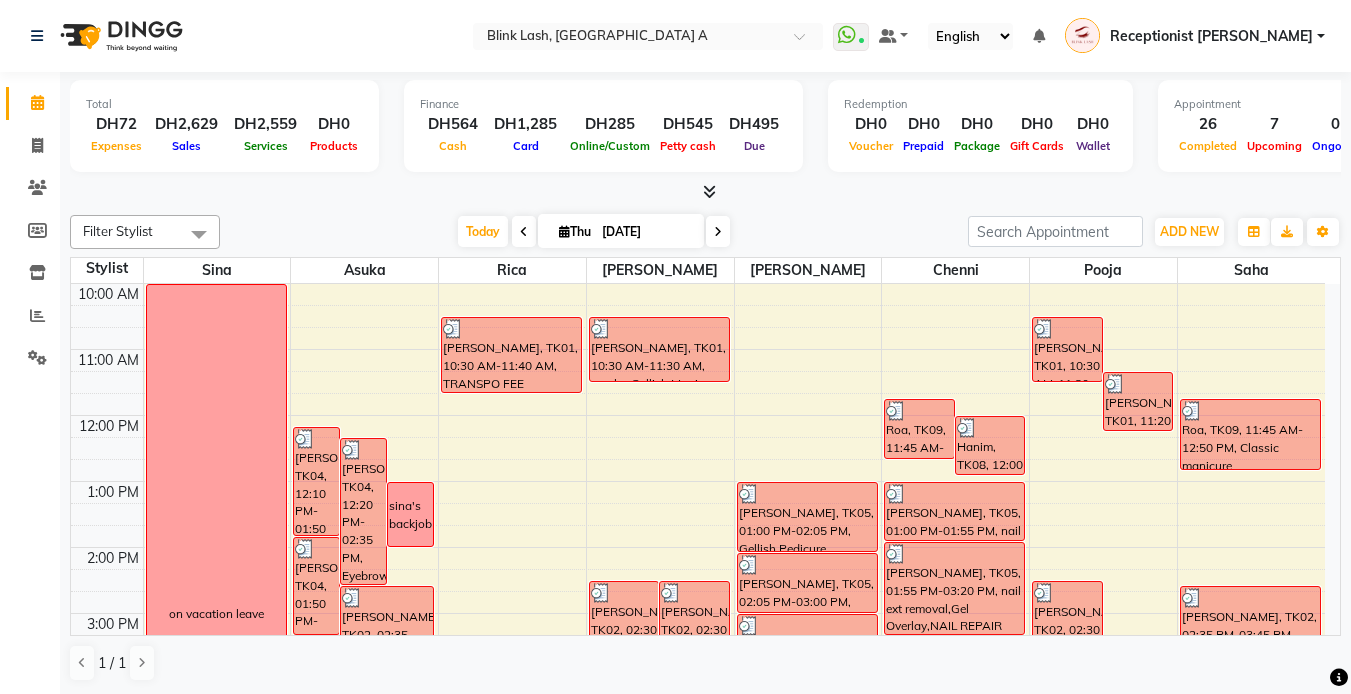 scroll, scrollTop: 100, scrollLeft: 0, axis: vertical 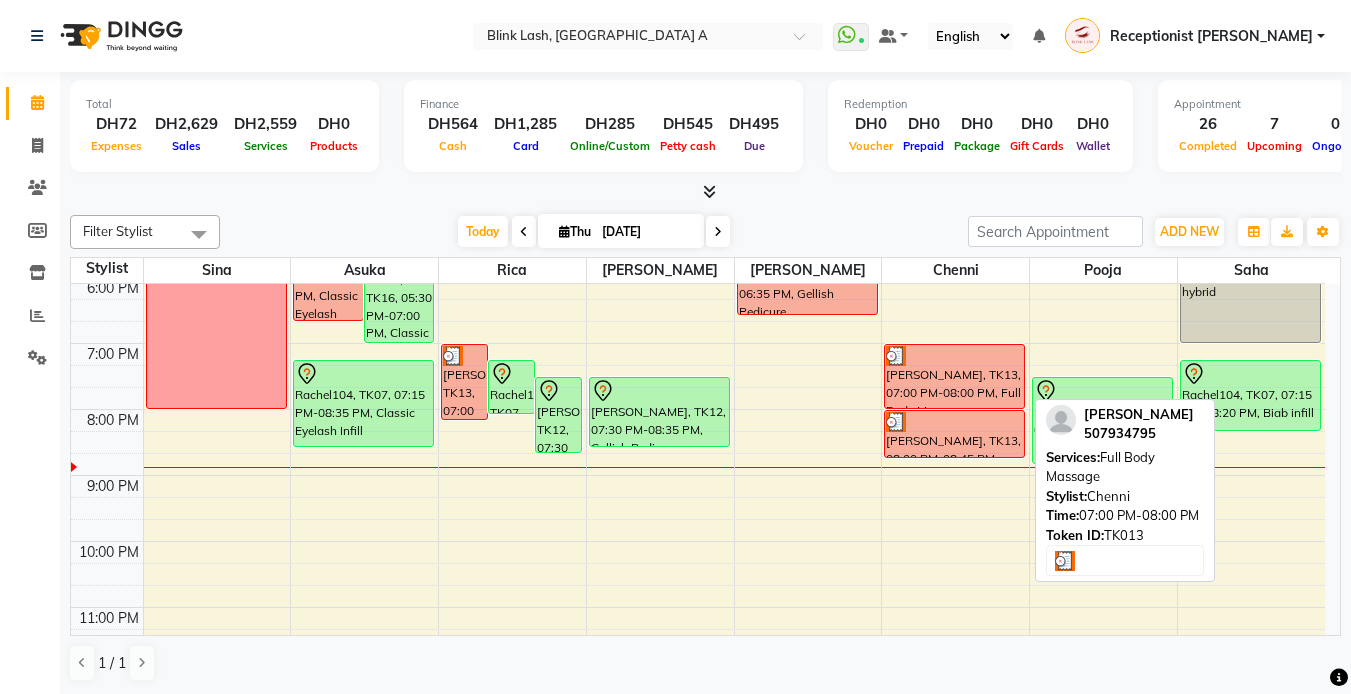 click at bounding box center [954, 356] 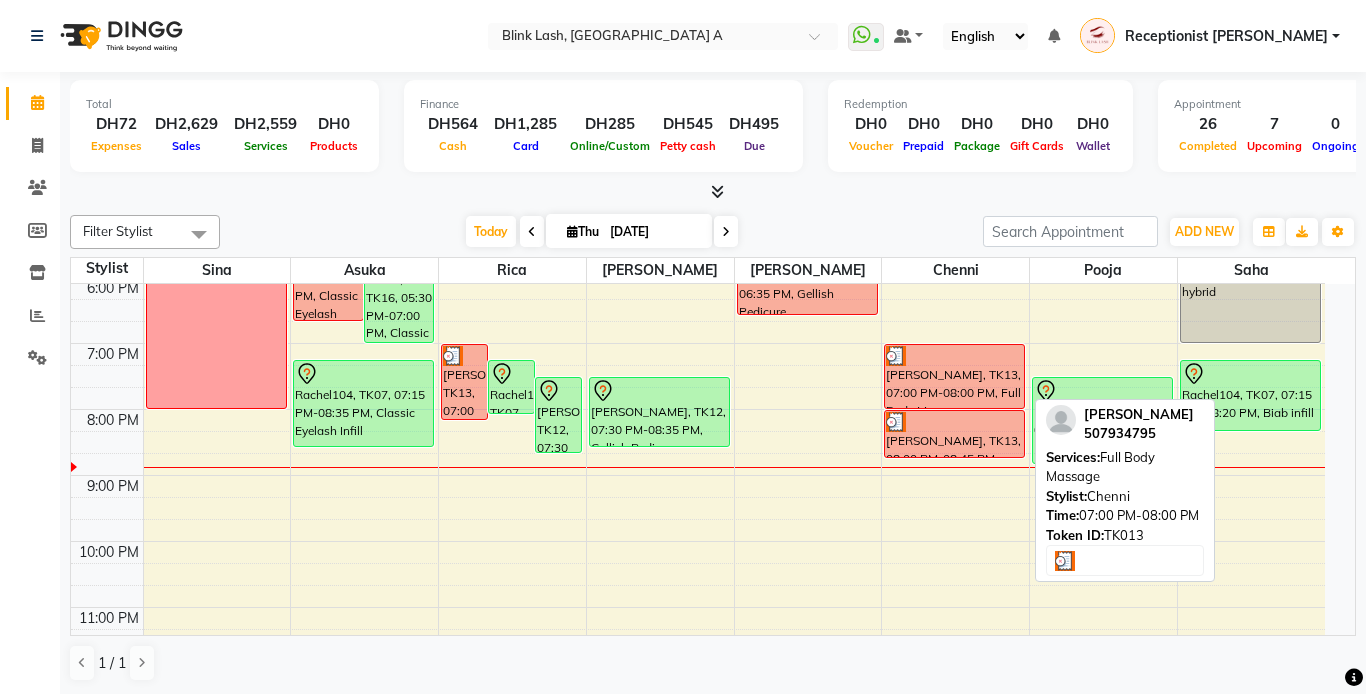 select on "3" 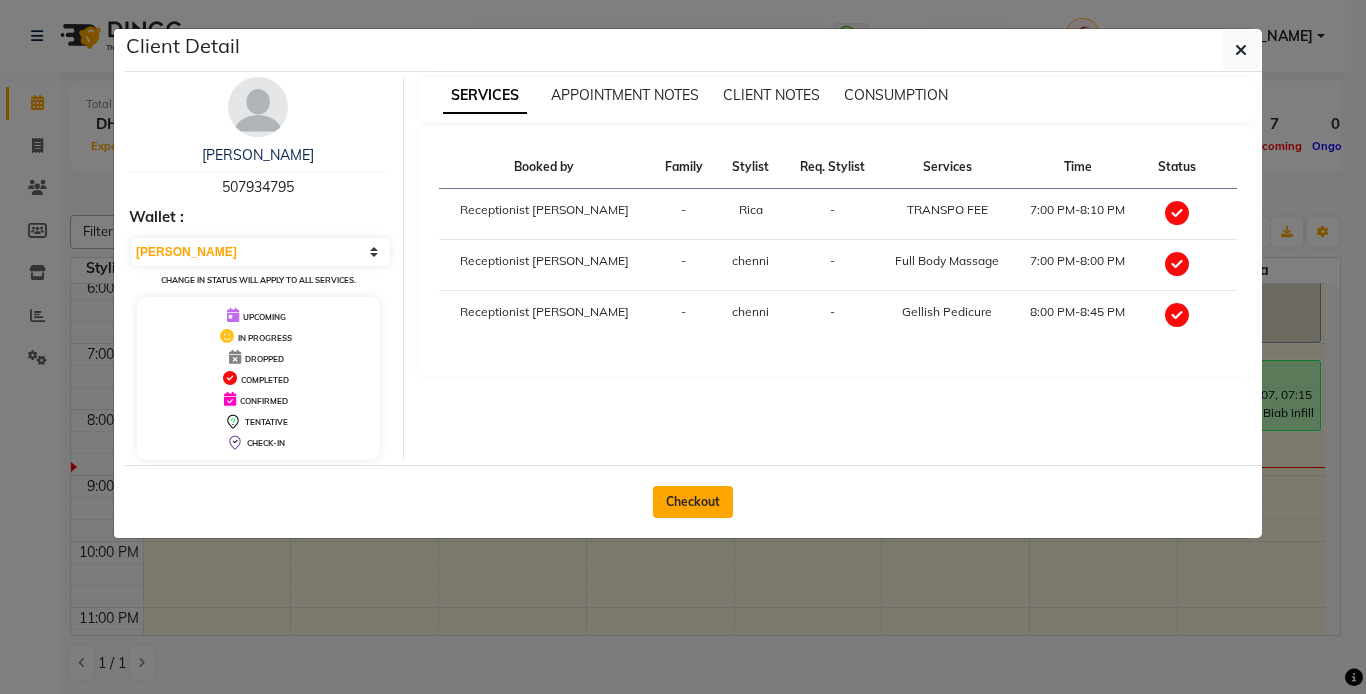 click on "Checkout" 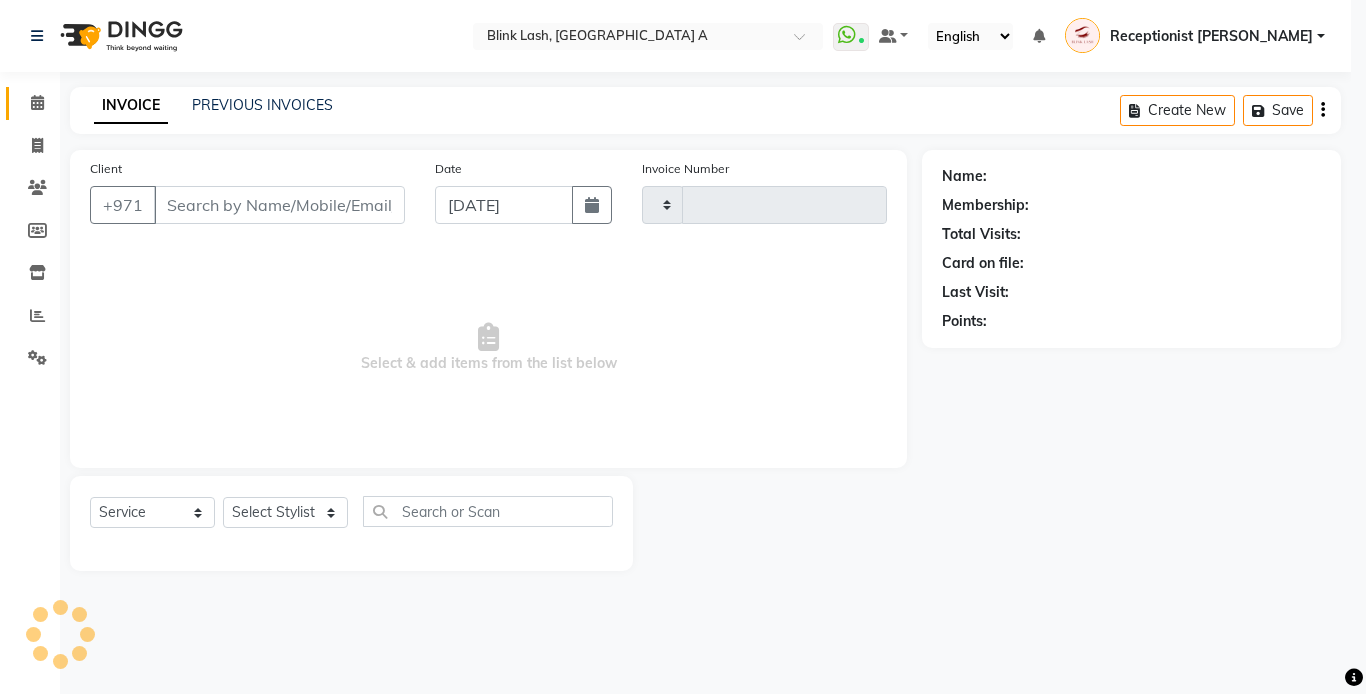 type on "1040" 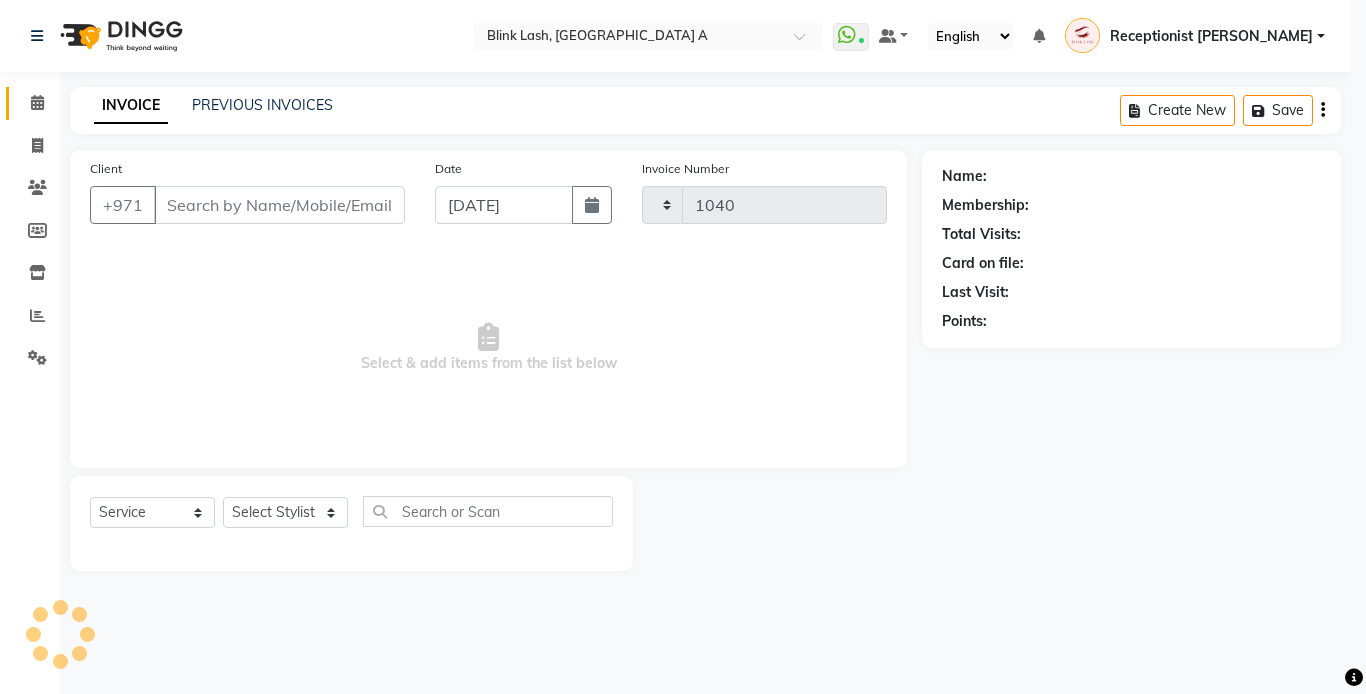 select on "5970" 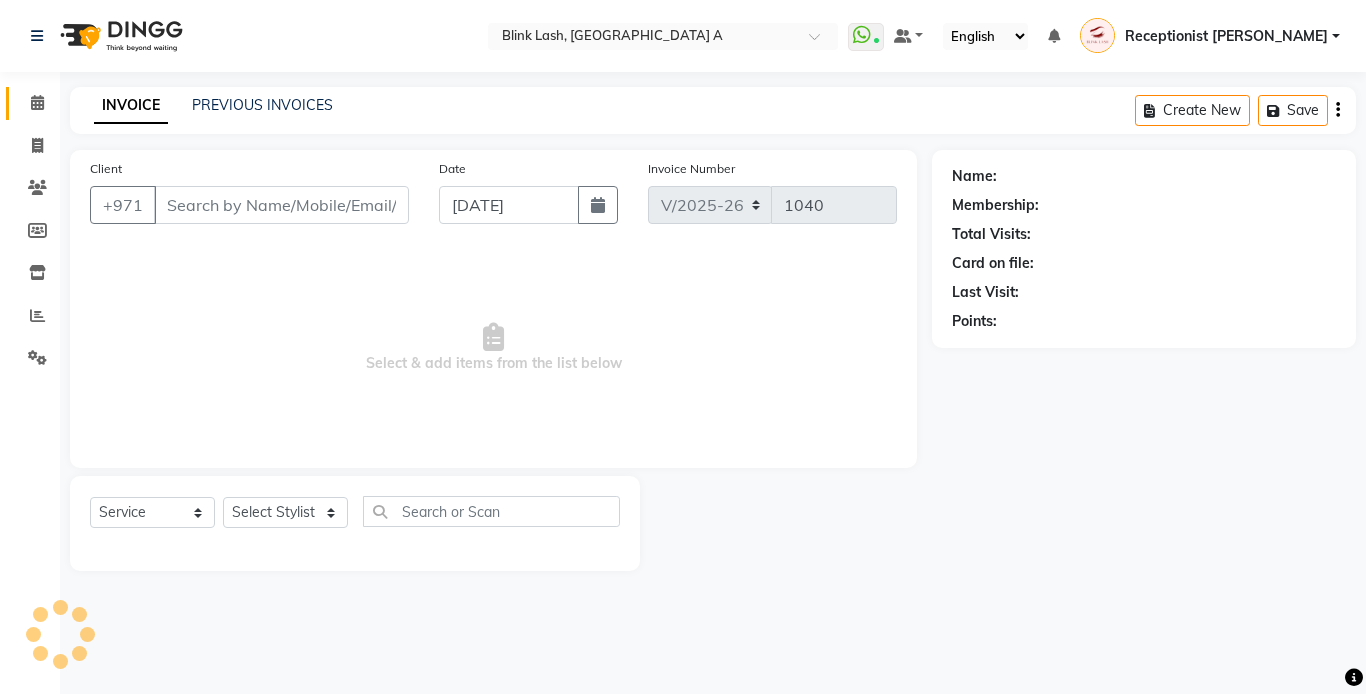 type on "507934795" 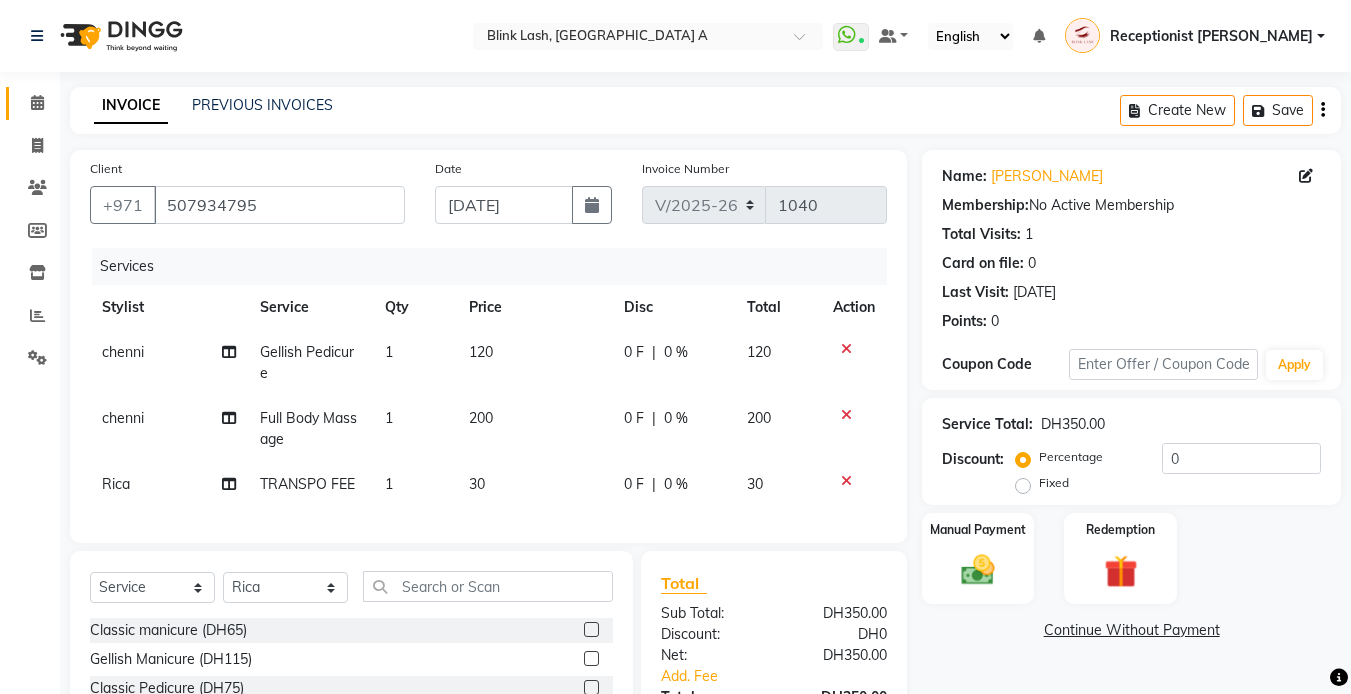scroll, scrollTop: 197, scrollLeft: 0, axis: vertical 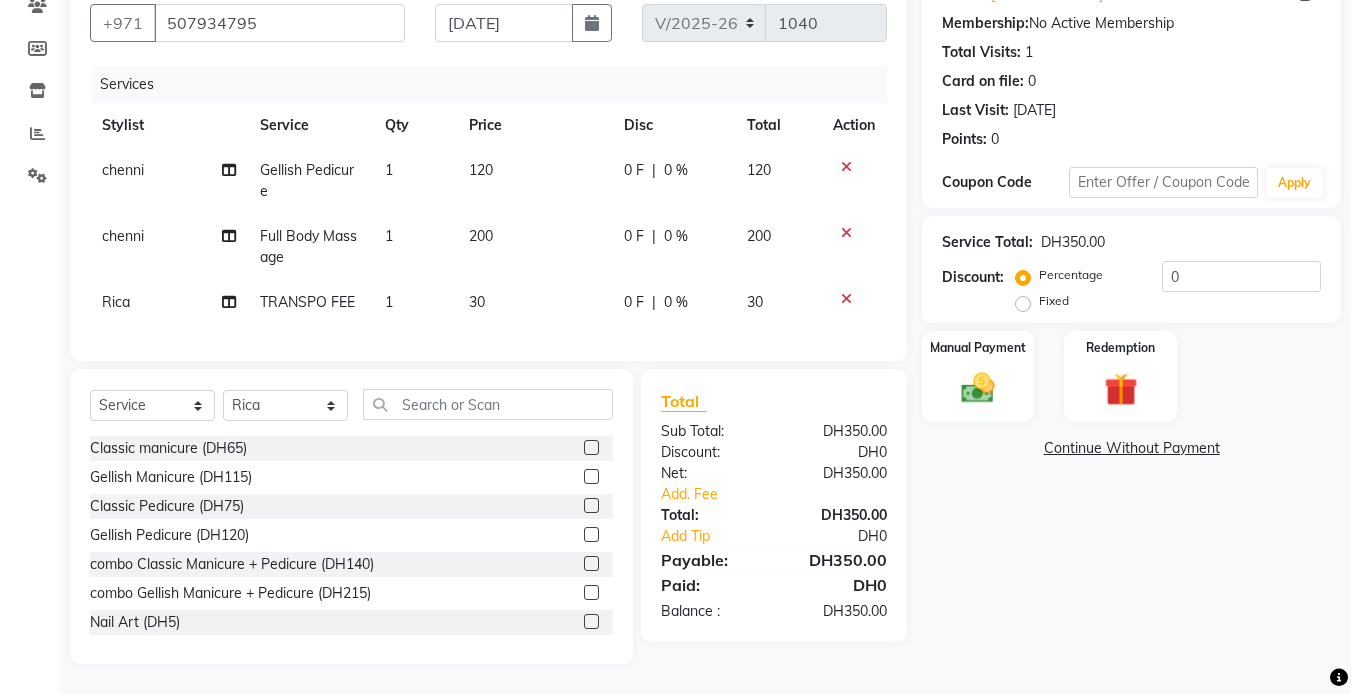 click on "Continue Without Payment" 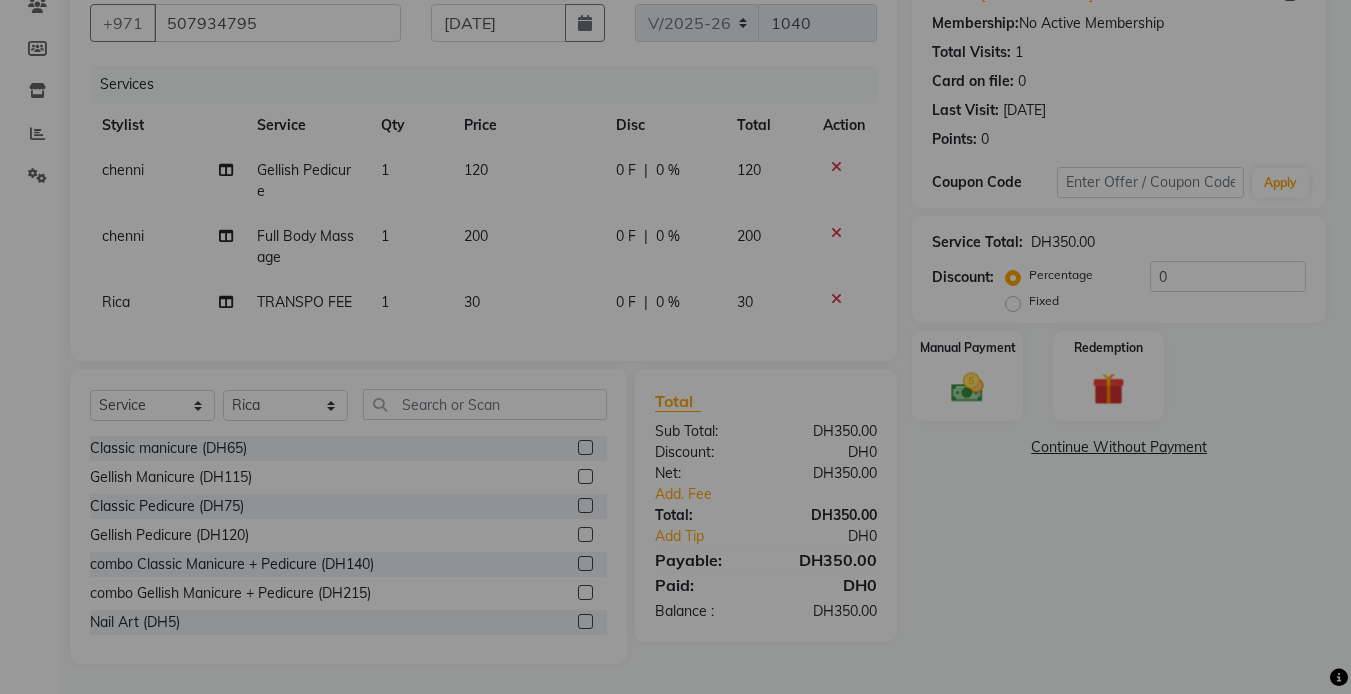 scroll, scrollTop: 176, scrollLeft: 0, axis: vertical 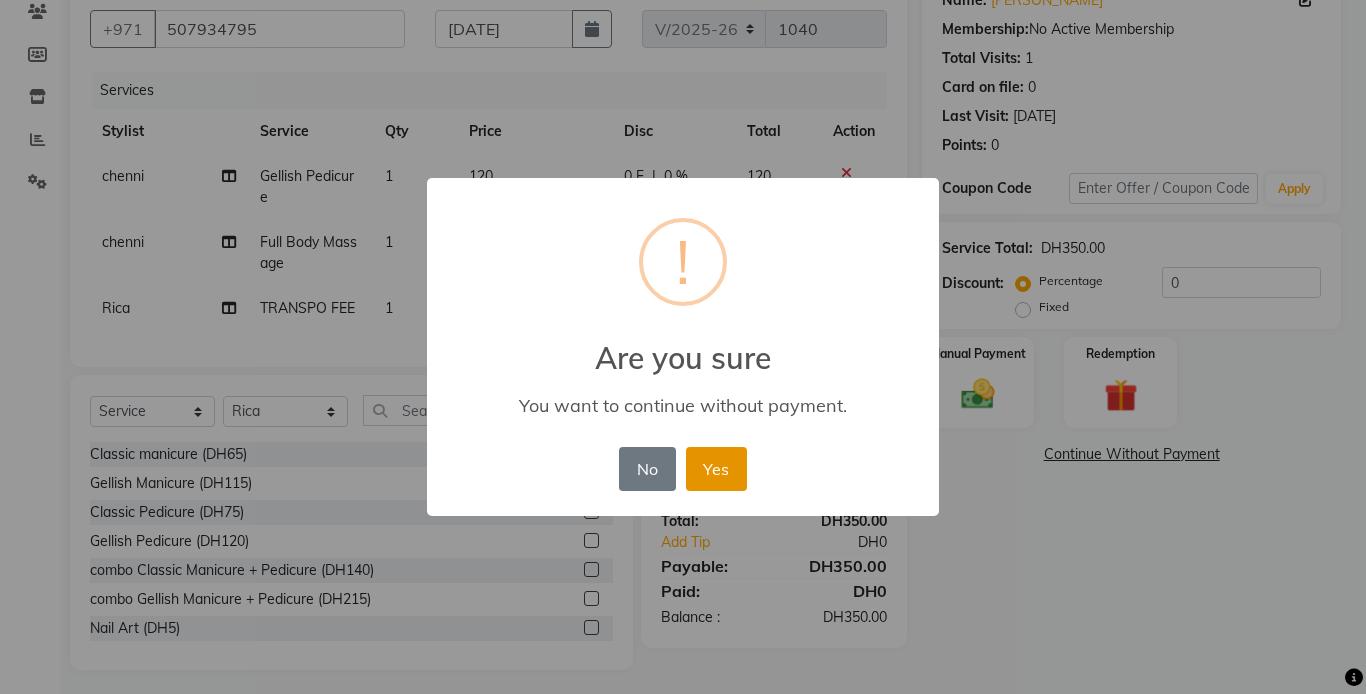 click on "Yes" at bounding box center [716, 469] 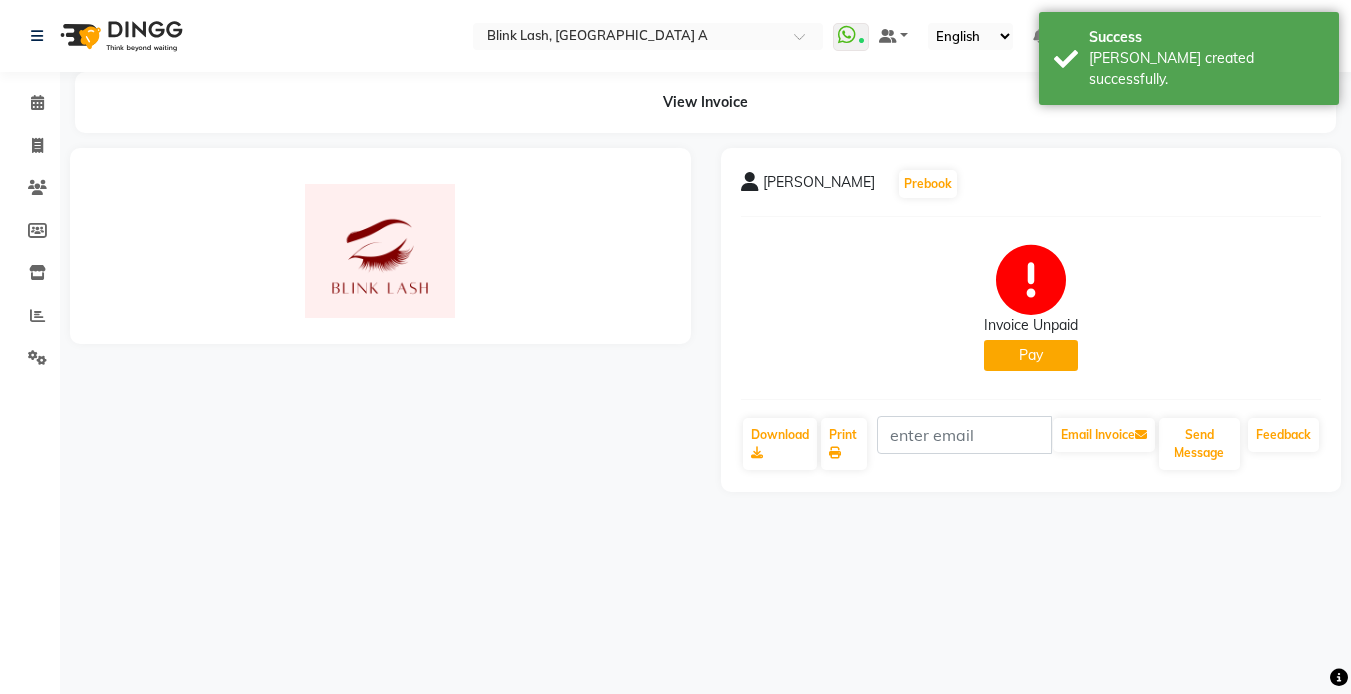 scroll, scrollTop: 0, scrollLeft: 0, axis: both 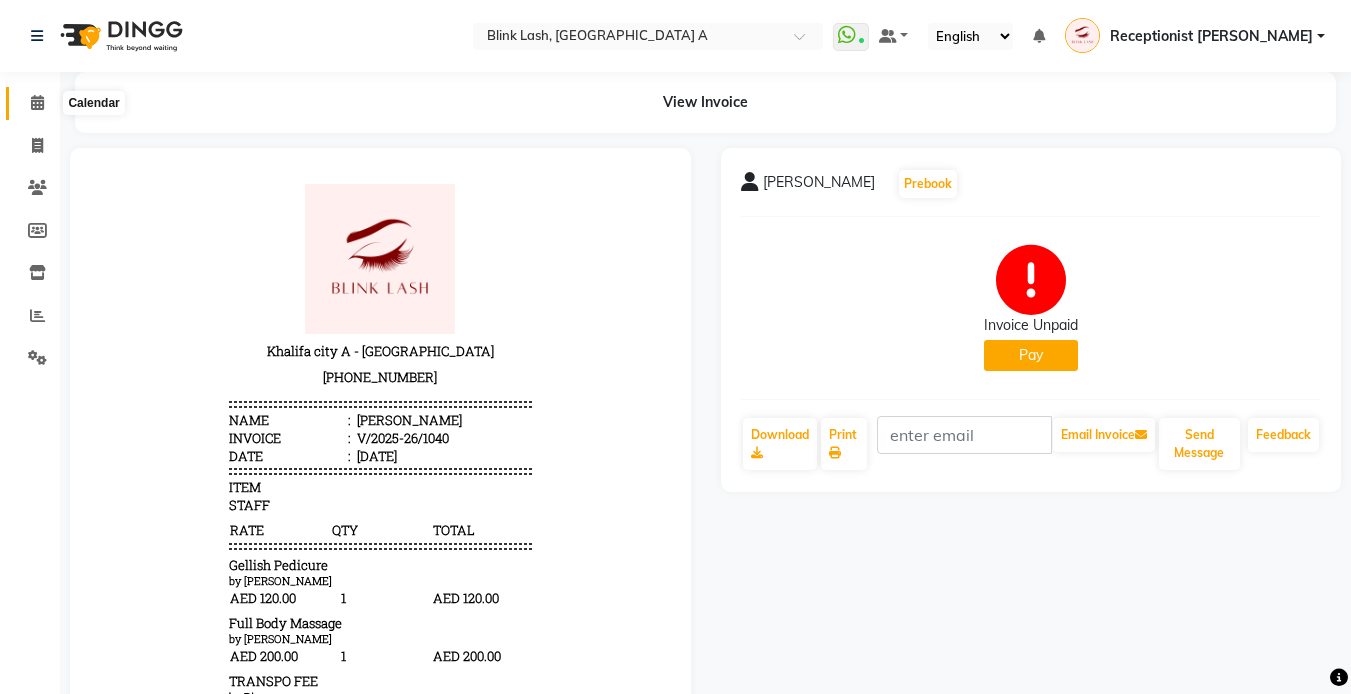 click 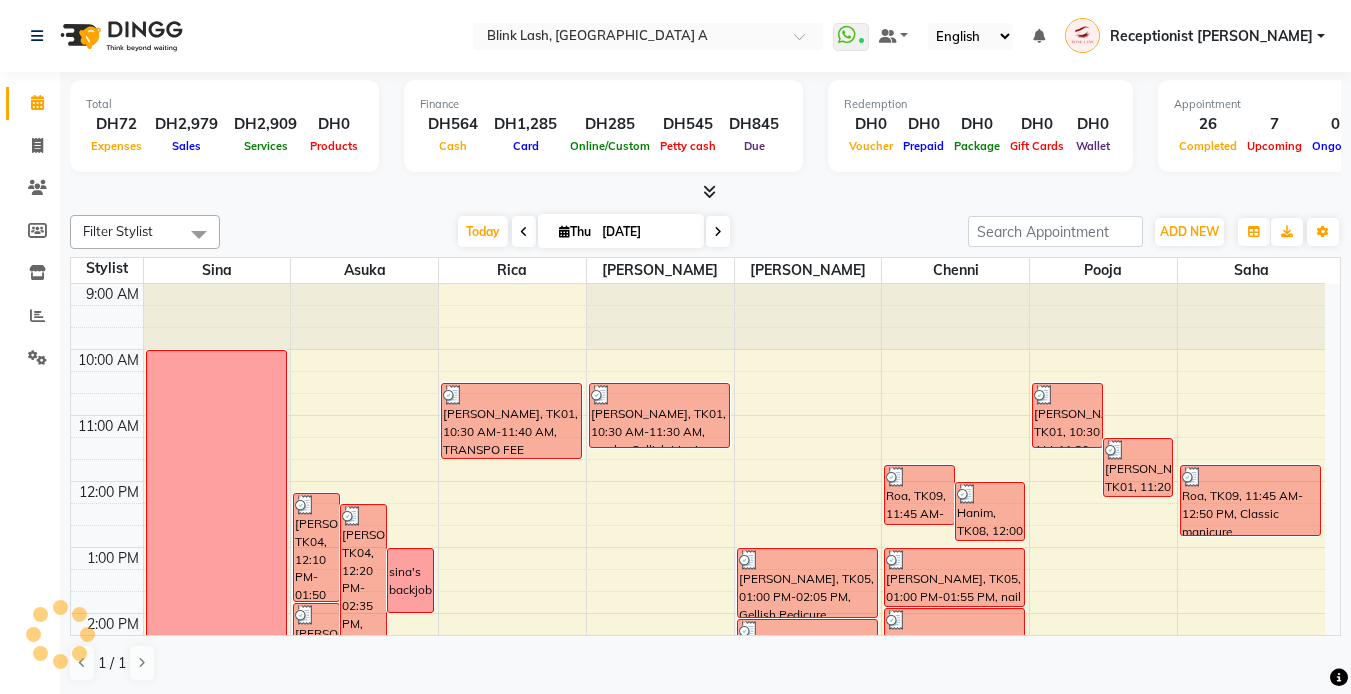 scroll, scrollTop: 0, scrollLeft: 0, axis: both 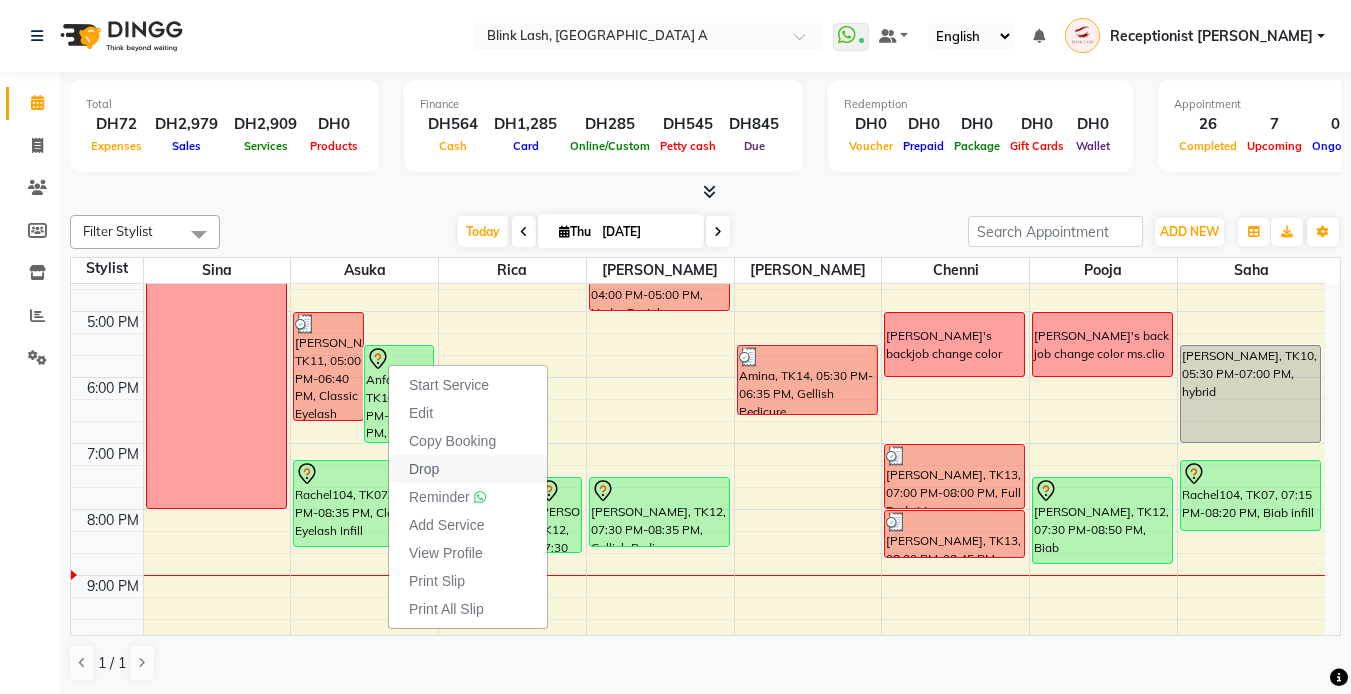 click on "Drop" at bounding box center [468, 469] 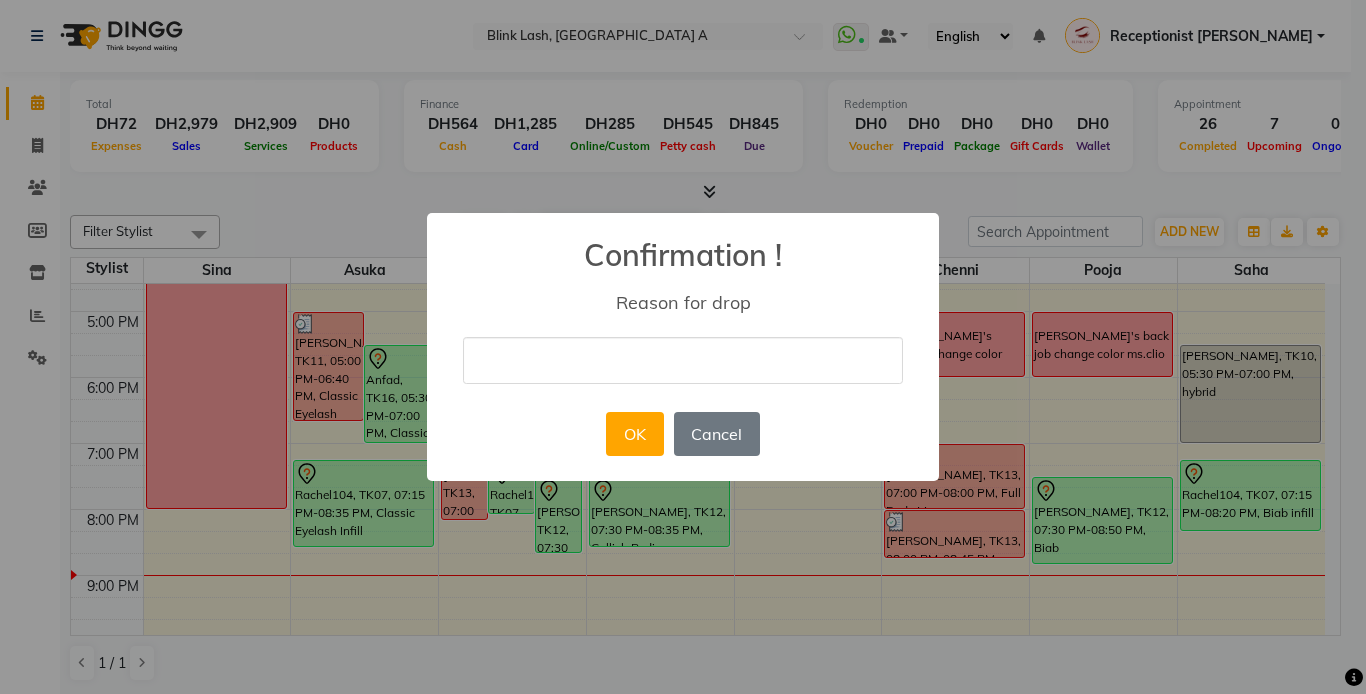 click at bounding box center [683, 360] 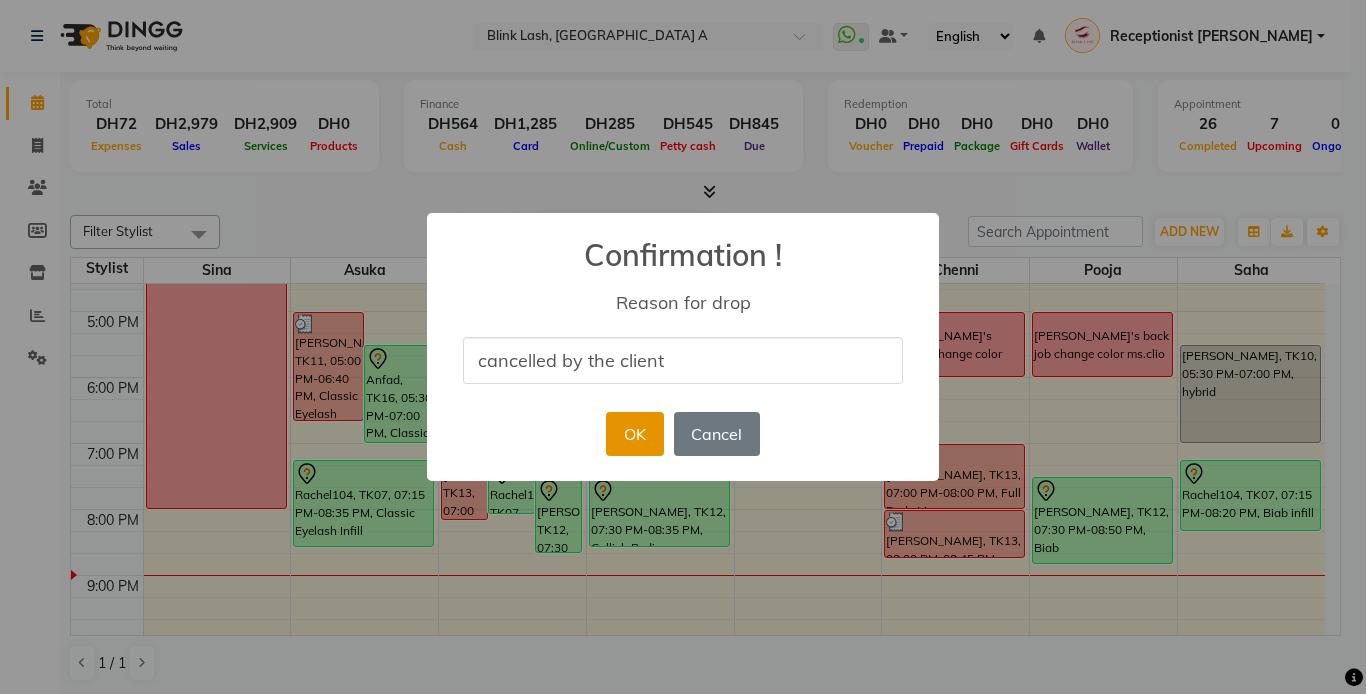 click on "OK" at bounding box center (634, 434) 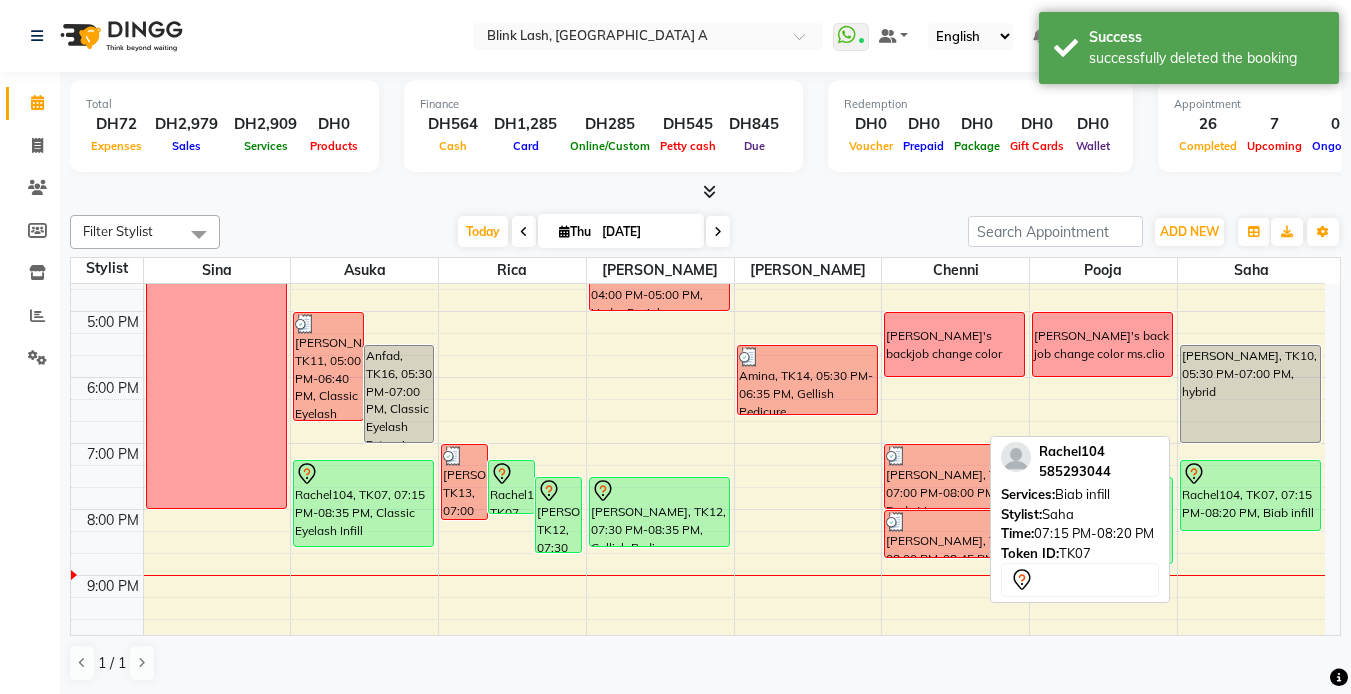 click on "Rachel104, TK07, 07:15 PM-08:20 PM, Biab infill" at bounding box center (1251, 495) 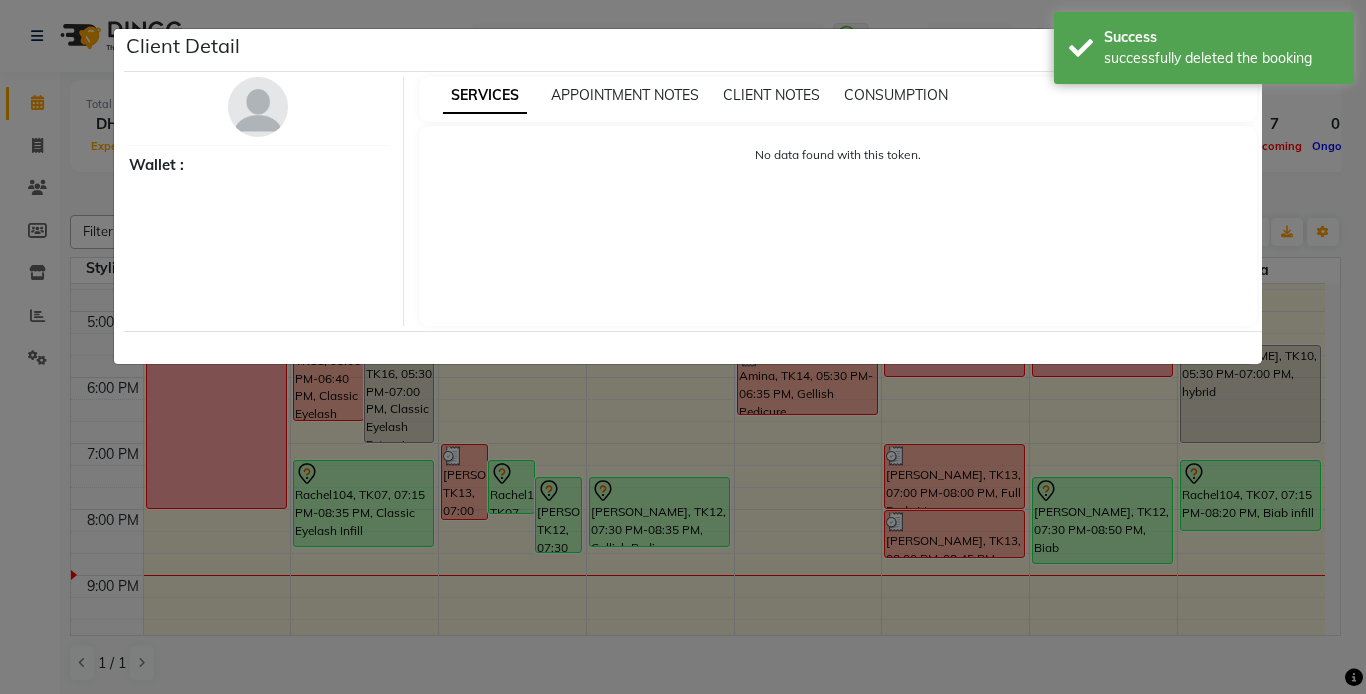 select on "7" 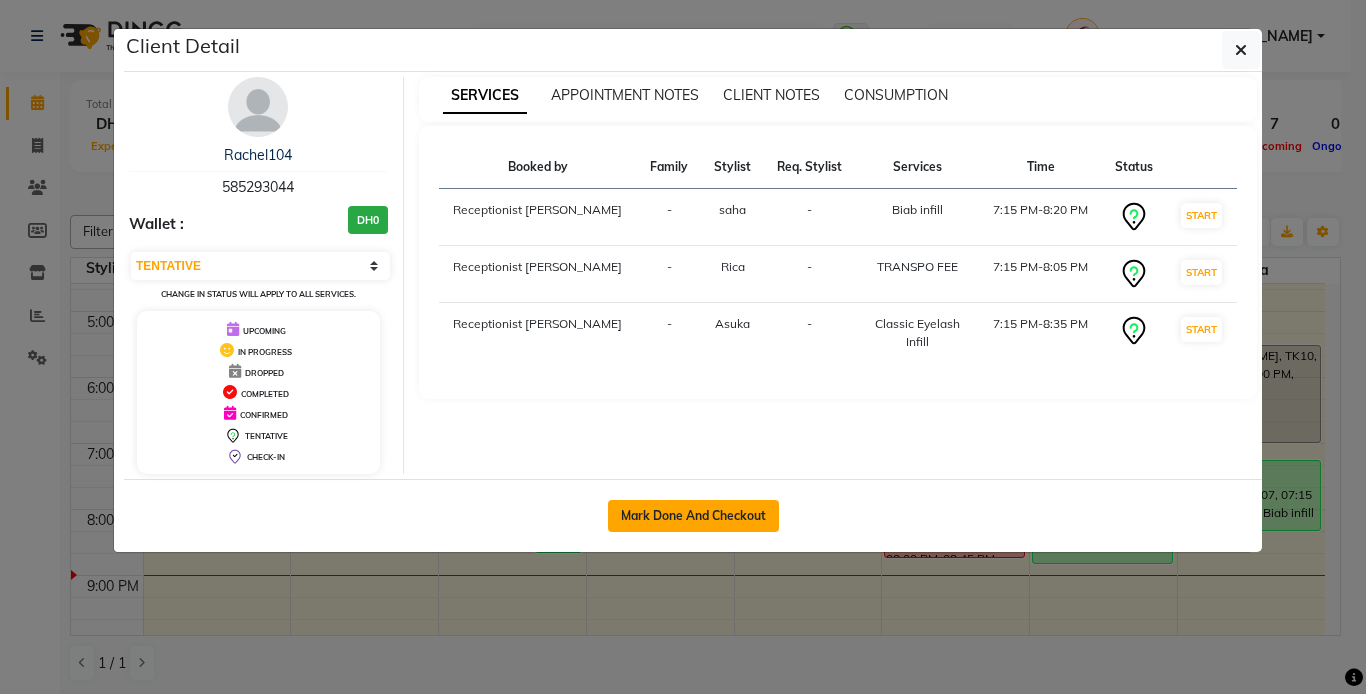 click on "Mark Done And Checkout" 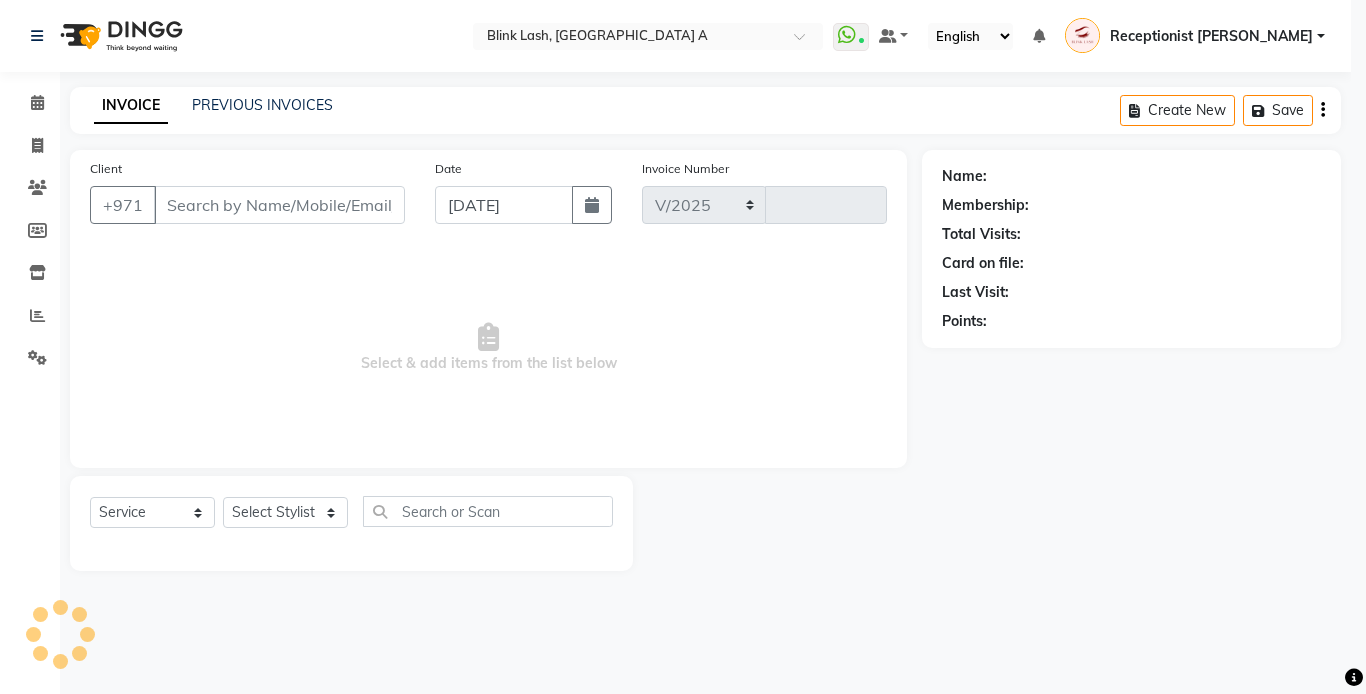 select on "5970" 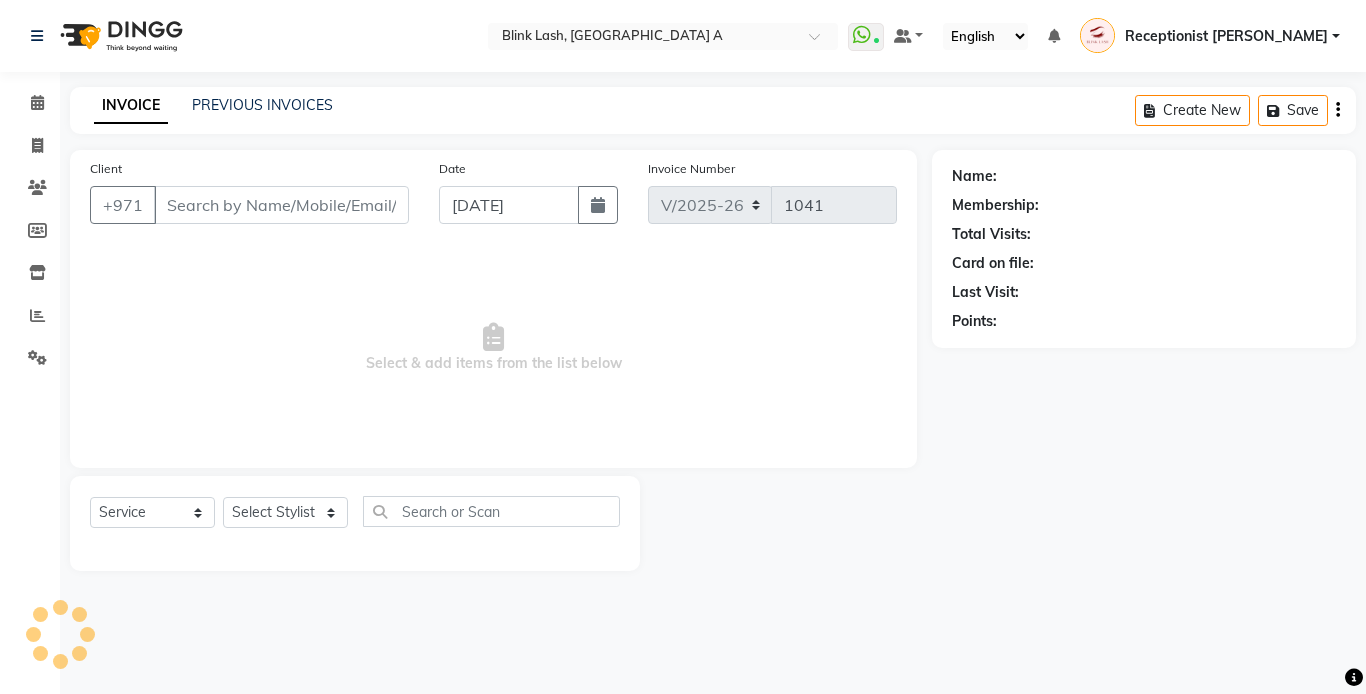 type on "585293044" 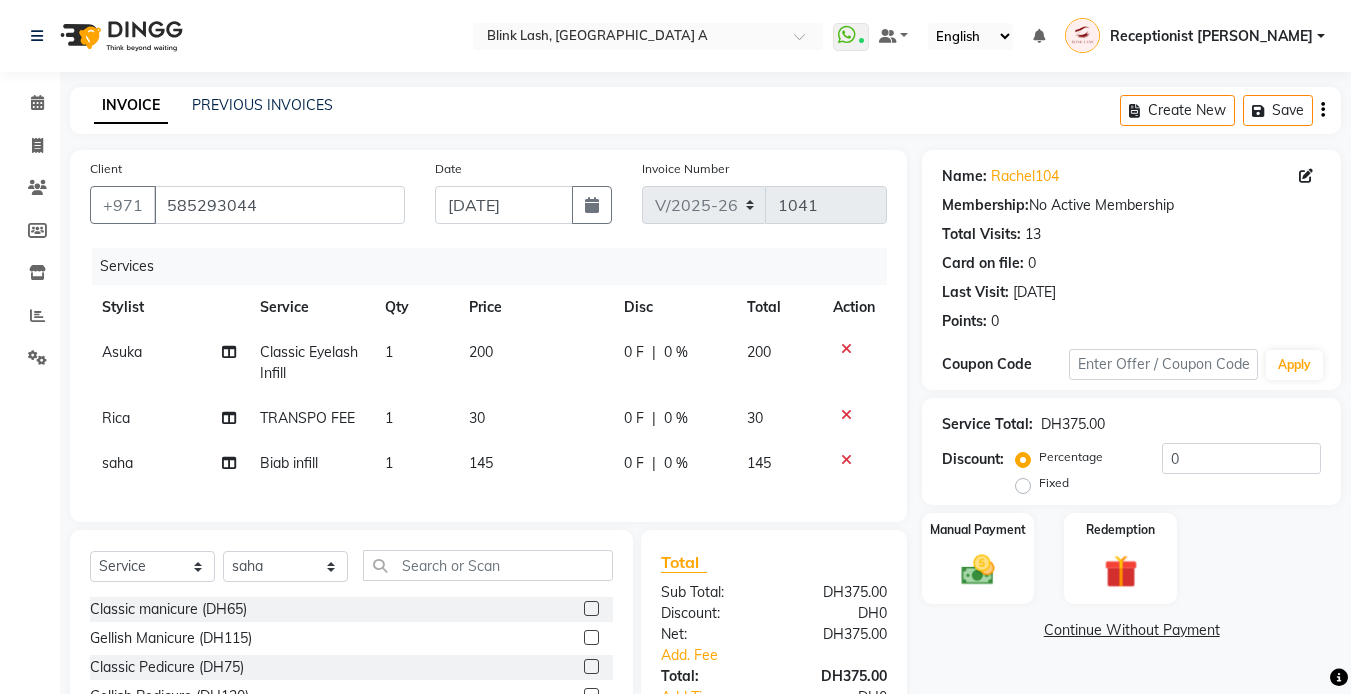 scroll, scrollTop: 176, scrollLeft: 0, axis: vertical 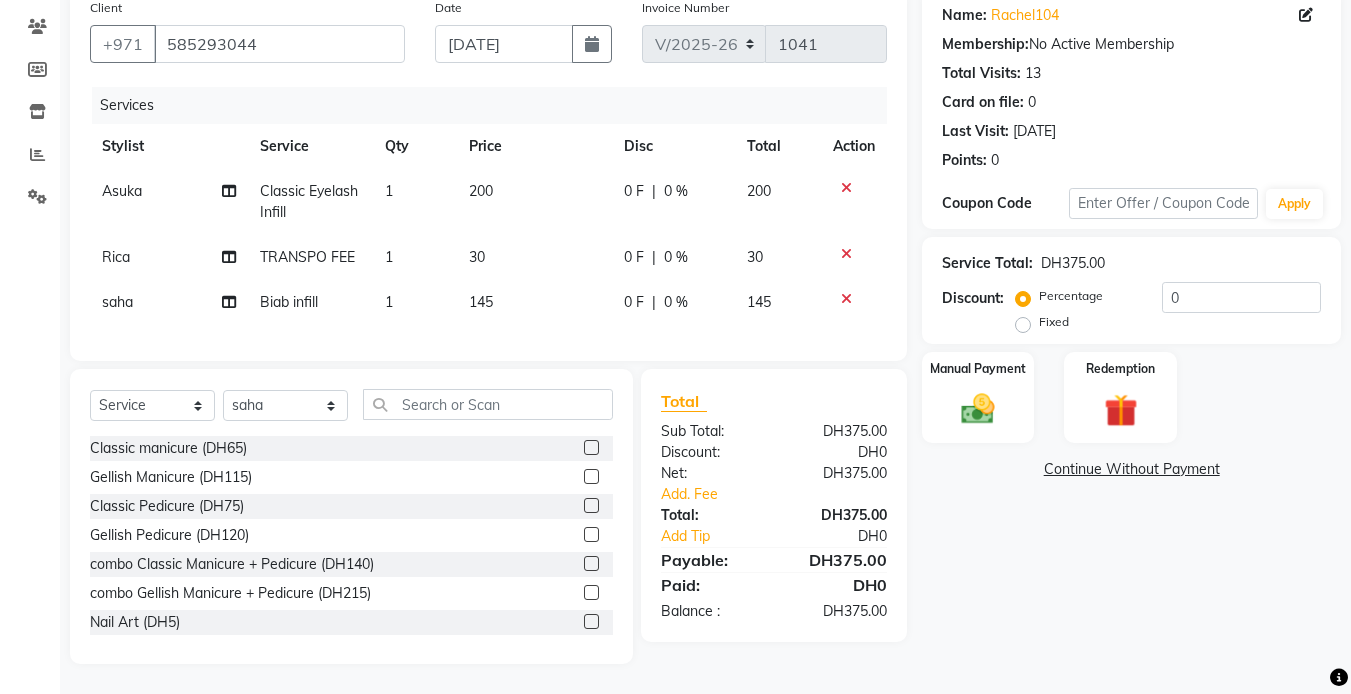 click on "Continue Without Payment" 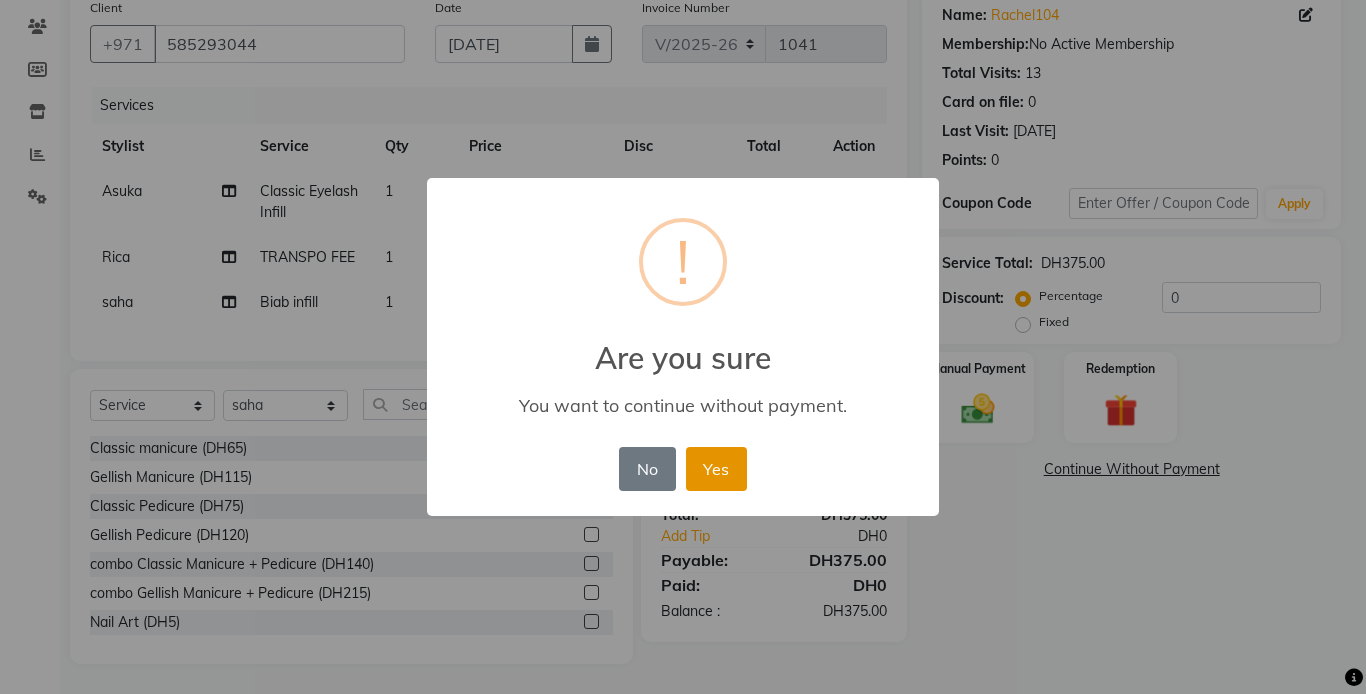 click on "Yes" at bounding box center [716, 469] 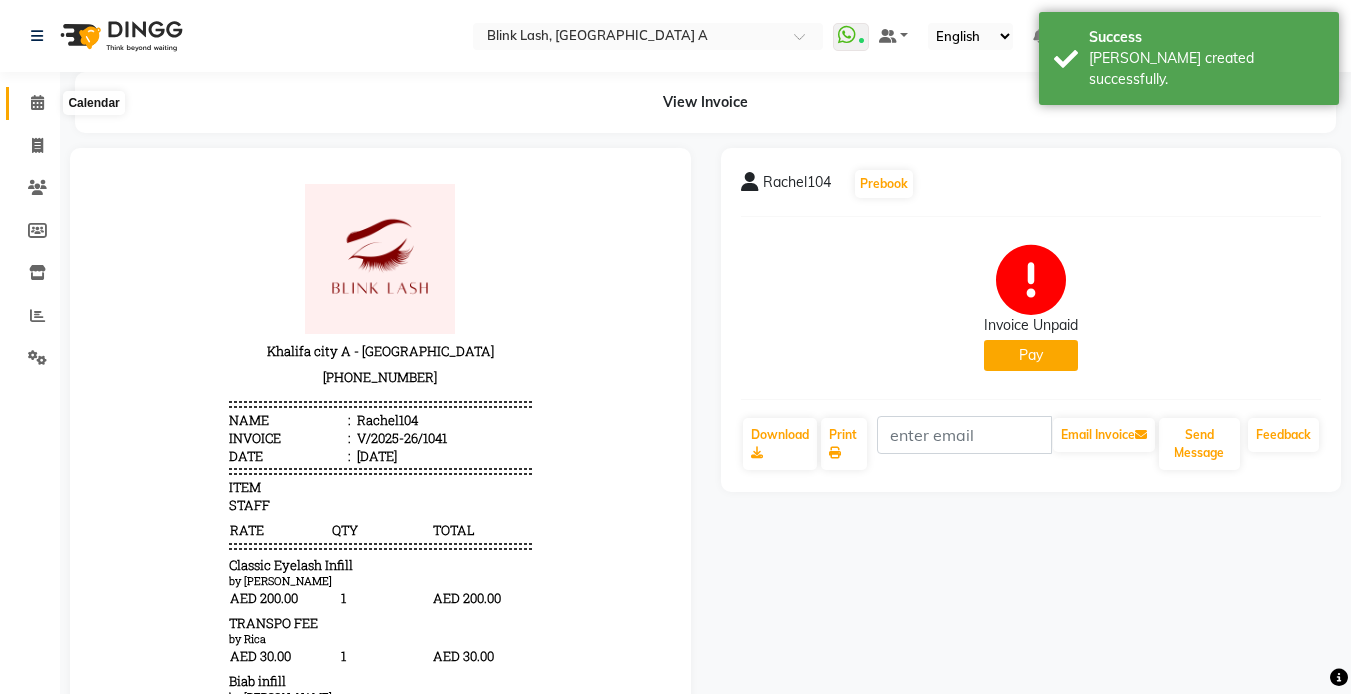 scroll, scrollTop: 0, scrollLeft: 0, axis: both 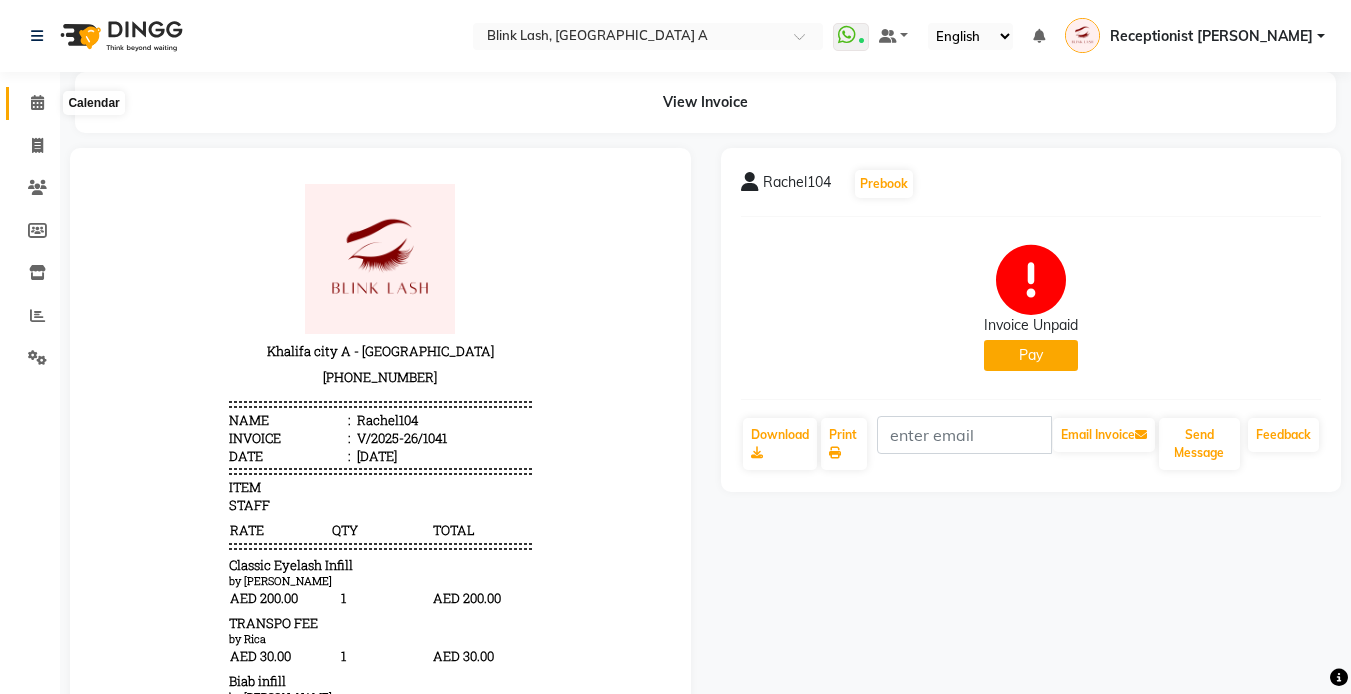 click 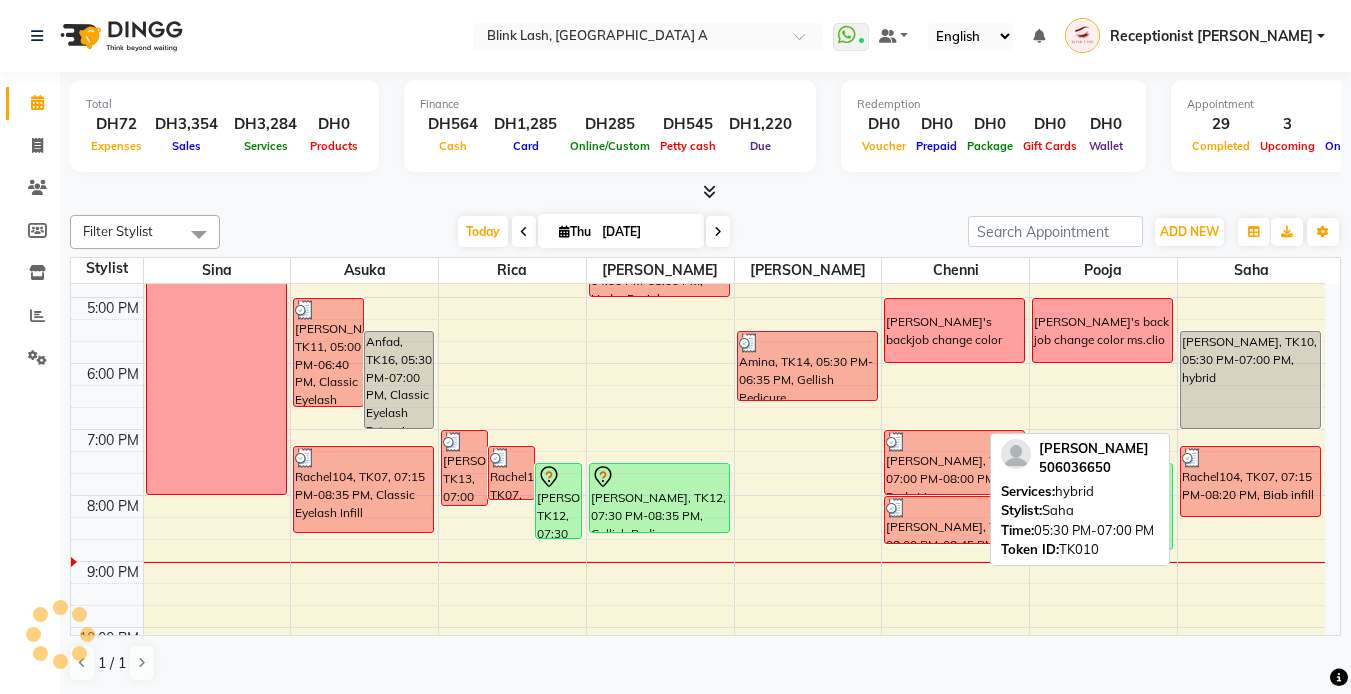 scroll, scrollTop: 600, scrollLeft: 0, axis: vertical 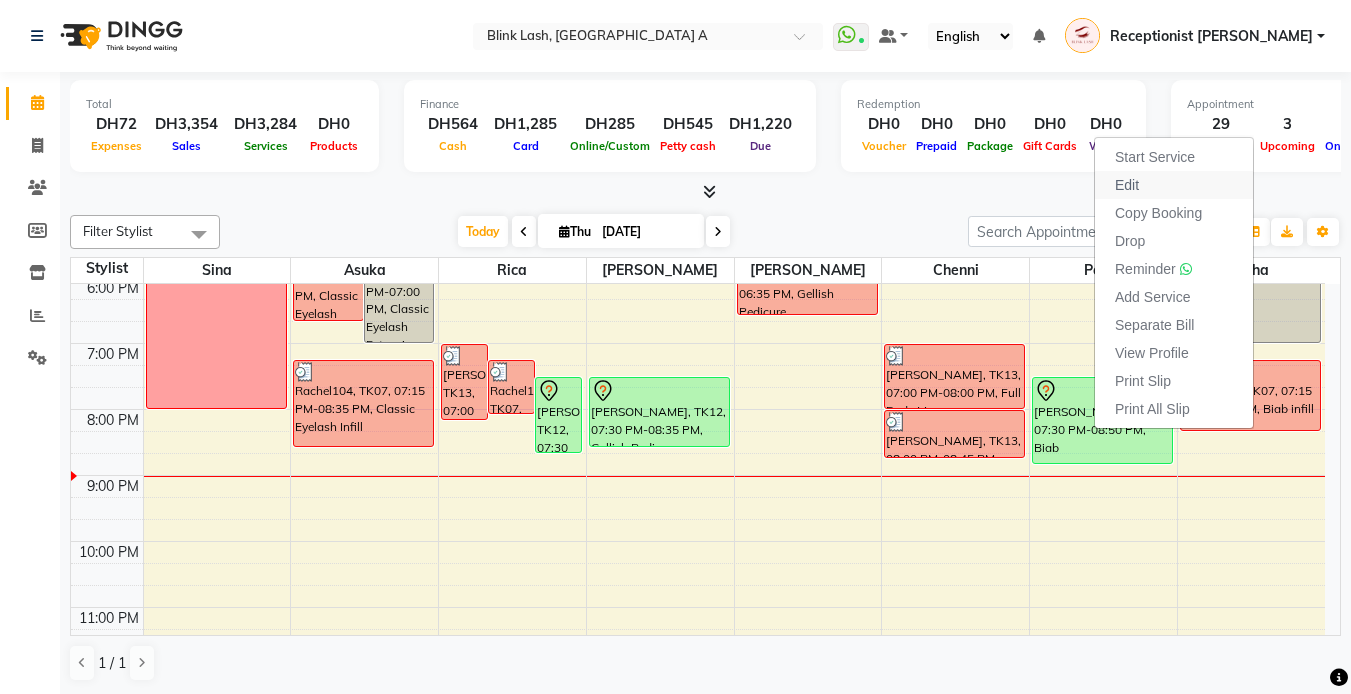 click on "Edit" at bounding box center [1127, 185] 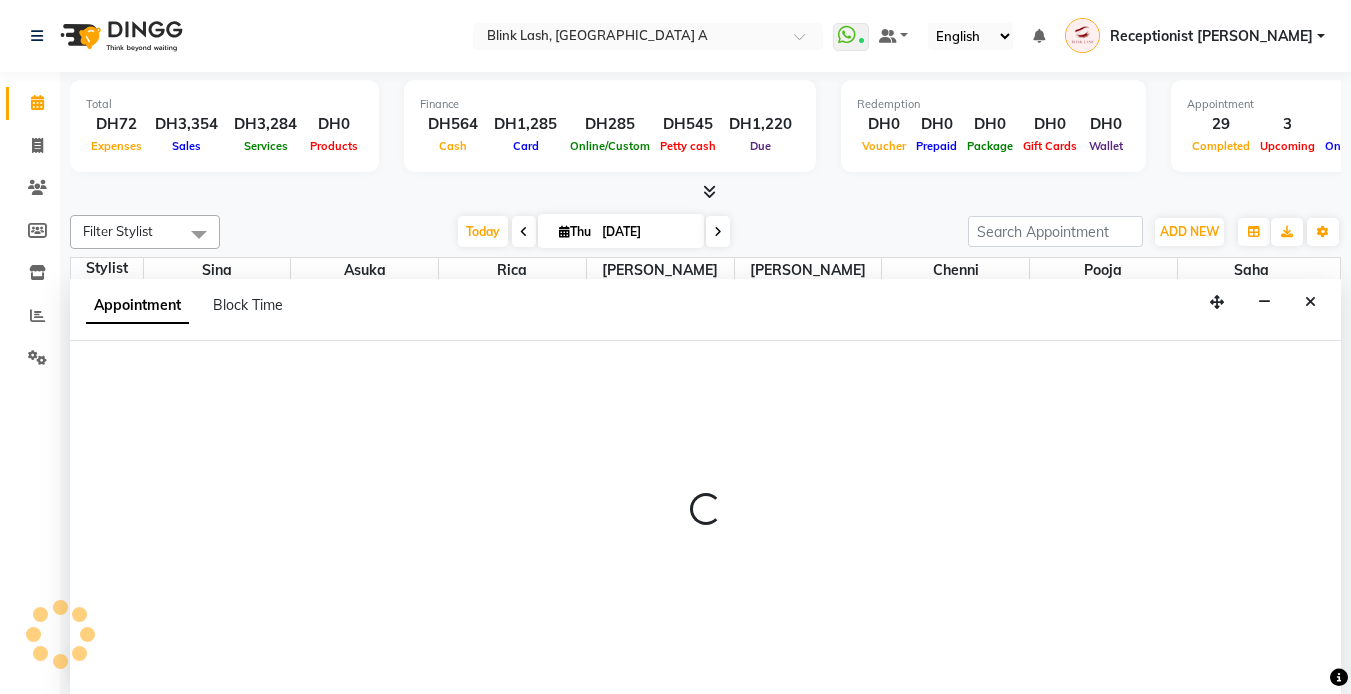 scroll, scrollTop: 1, scrollLeft: 0, axis: vertical 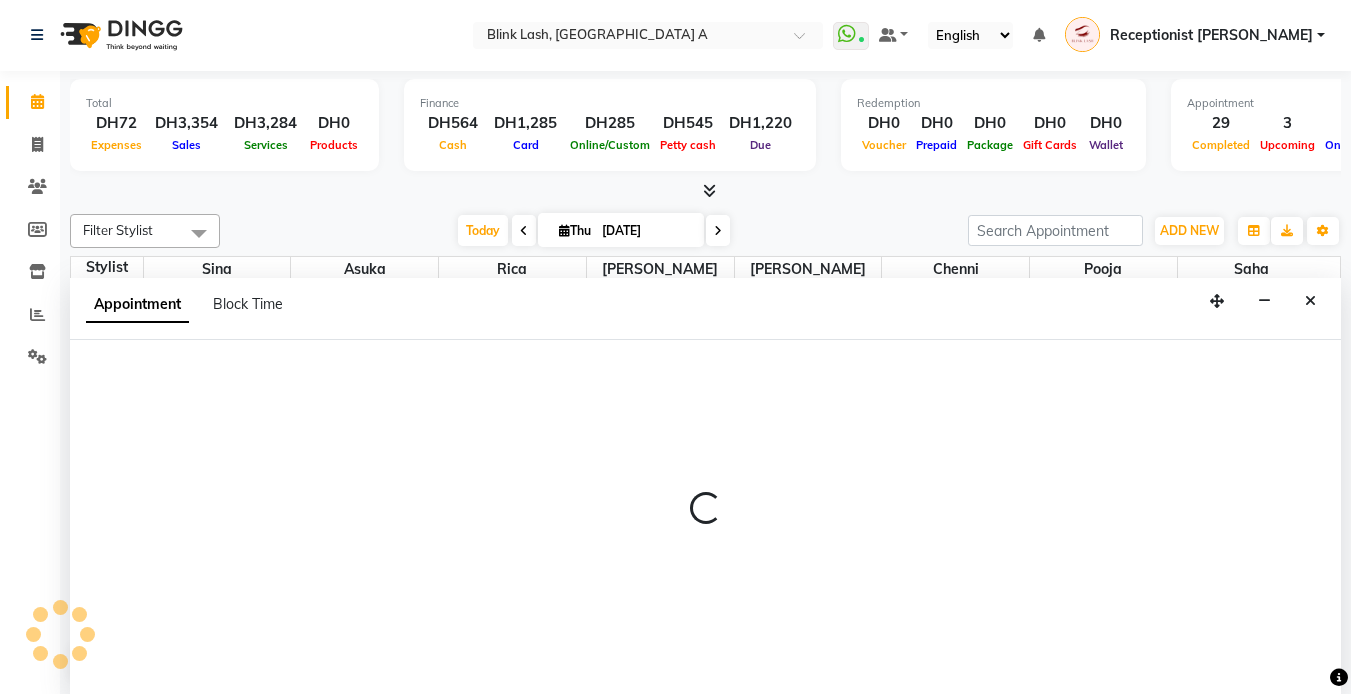 select on "tentative" 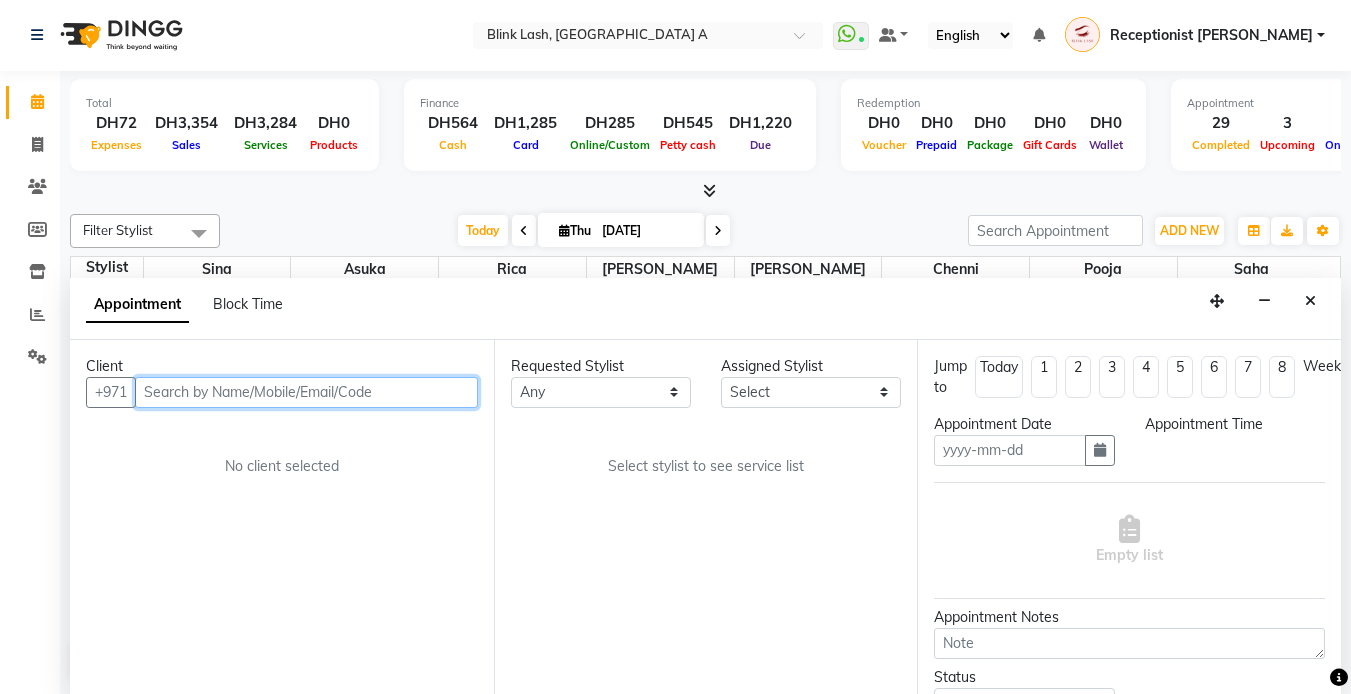 type on "[DATE]" 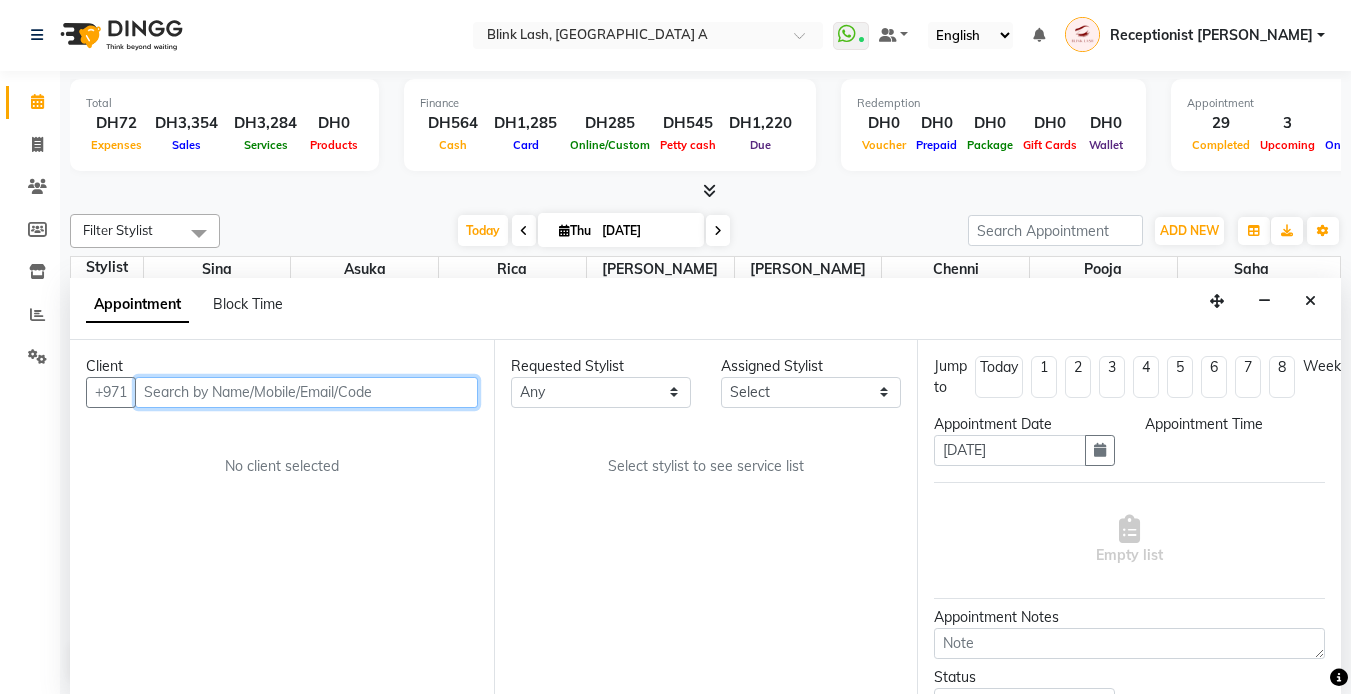 scroll, scrollTop: 0, scrollLeft: 0, axis: both 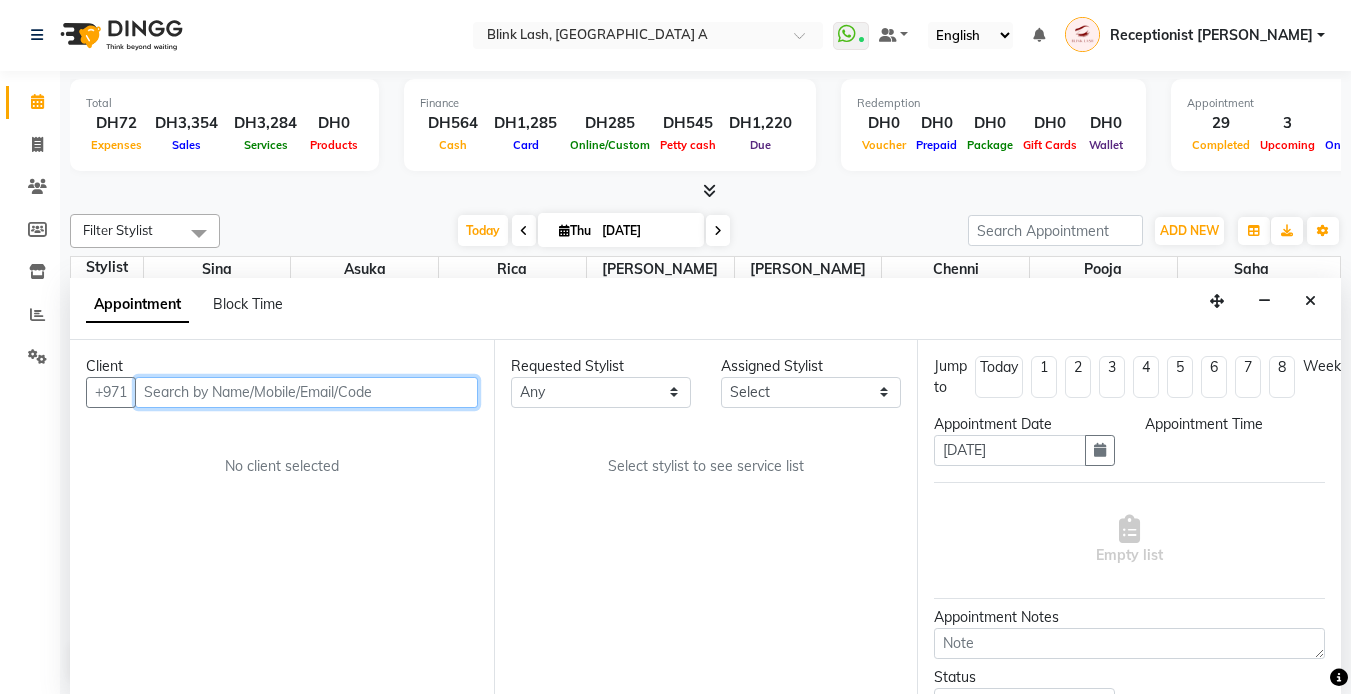 select on "1170" 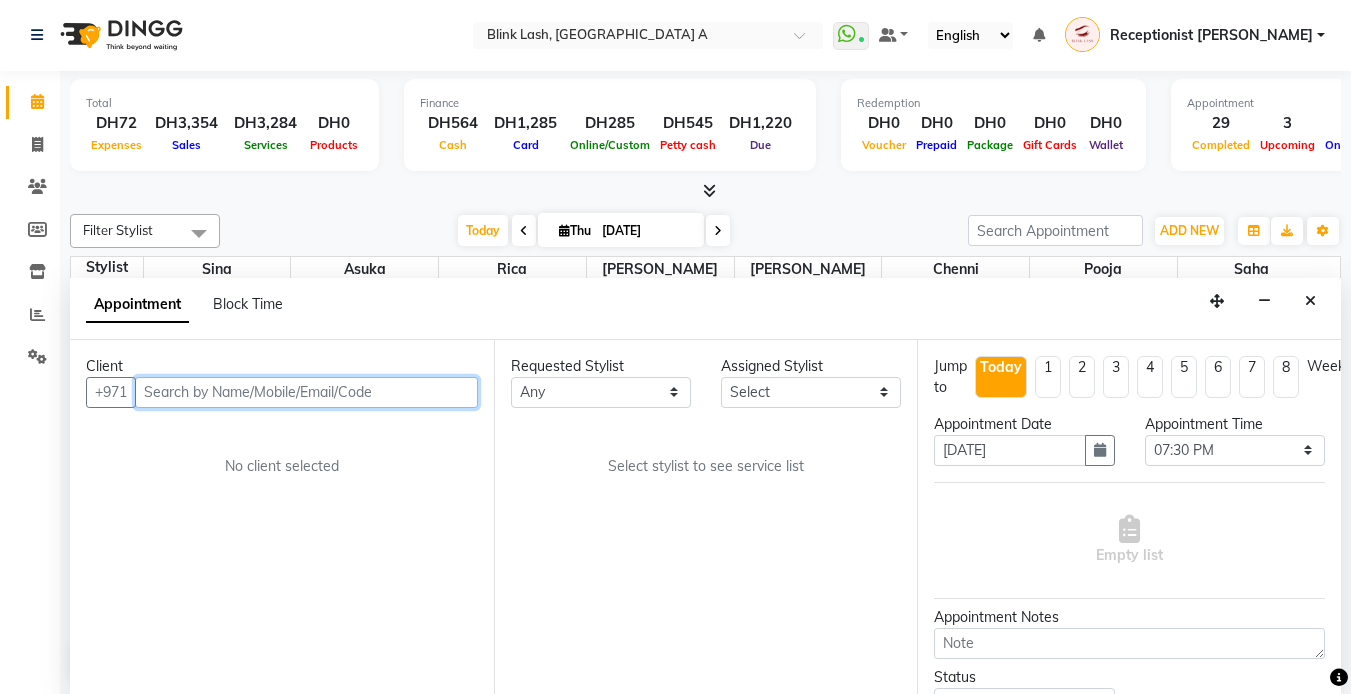select on "63341" 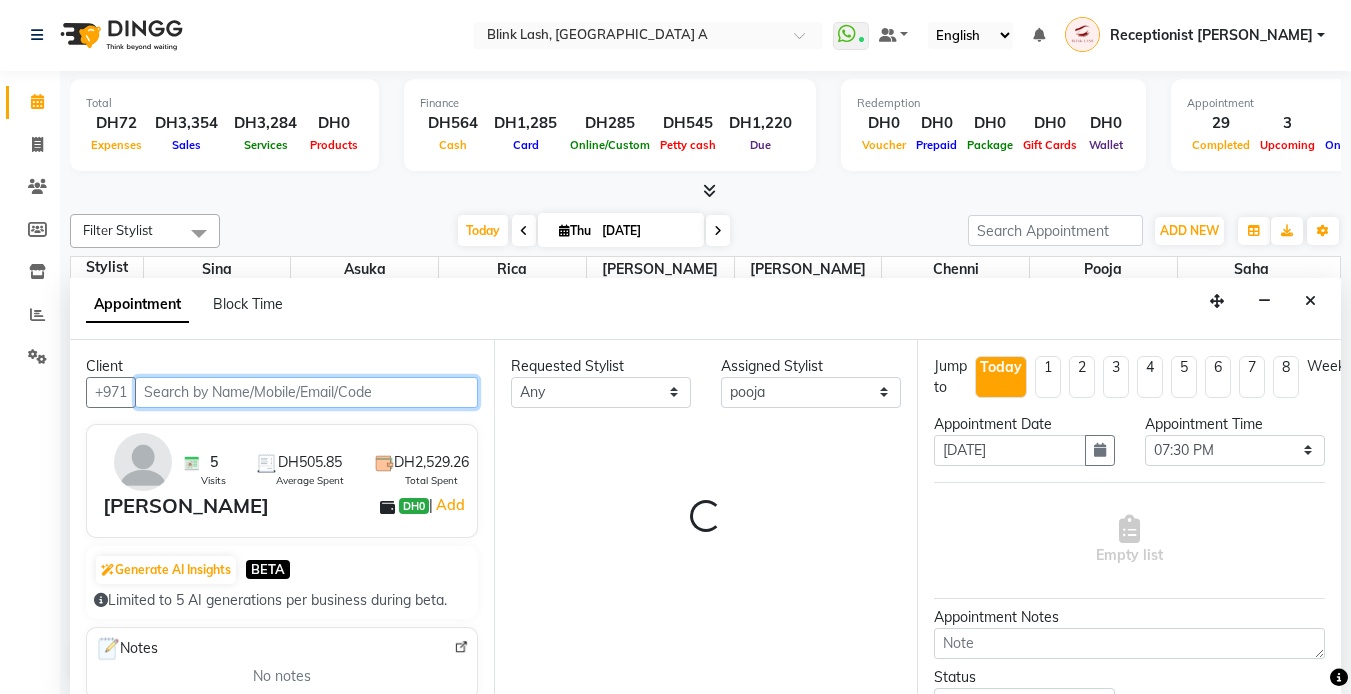 scroll, scrollTop: 638, scrollLeft: 0, axis: vertical 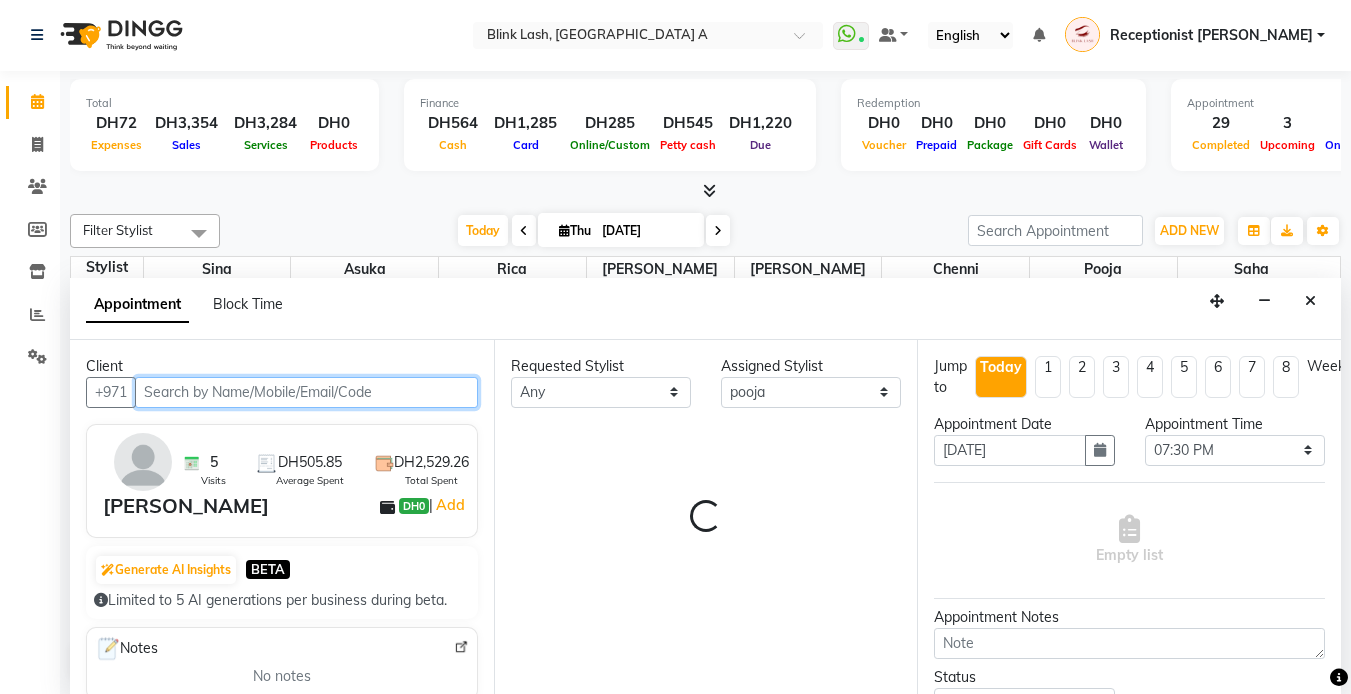 select on "2892" 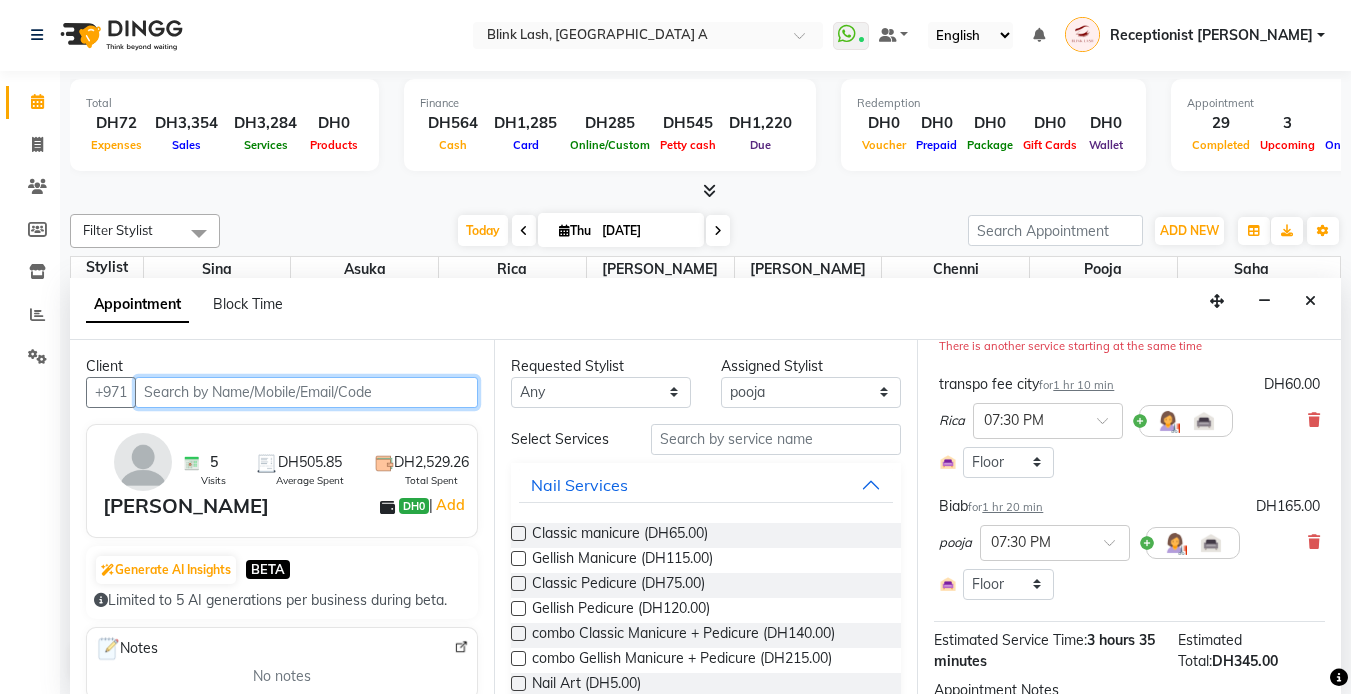 scroll, scrollTop: 300, scrollLeft: 0, axis: vertical 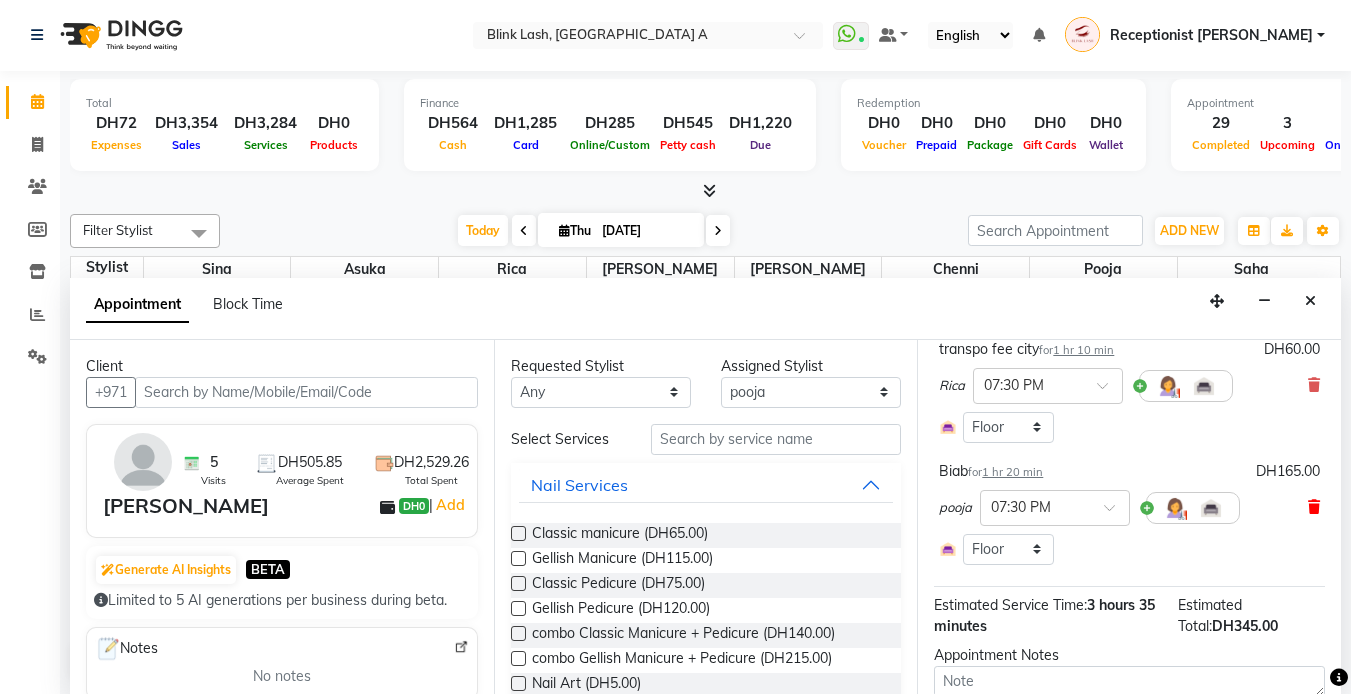 click at bounding box center (1314, 507) 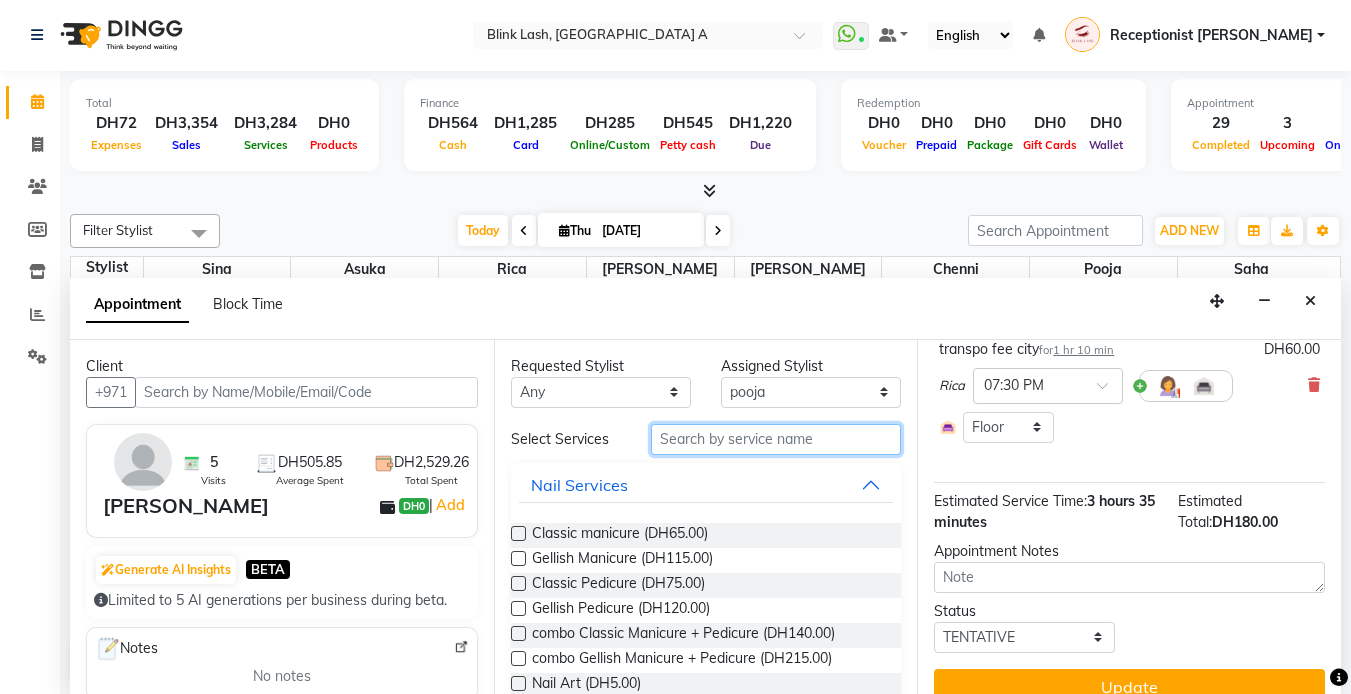 click at bounding box center (776, 439) 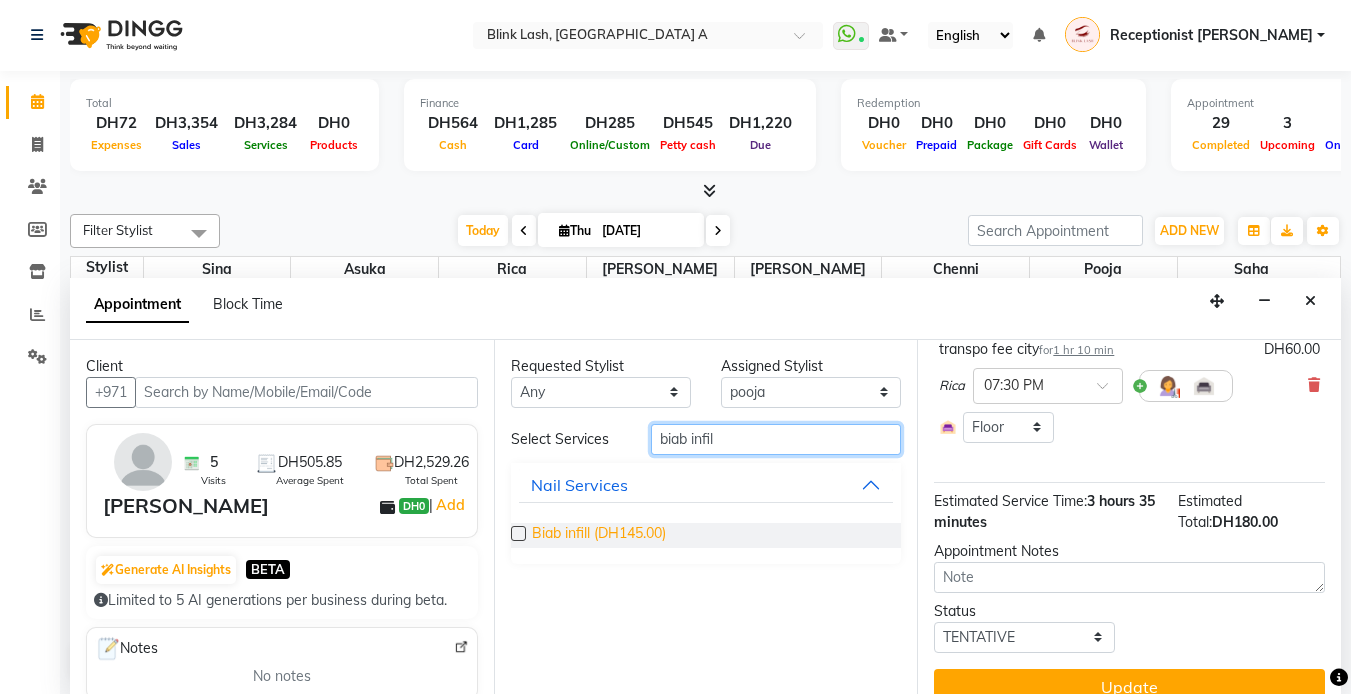 type on "biab infil" 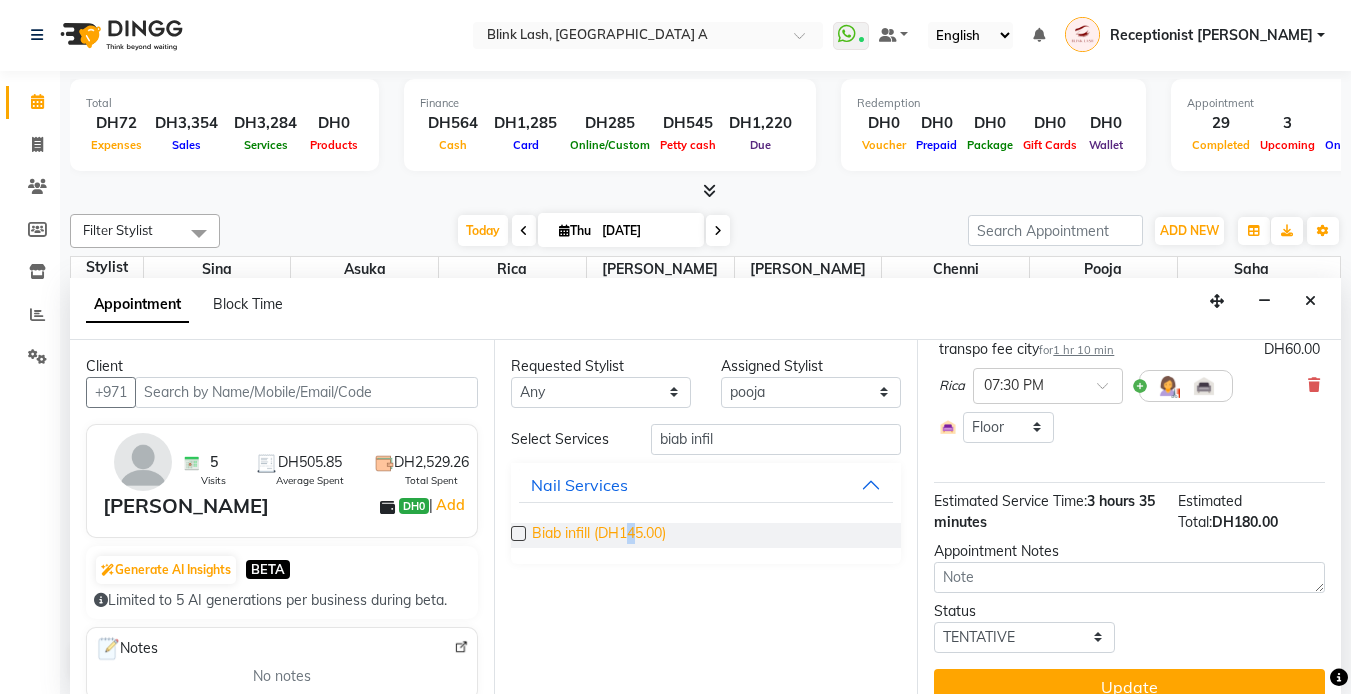 click on "Biab infill (DH145.00)" at bounding box center (599, 535) 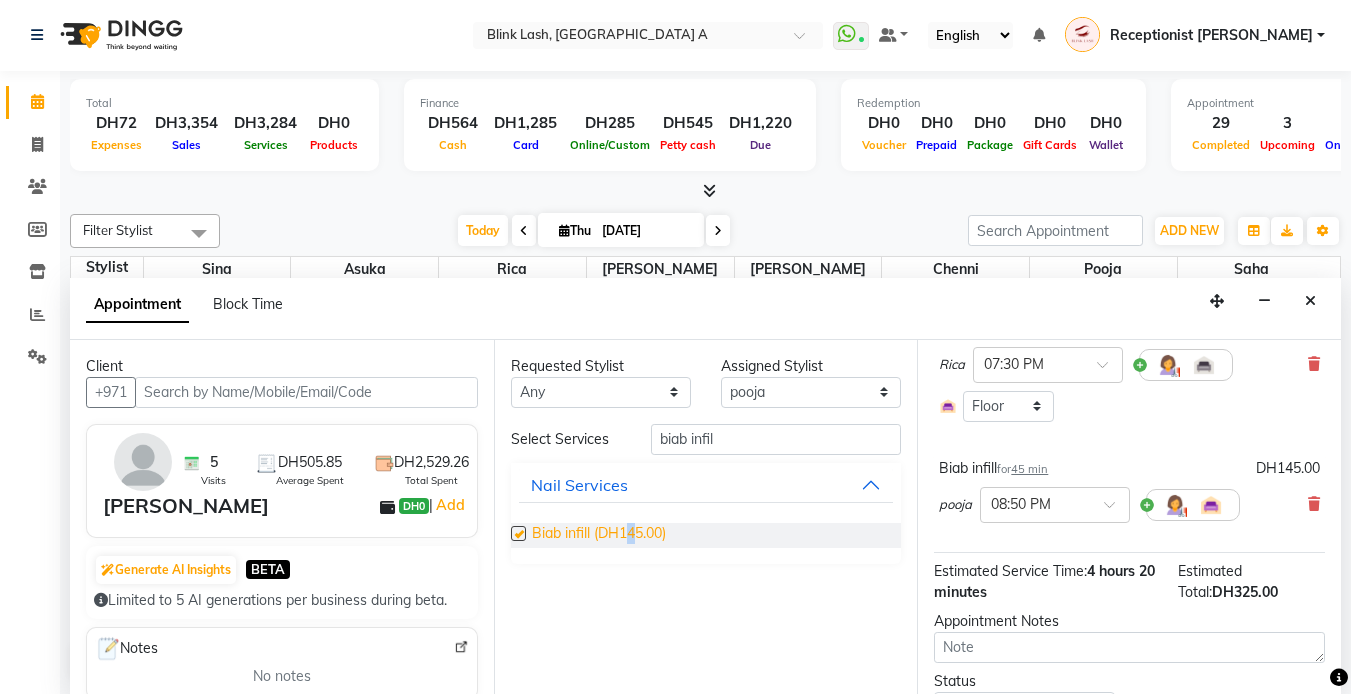 scroll, scrollTop: 279, scrollLeft: 0, axis: vertical 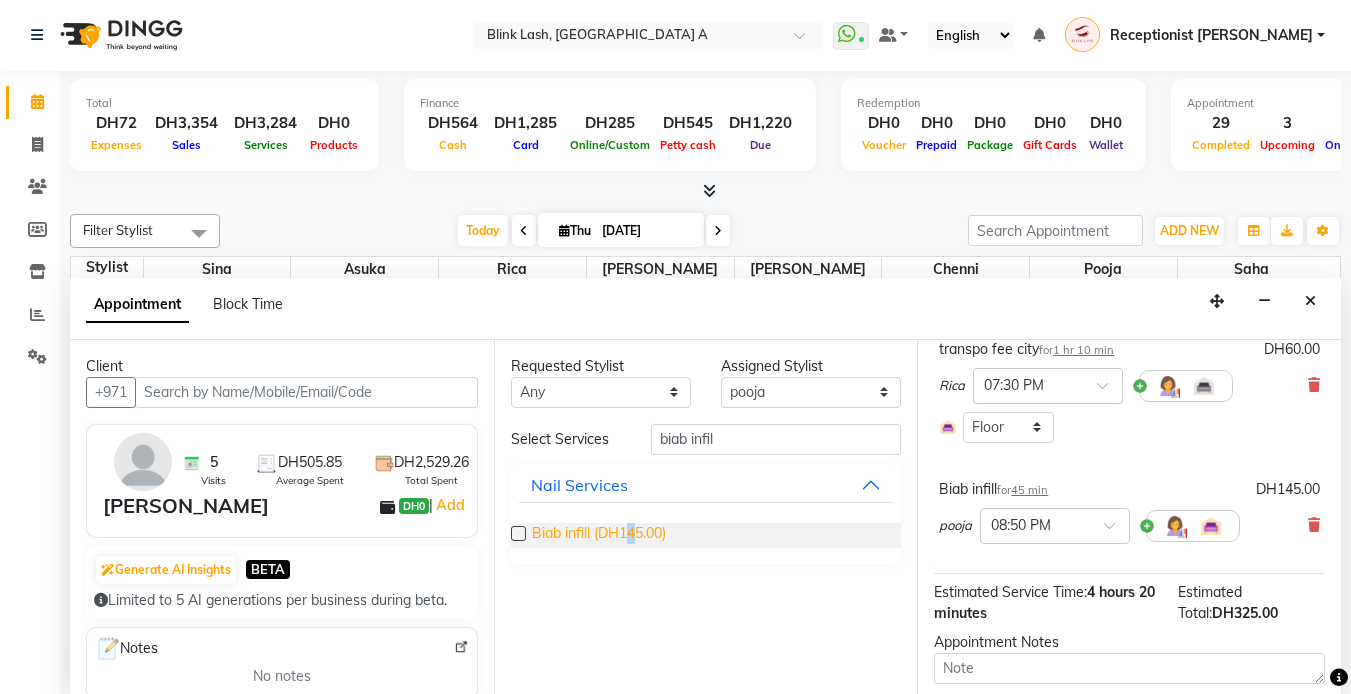 checkbox on "false" 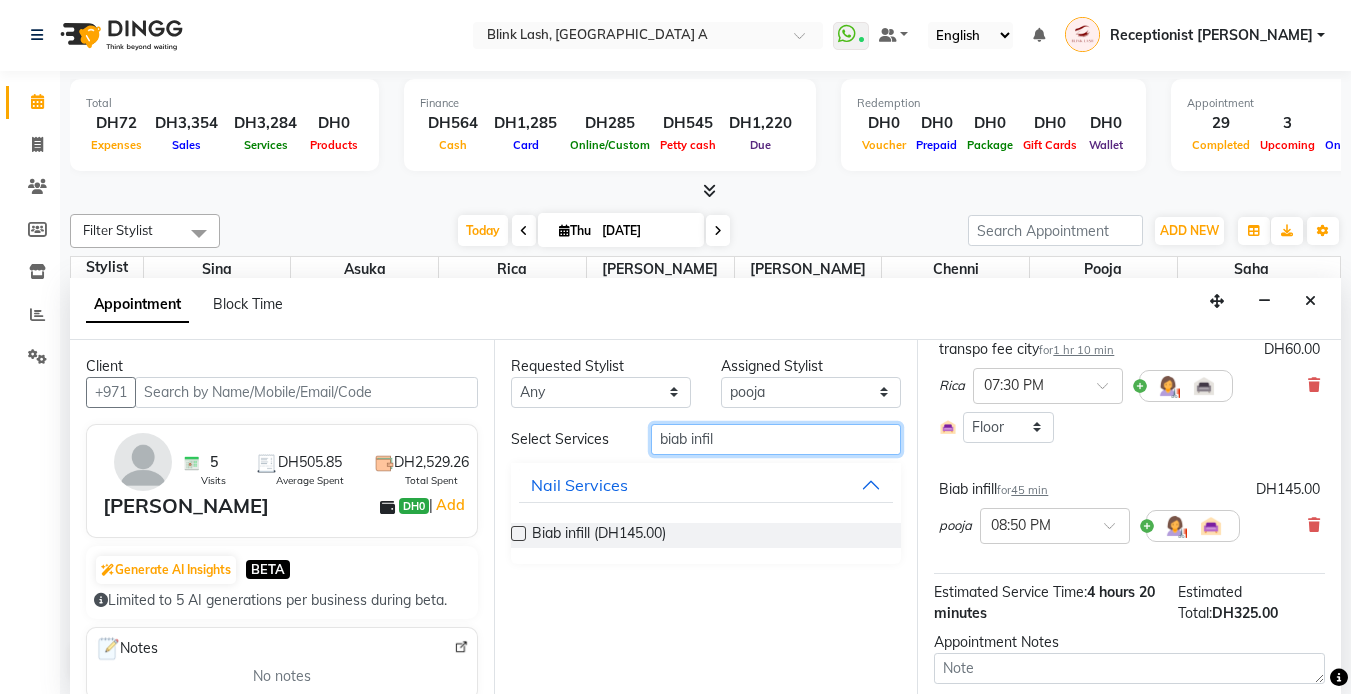 drag, startPoint x: 634, startPoint y: 532, endPoint x: 802, endPoint y: 451, distance: 186.50737 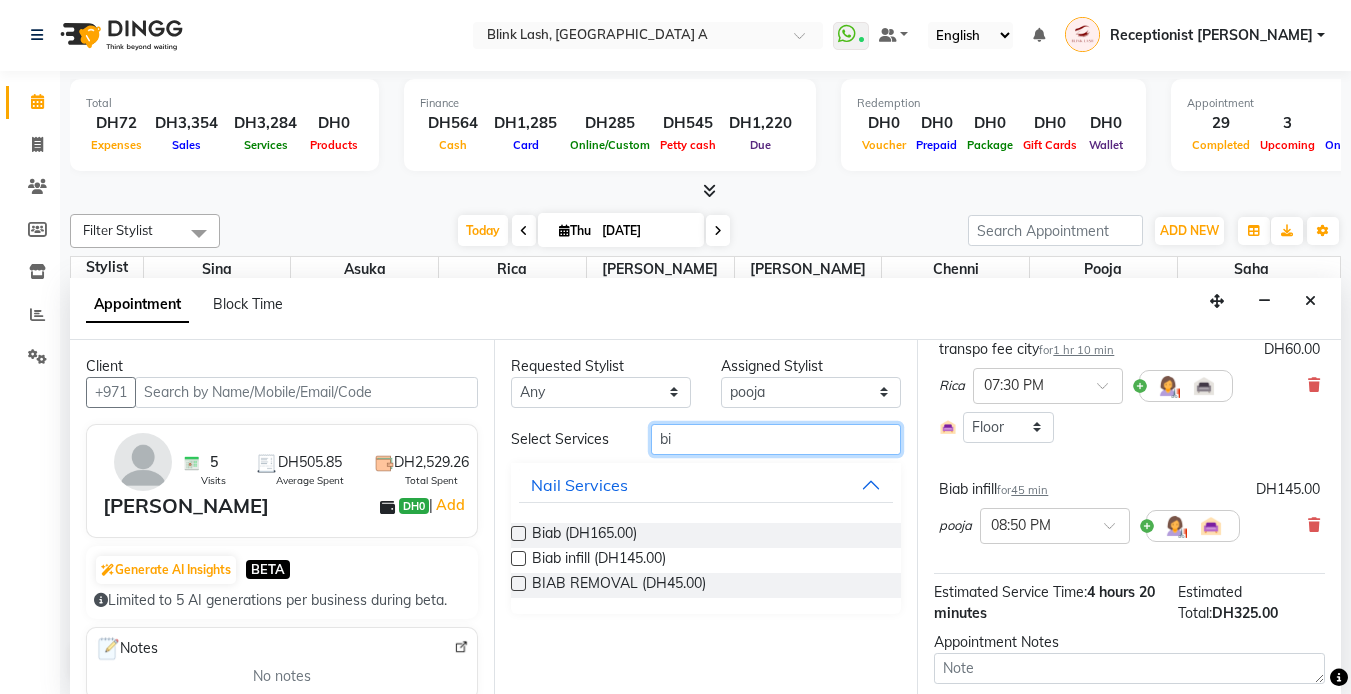 type on "b" 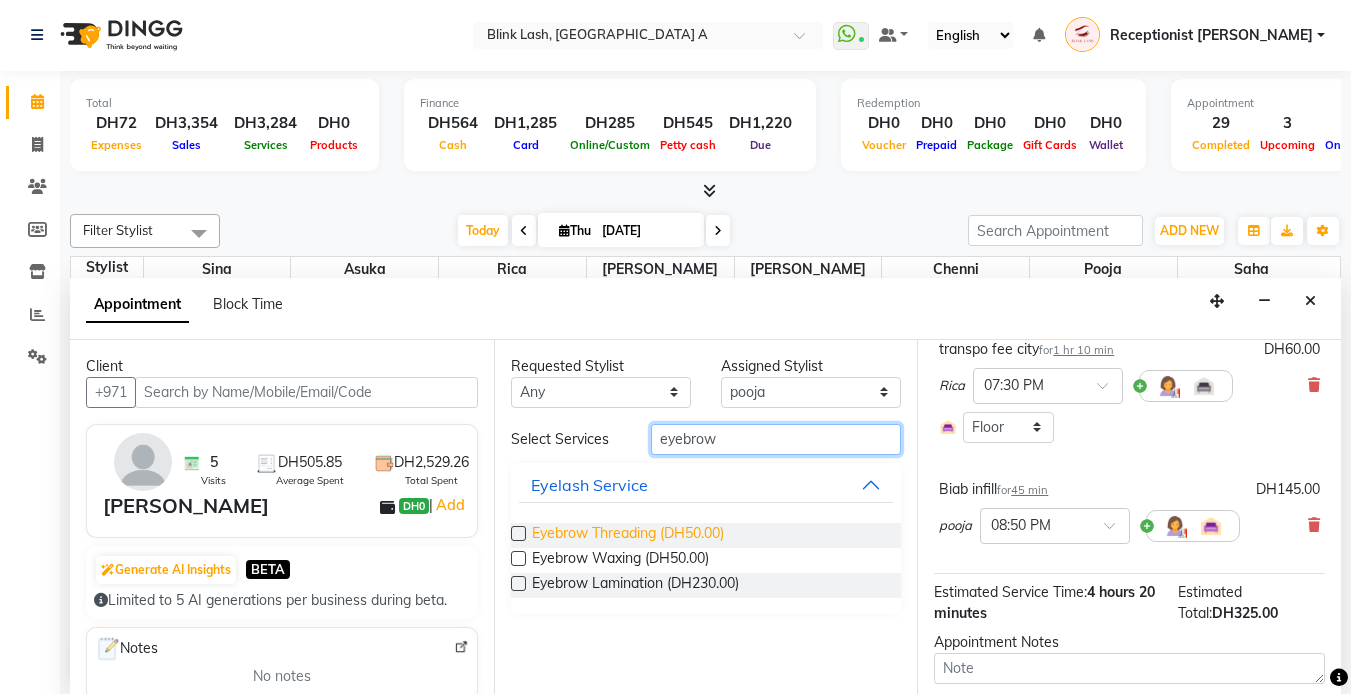type on "eyebrow" 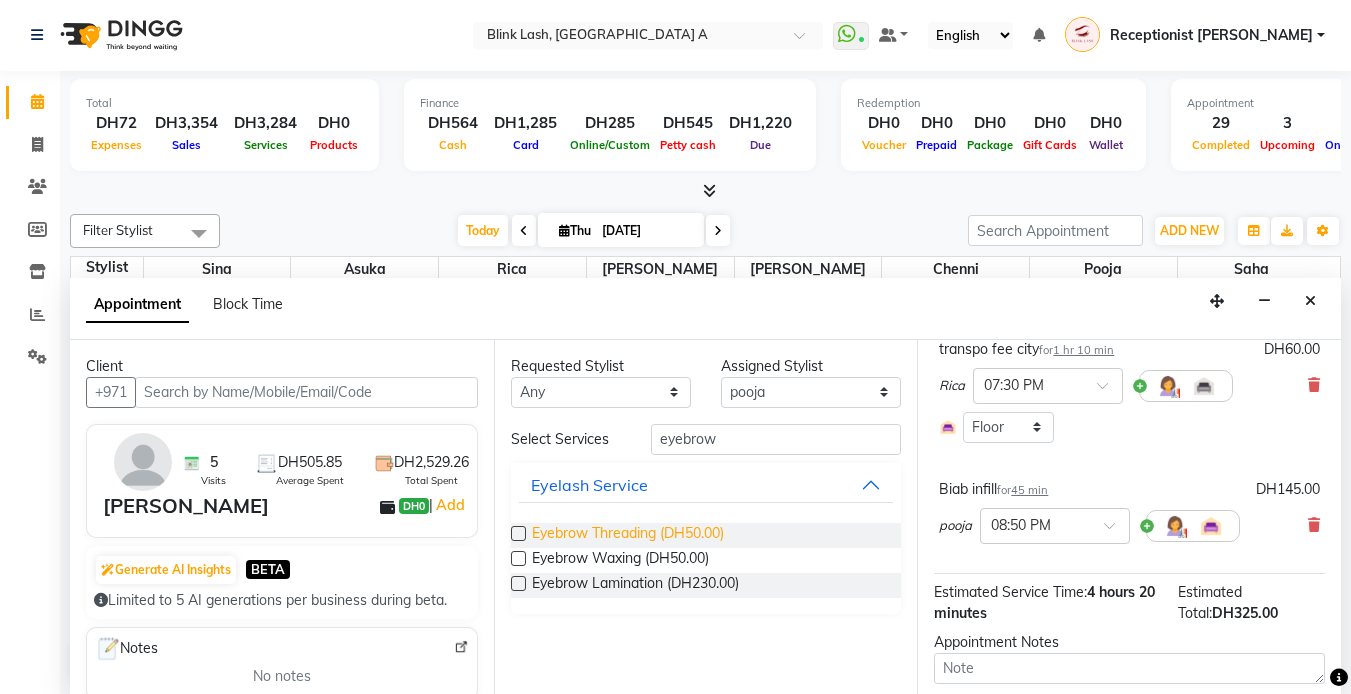 click on "Eyebrow Threading (DH50.00)" at bounding box center (628, 535) 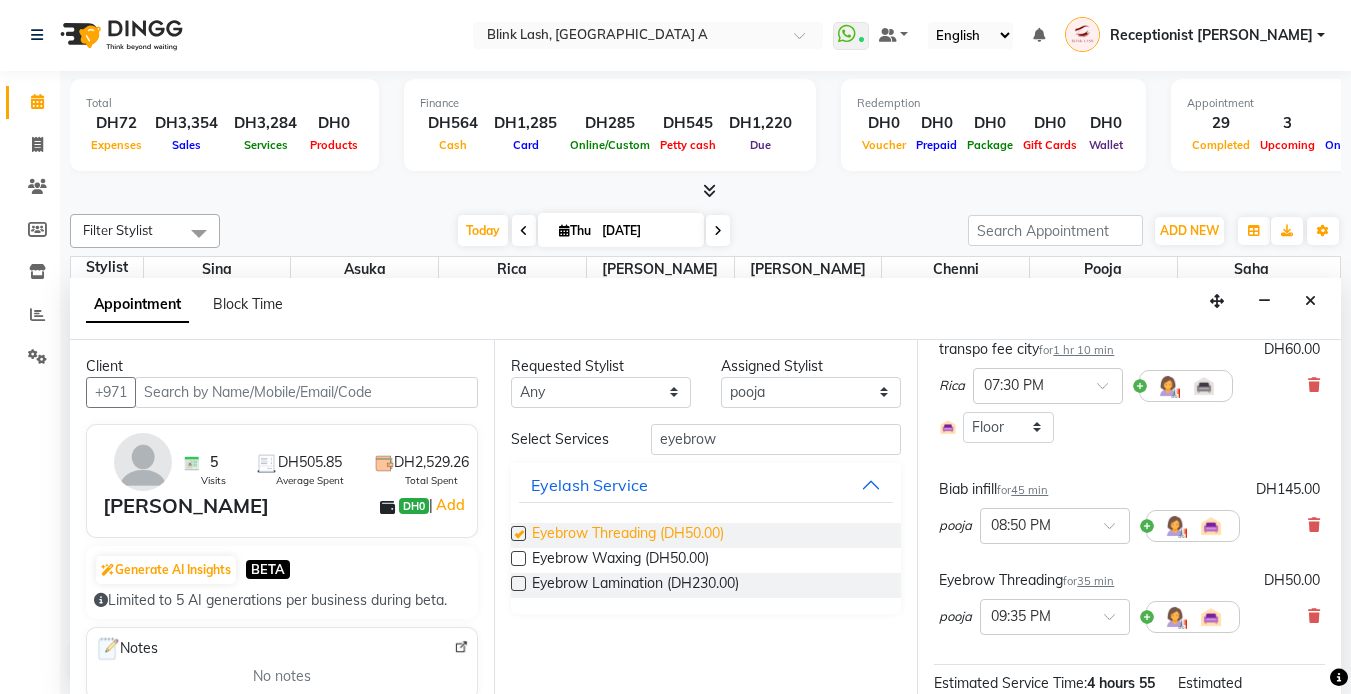 checkbox on "false" 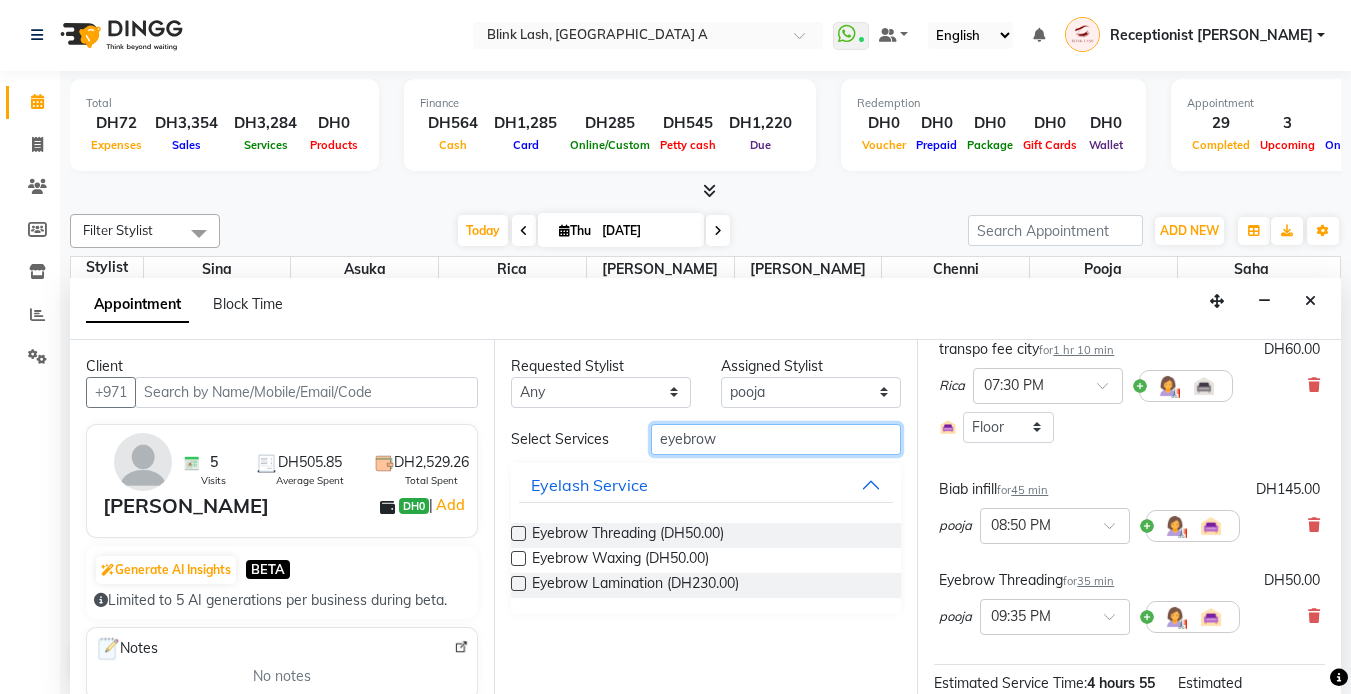 click on "eyebrow" at bounding box center (776, 439) 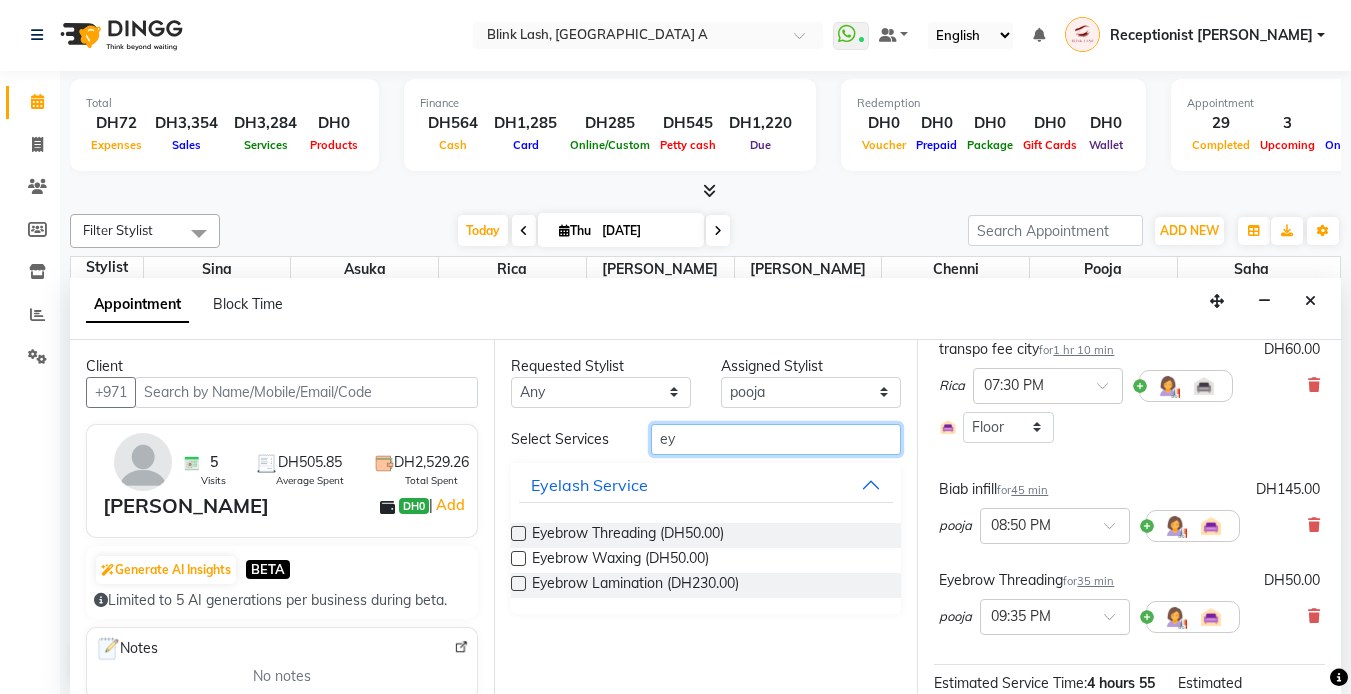 type on "e" 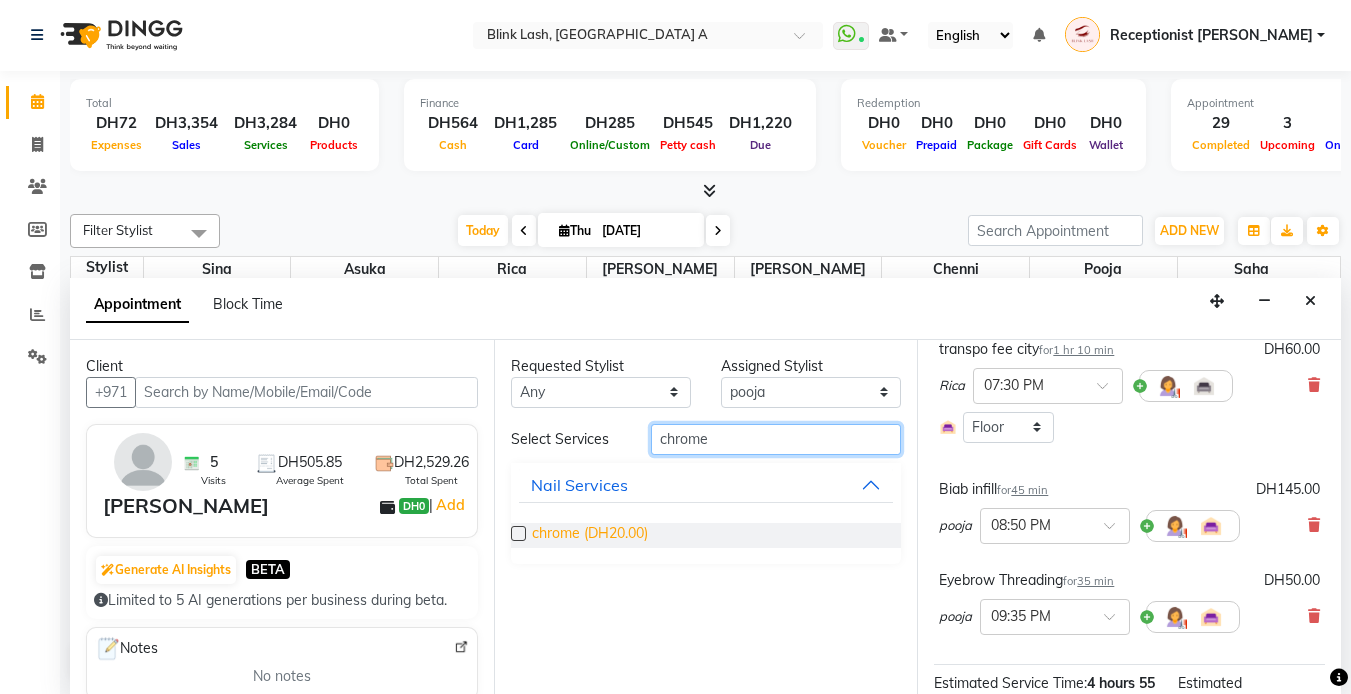 type on "chrome" 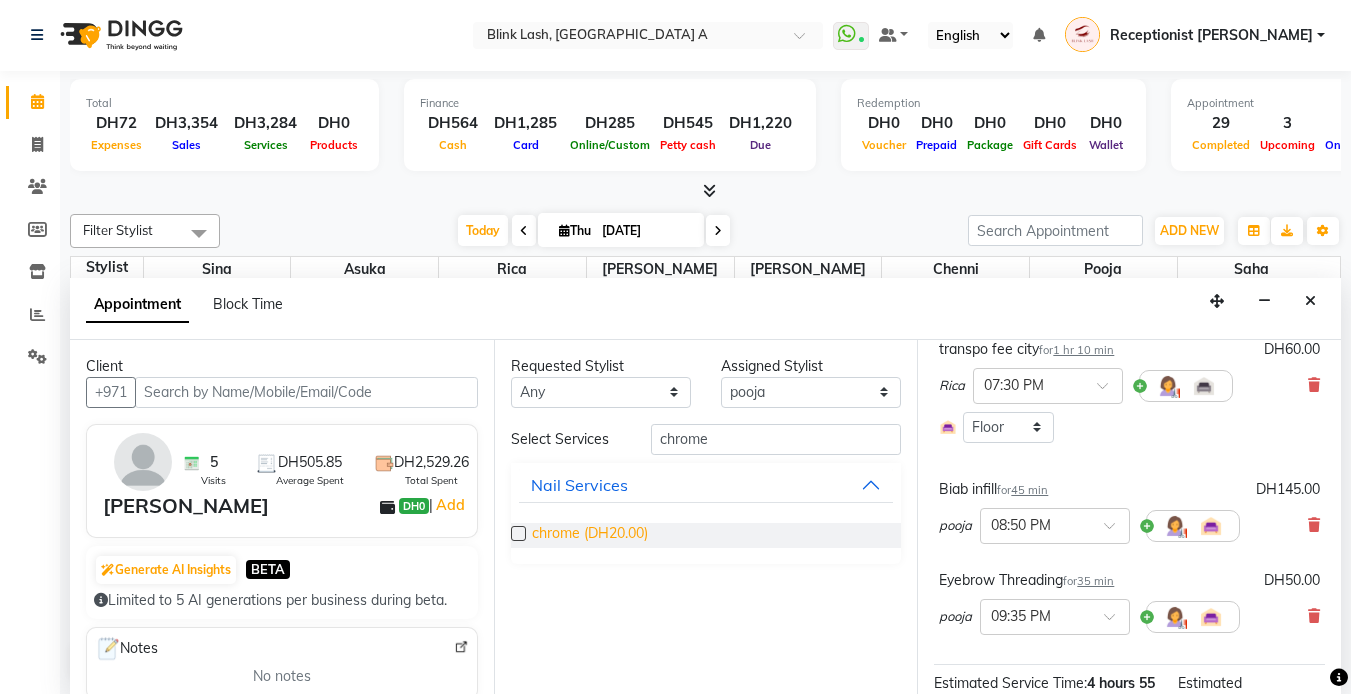 click on "chrome (DH20.00)" at bounding box center [590, 535] 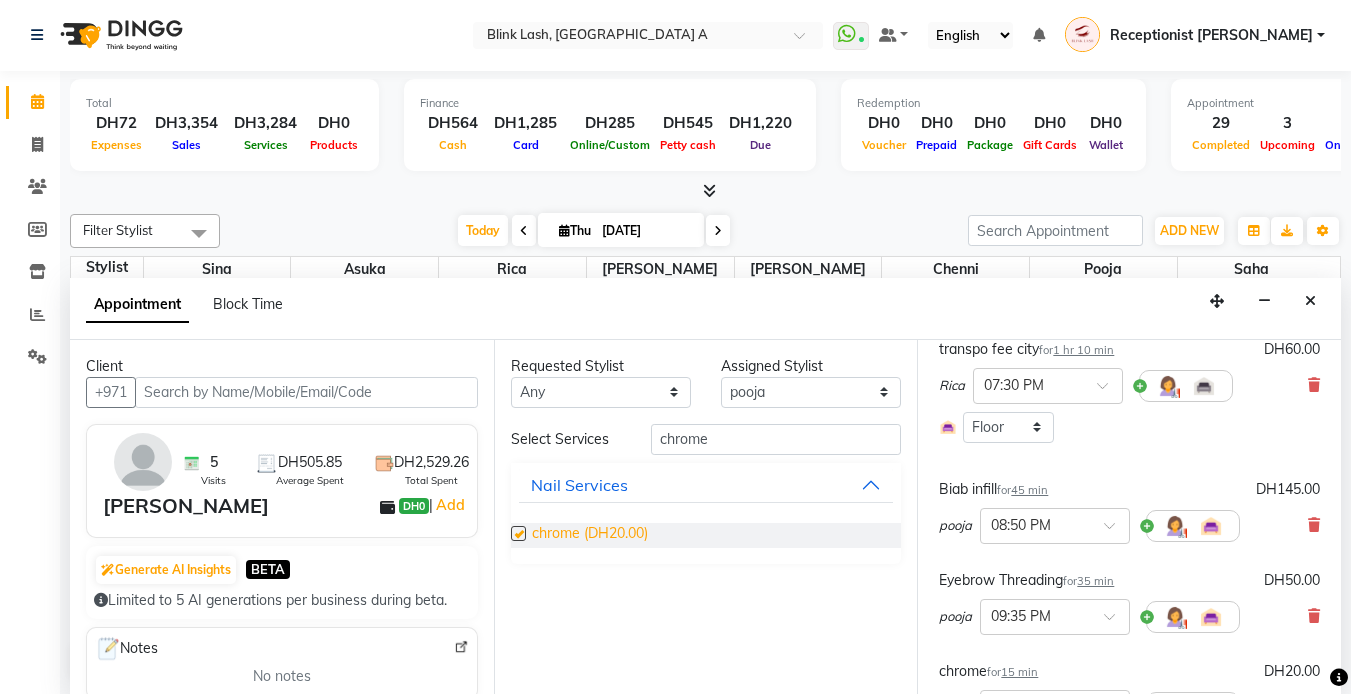 checkbox on "false" 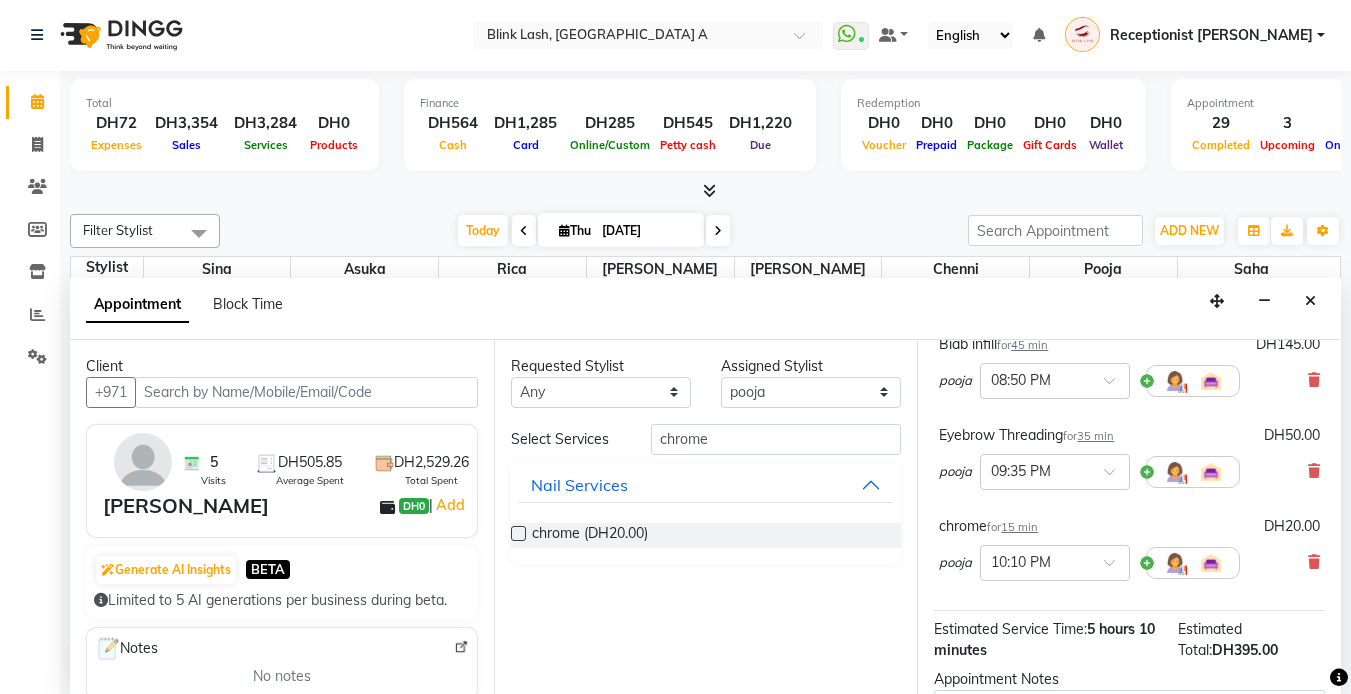 scroll, scrollTop: 594, scrollLeft: 0, axis: vertical 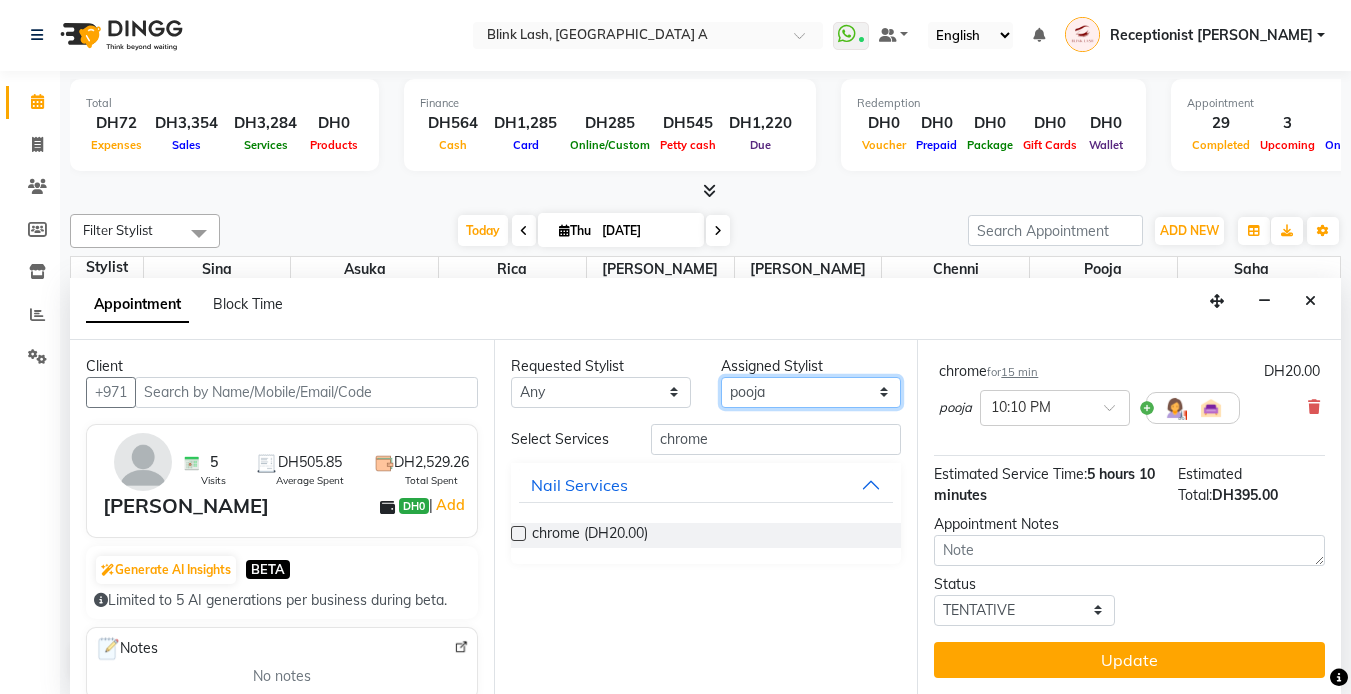 click on "Select [PERSON_NAME] [PERSON_NAME] pooja [PERSON_NAME]" at bounding box center [811, 392] 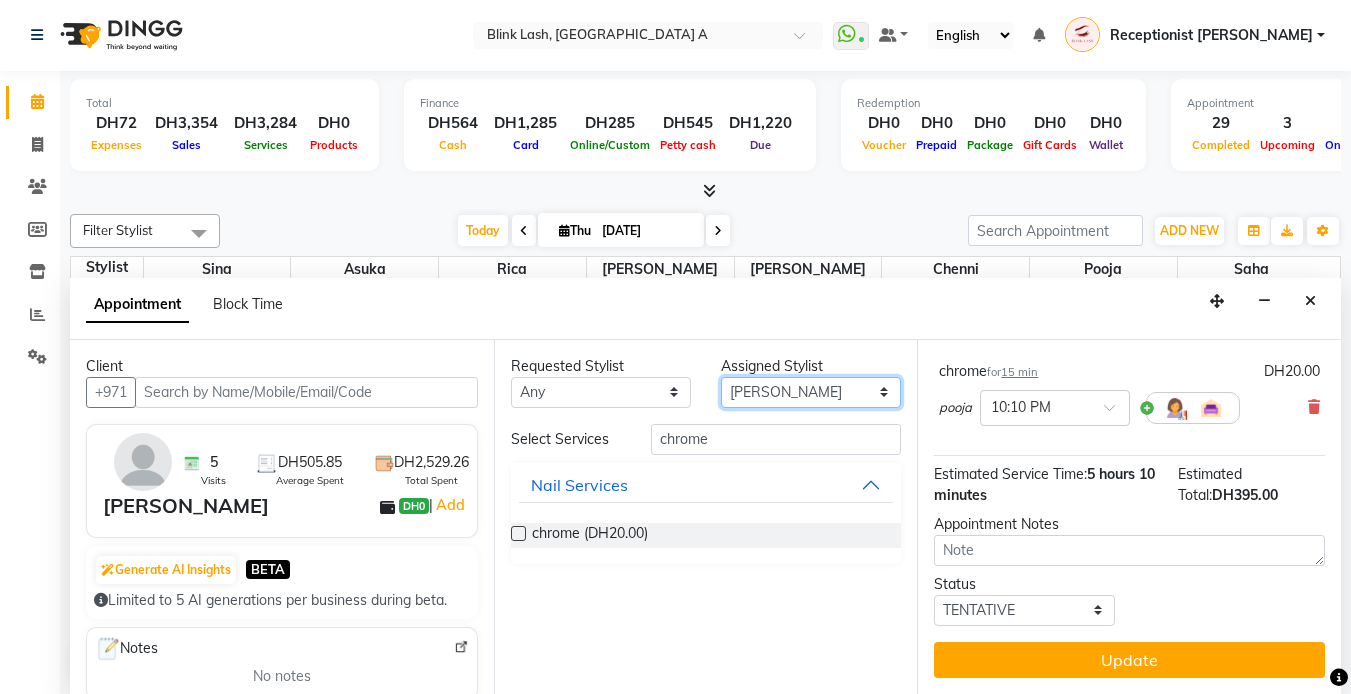 click on "Select [PERSON_NAME] [PERSON_NAME] pooja [PERSON_NAME]" at bounding box center [811, 392] 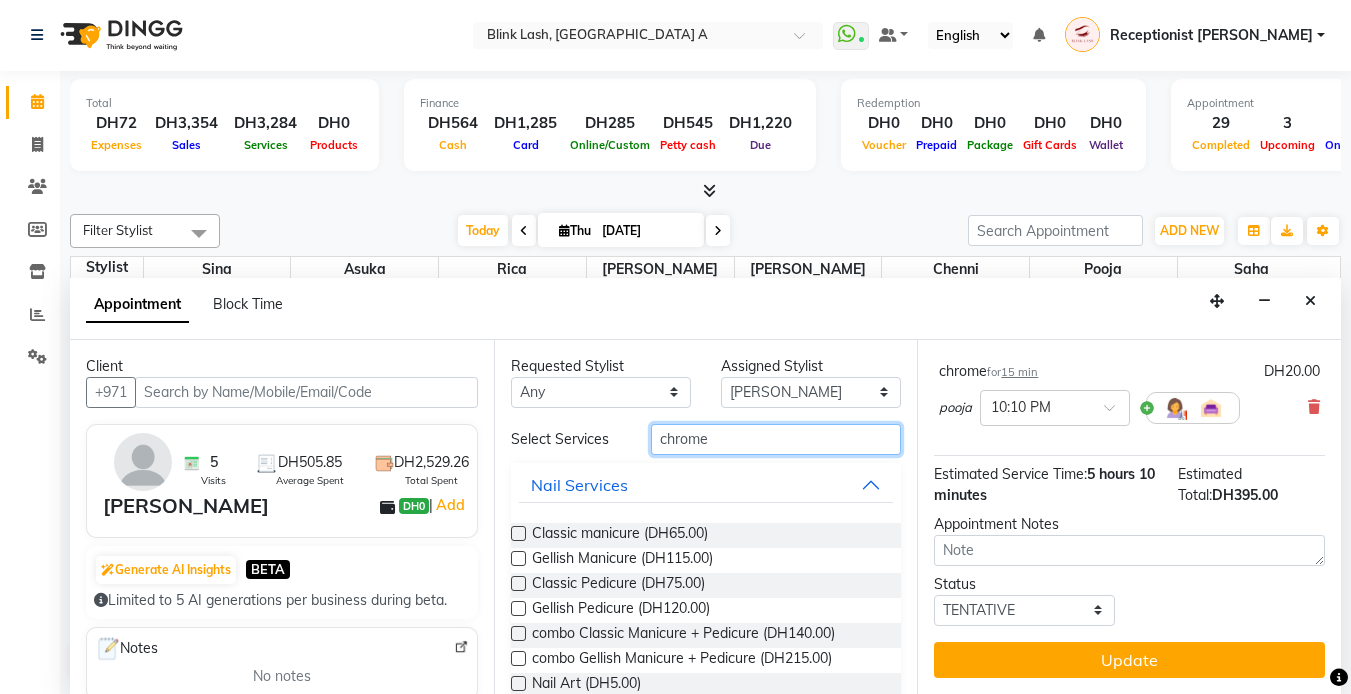 click on "chrome" at bounding box center [776, 439] 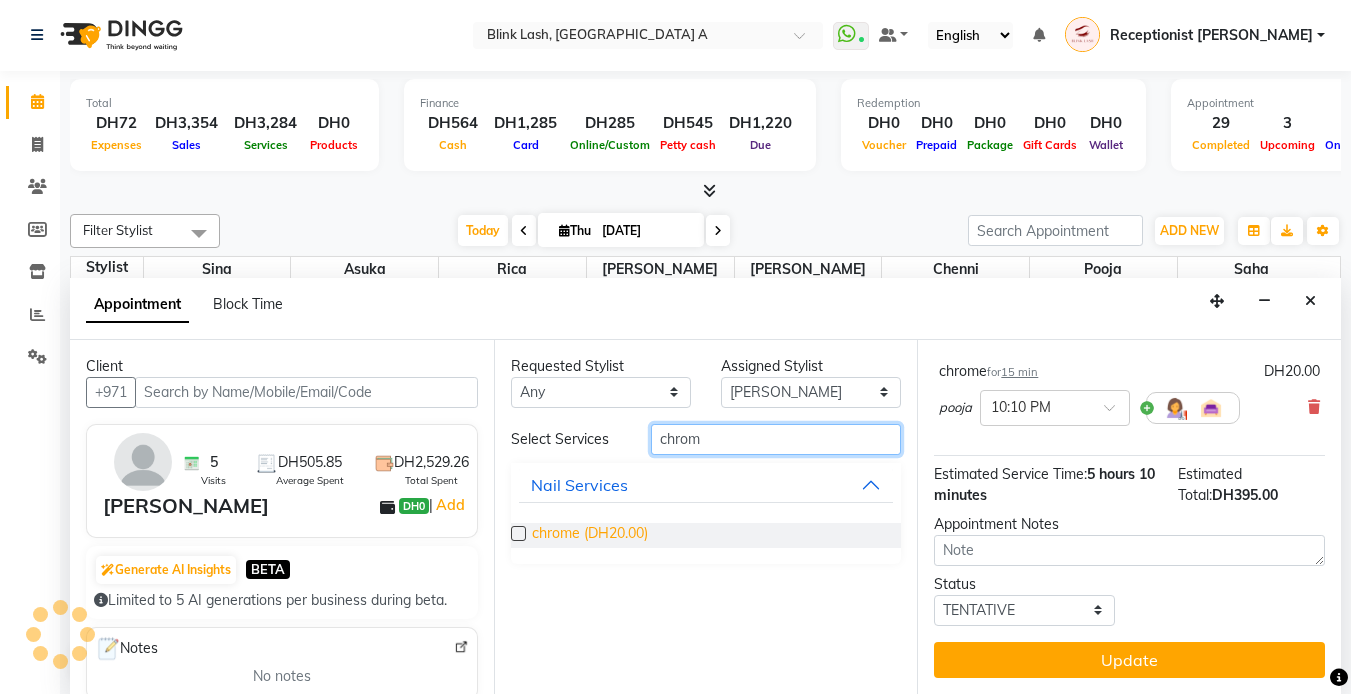 type on "chrom" 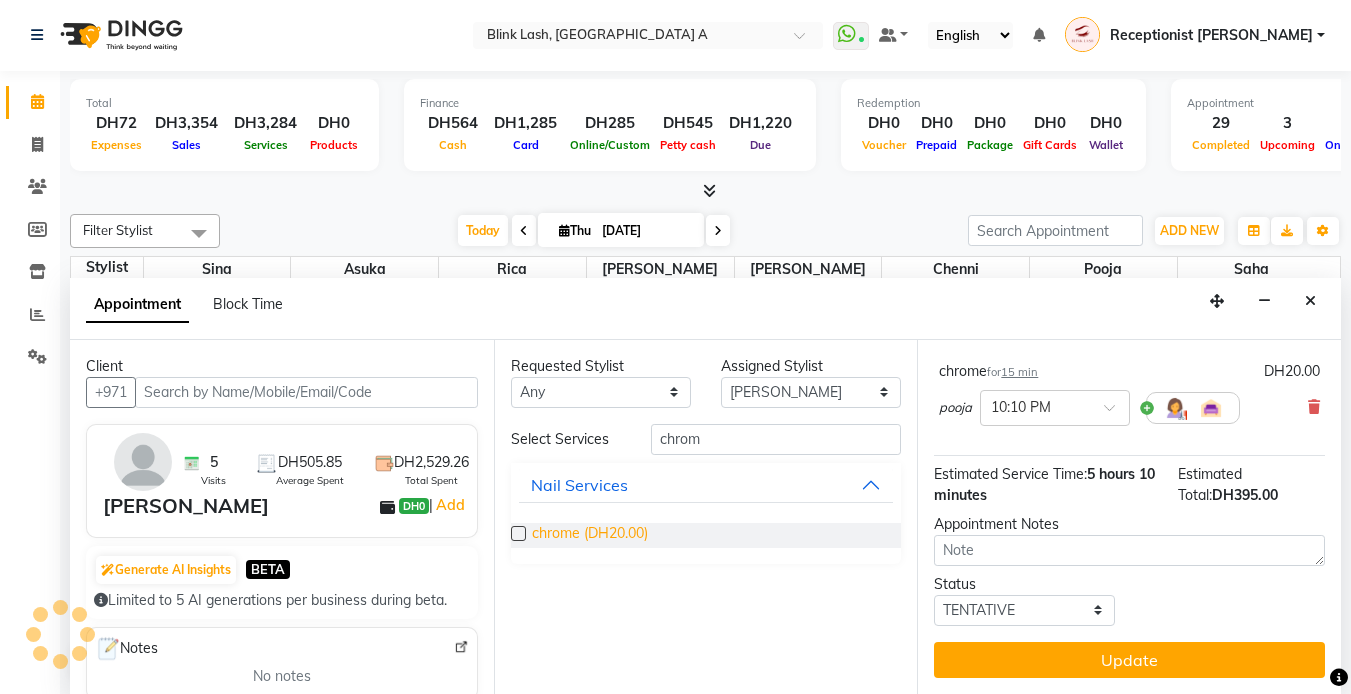 click on "chrome (DH20.00)" at bounding box center [590, 535] 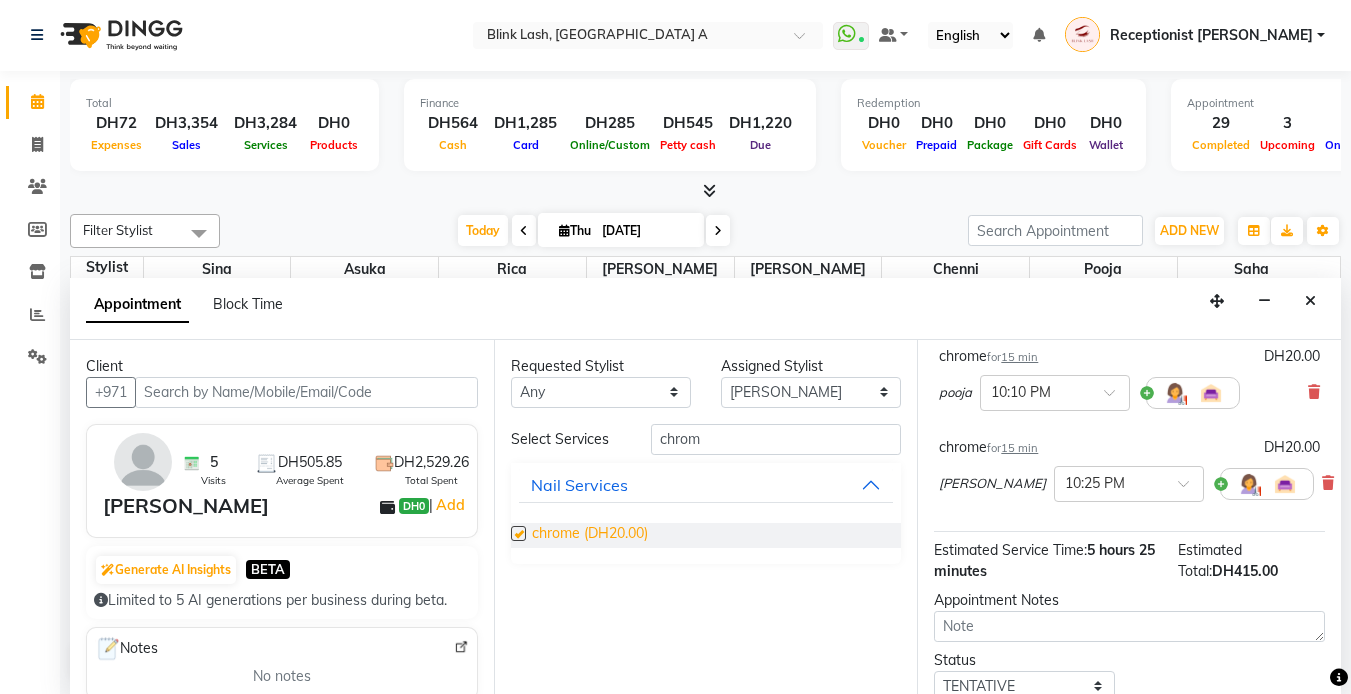 checkbox on "false" 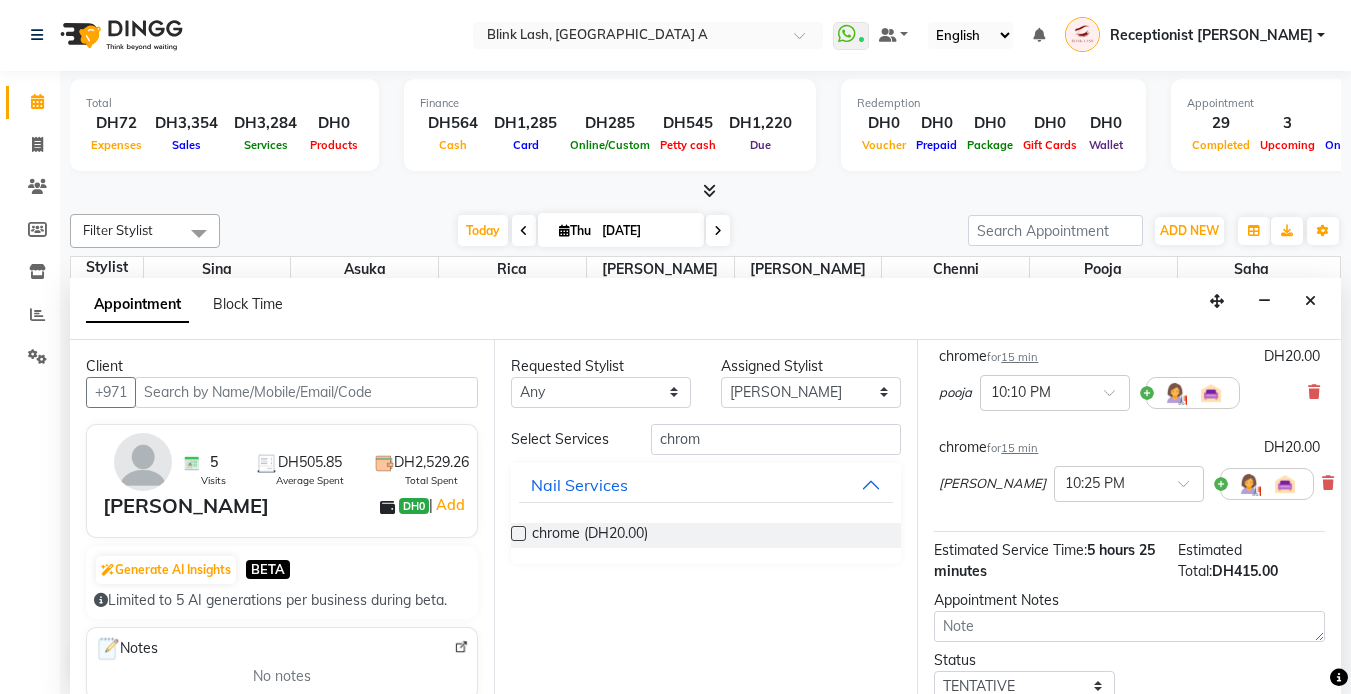 scroll, scrollTop: 685, scrollLeft: 0, axis: vertical 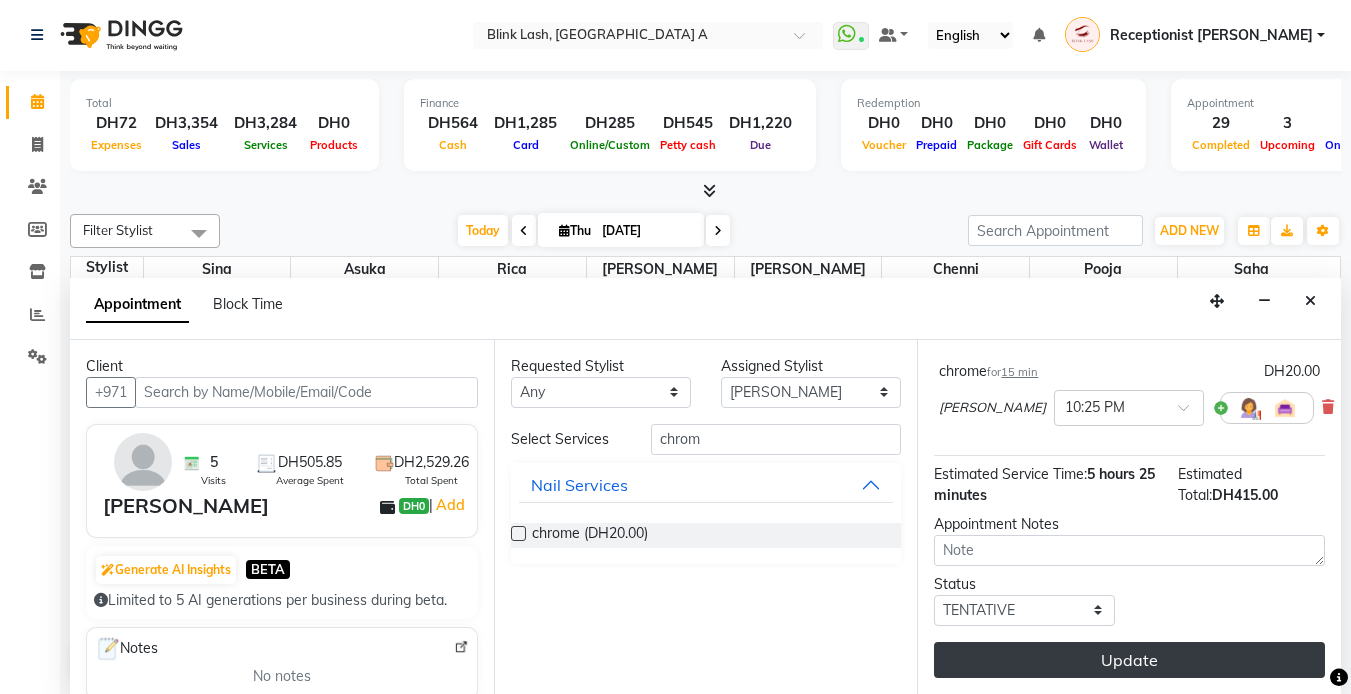 click on "Update" at bounding box center (1129, 660) 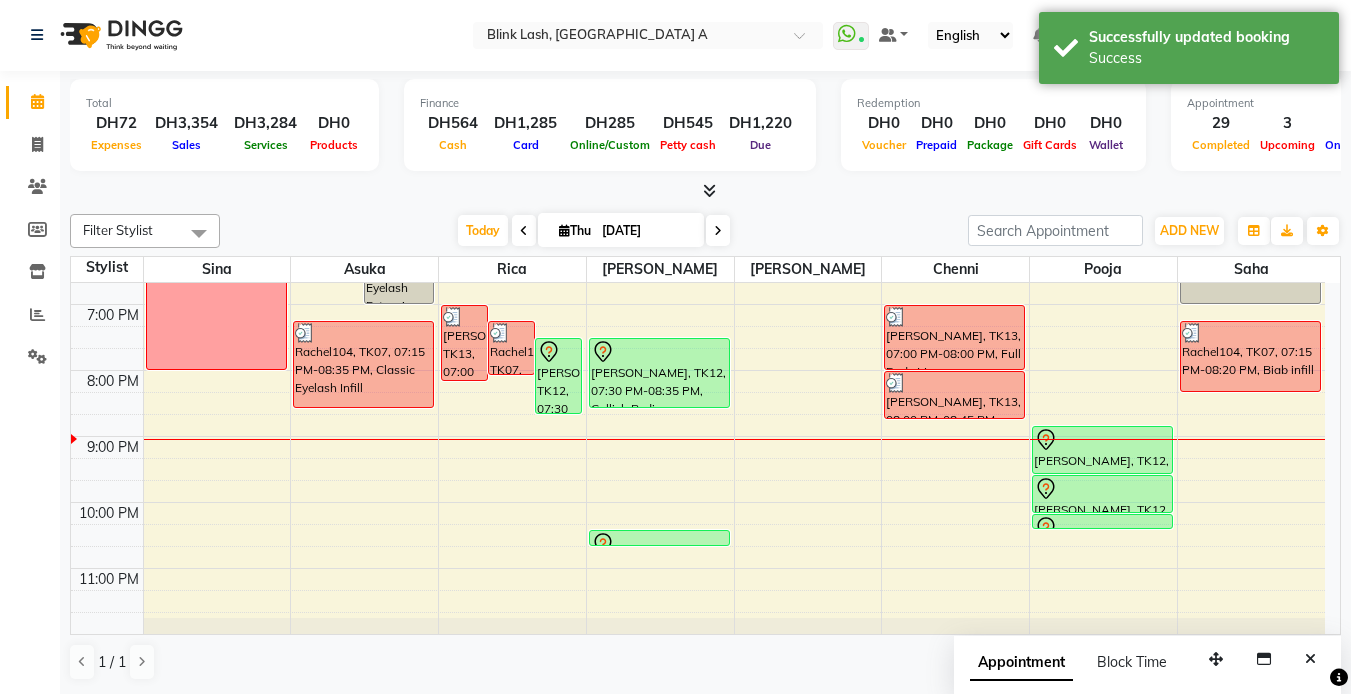 scroll, scrollTop: 0, scrollLeft: 0, axis: both 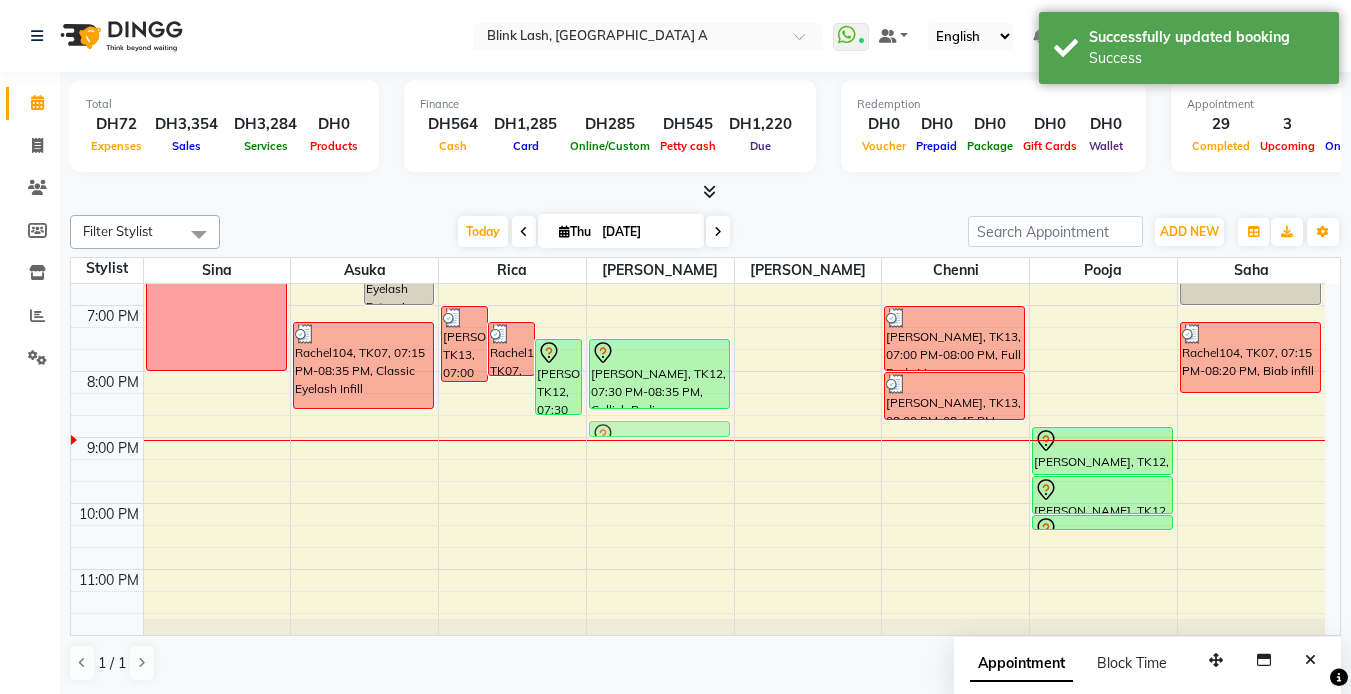 drag, startPoint x: 657, startPoint y: 536, endPoint x: 666, endPoint y: 418, distance: 118.34272 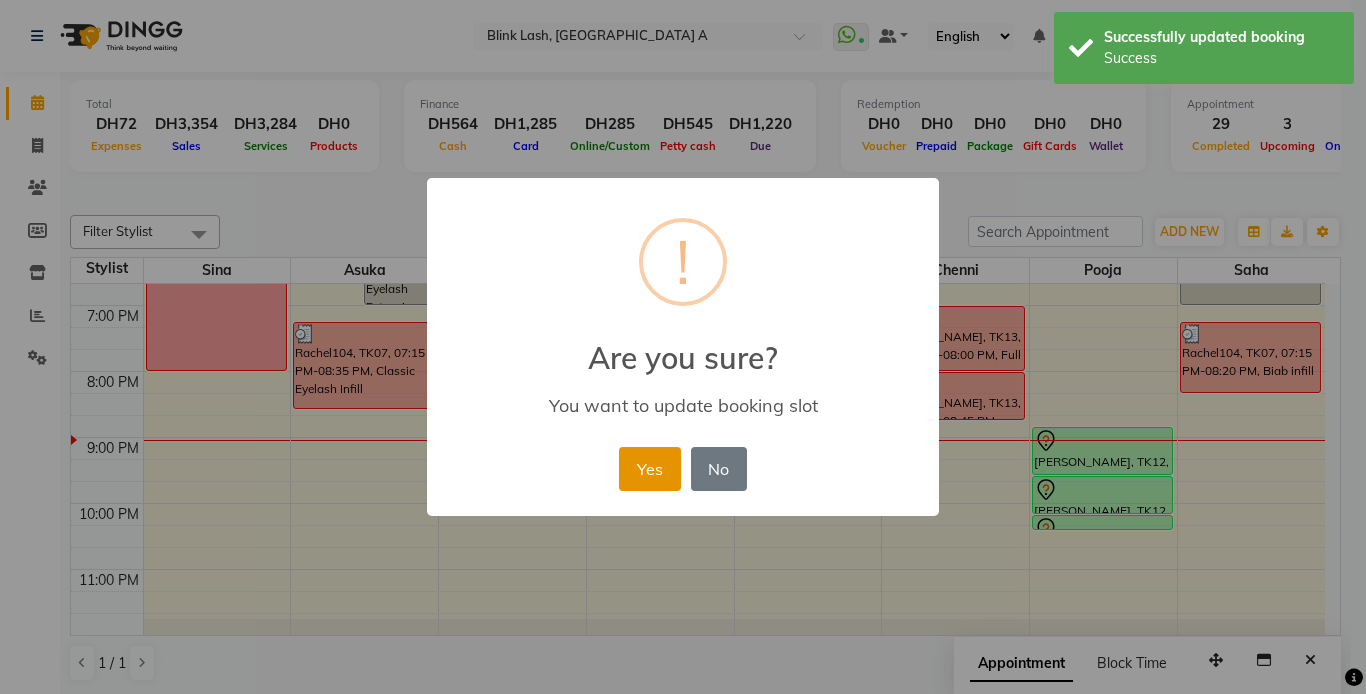 click on "Yes" at bounding box center [649, 469] 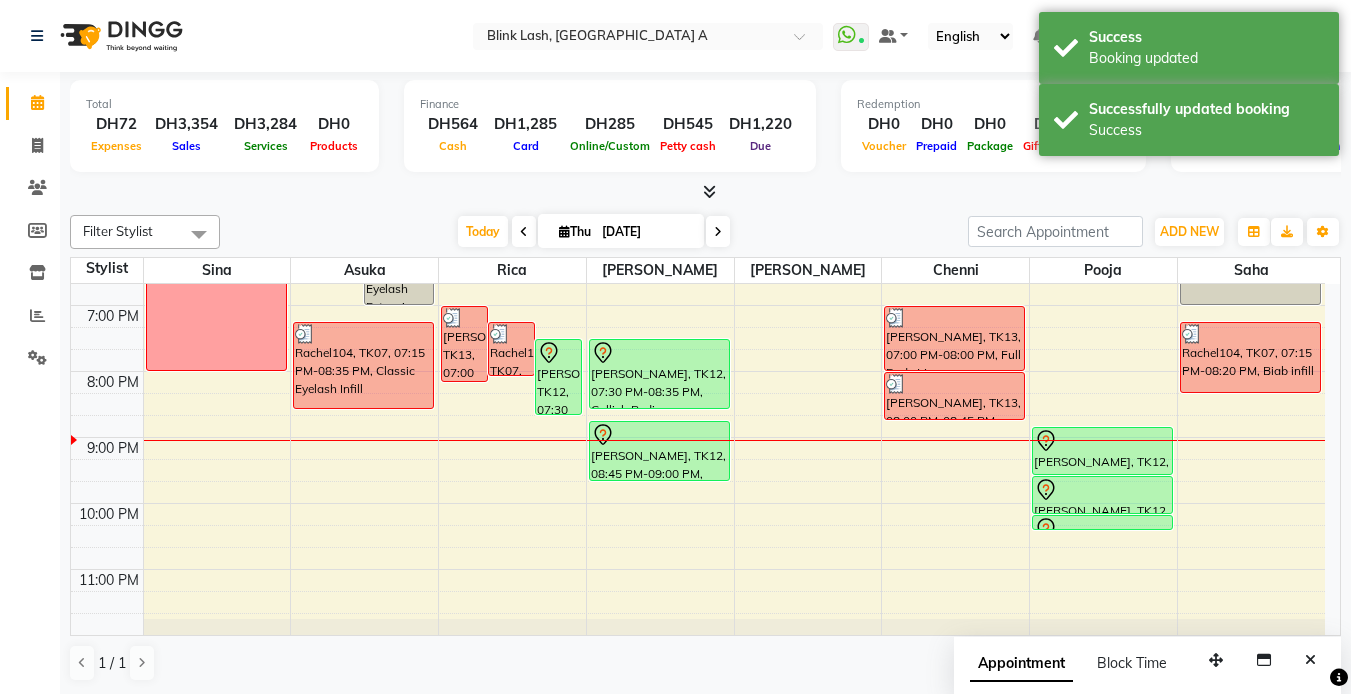 drag, startPoint x: 674, startPoint y: 432, endPoint x: 671, endPoint y: 469, distance: 37.12142 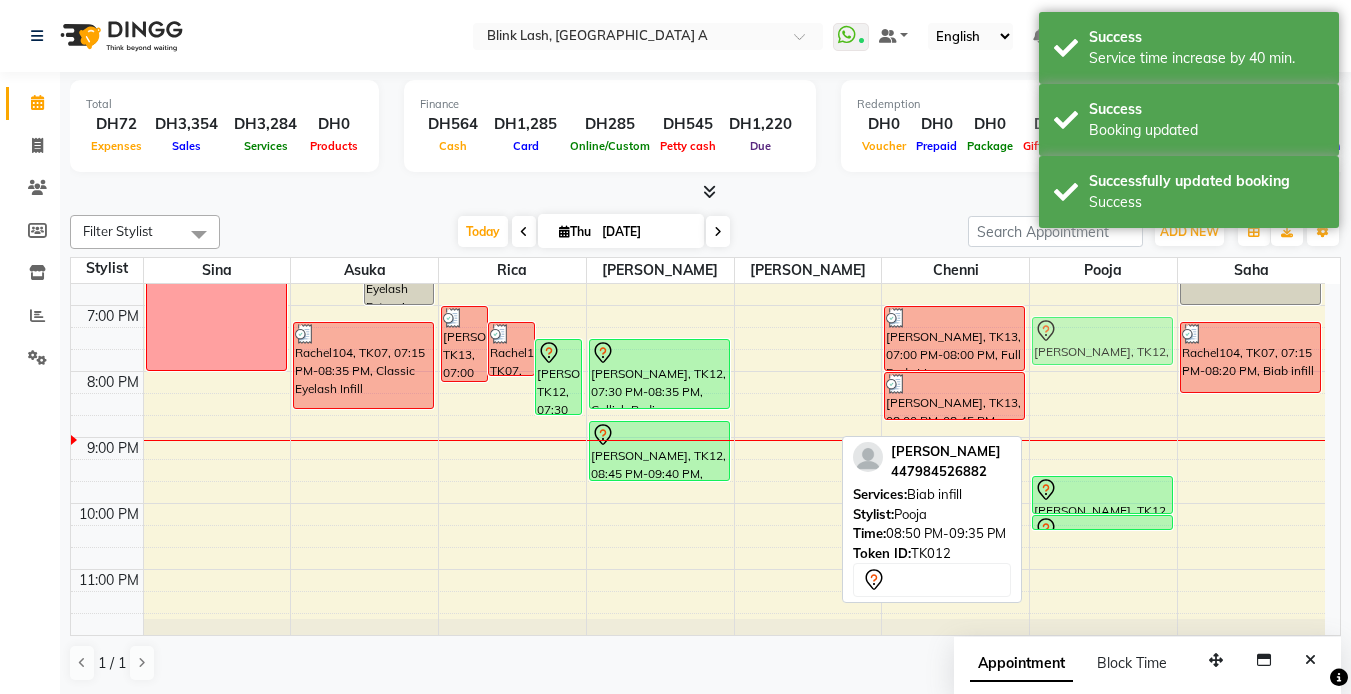 drag, startPoint x: 1074, startPoint y: 443, endPoint x: 1069, endPoint y: 339, distance: 104.120125 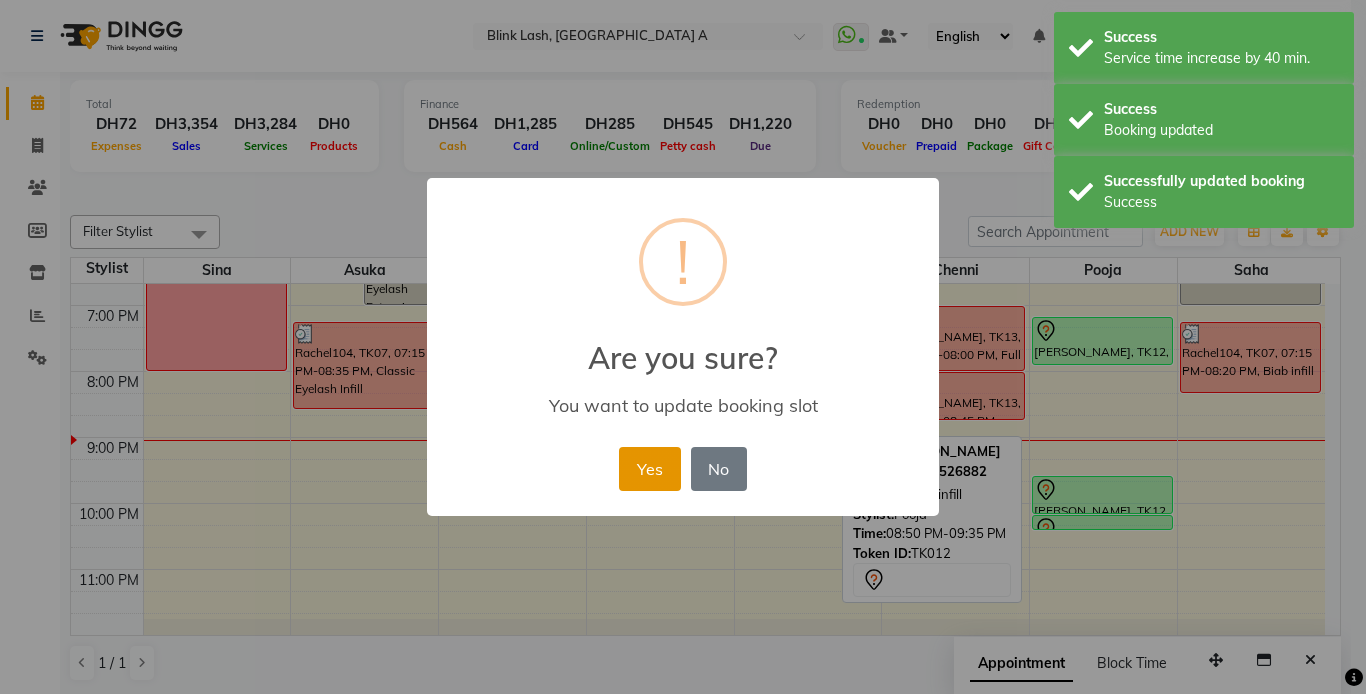 click on "Yes" at bounding box center [649, 469] 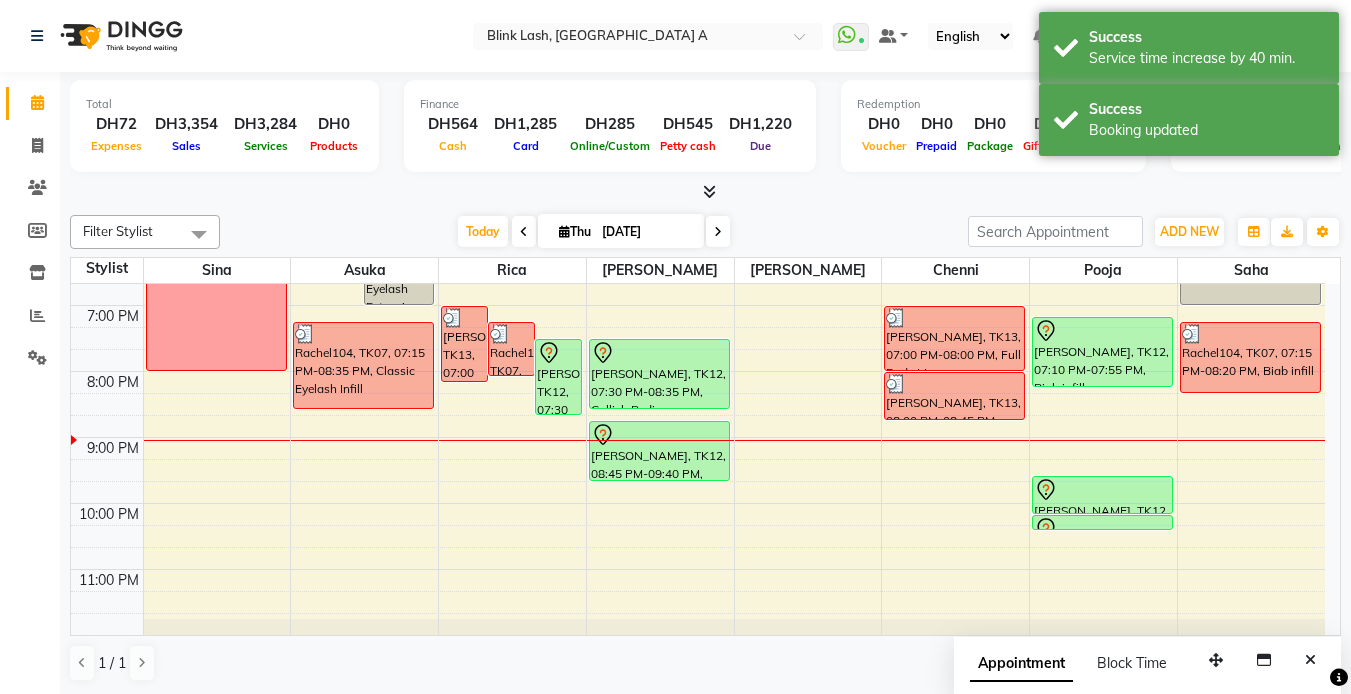 drag, startPoint x: 1106, startPoint y: 360, endPoint x: 1102, endPoint y: 379, distance: 19.416489 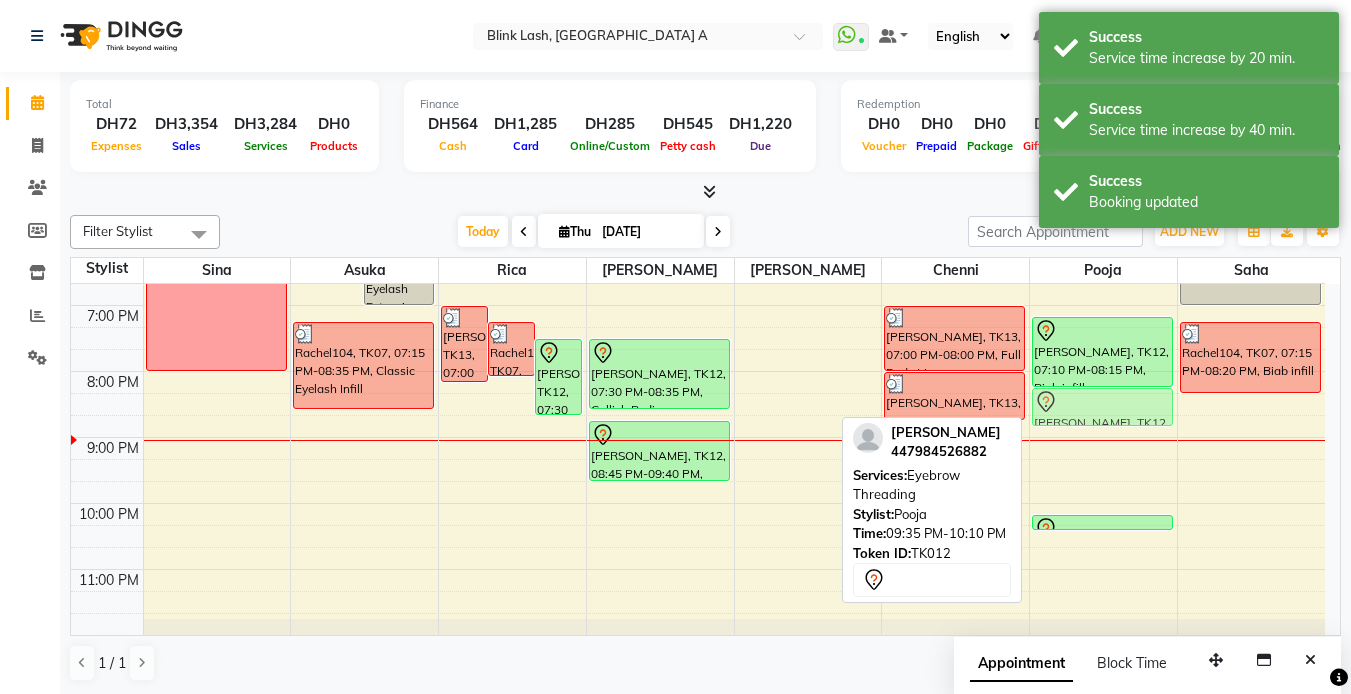 drag, startPoint x: 1114, startPoint y: 498, endPoint x: 1121, endPoint y: 406, distance: 92.26592 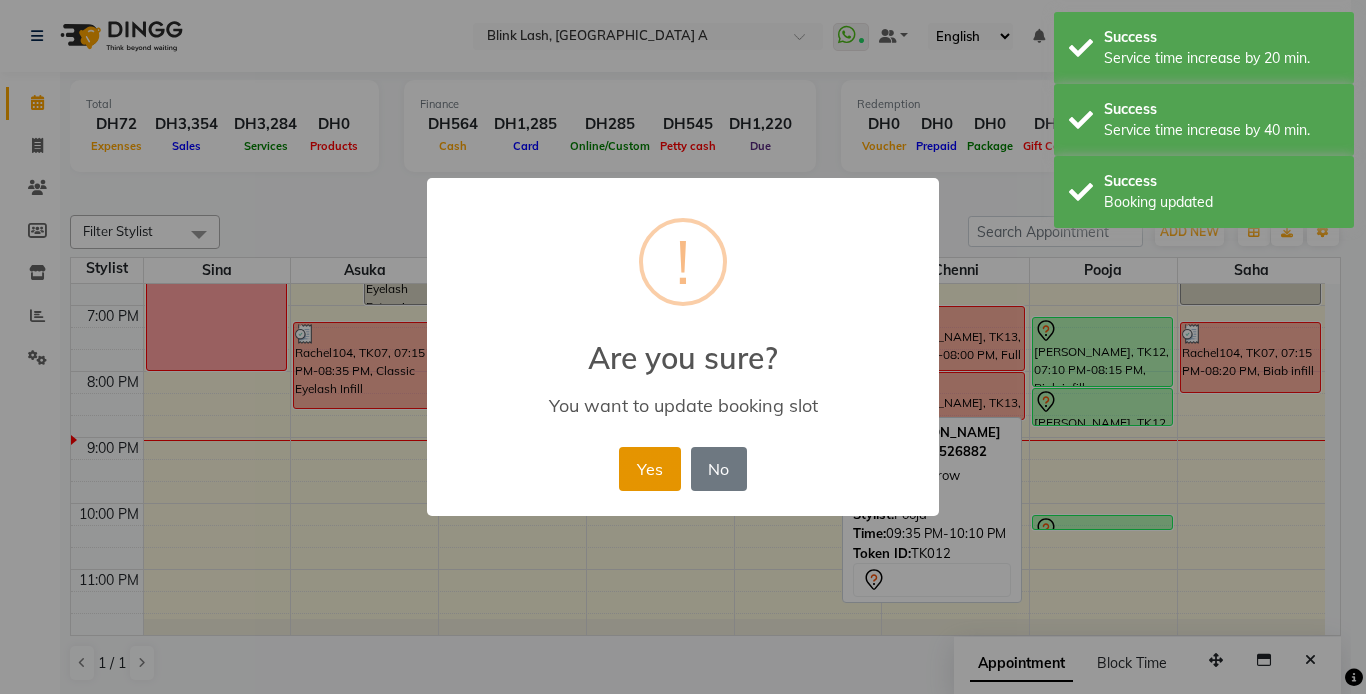 click on "Yes" at bounding box center (649, 469) 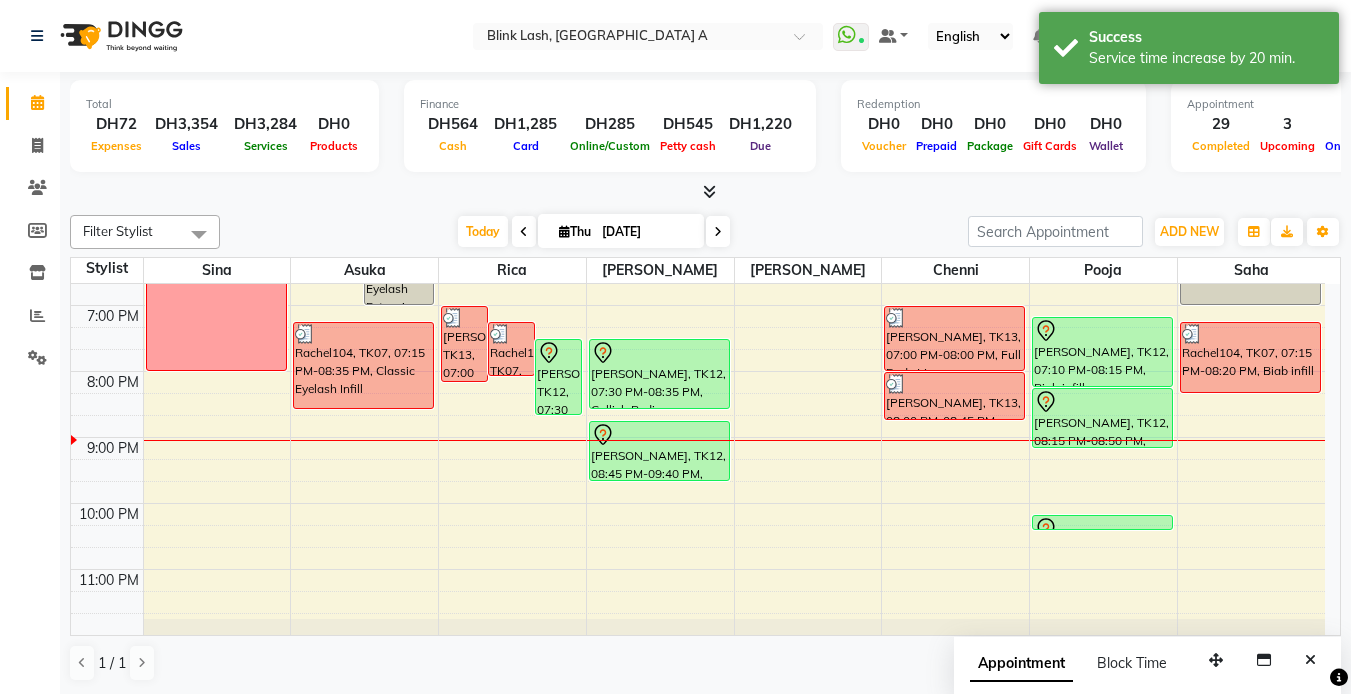 drag, startPoint x: 1103, startPoint y: 428, endPoint x: 1103, endPoint y: 457, distance: 29 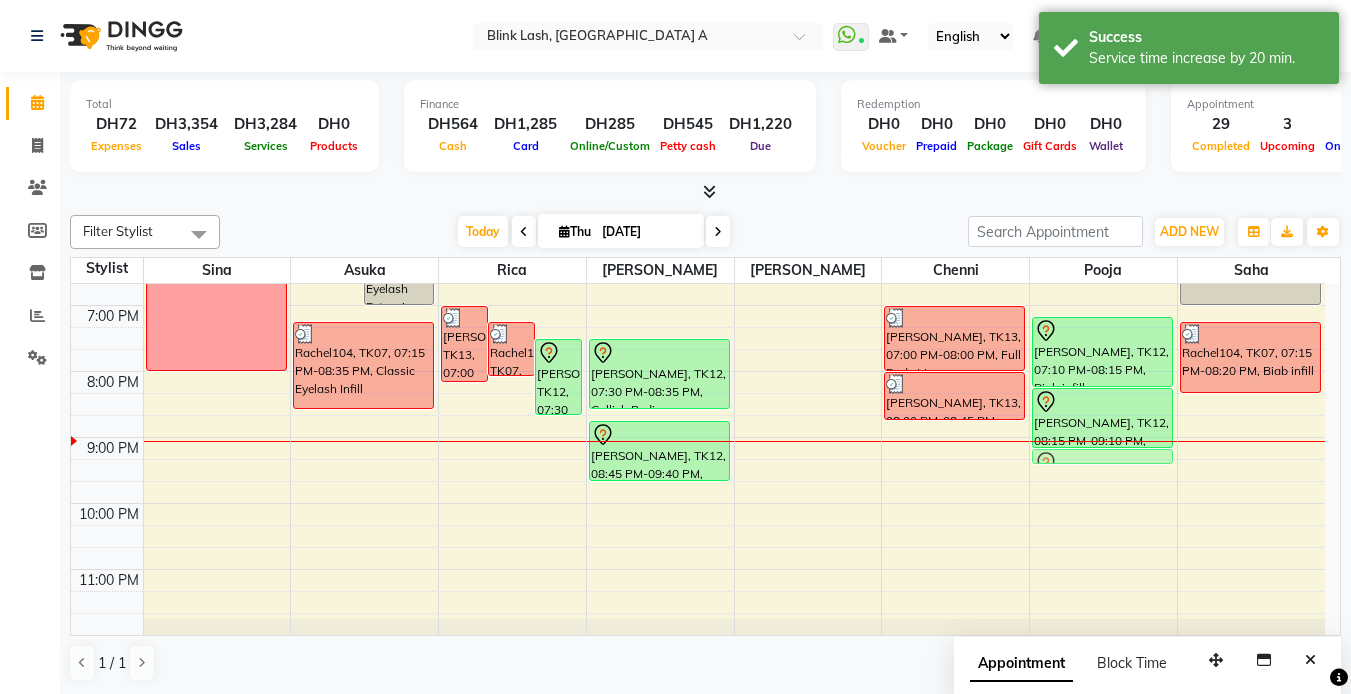 drag, startPoint x: 1114, startPoint y: 515, endPoint x: 1112, endPoint y: 454, distance: 61.03278 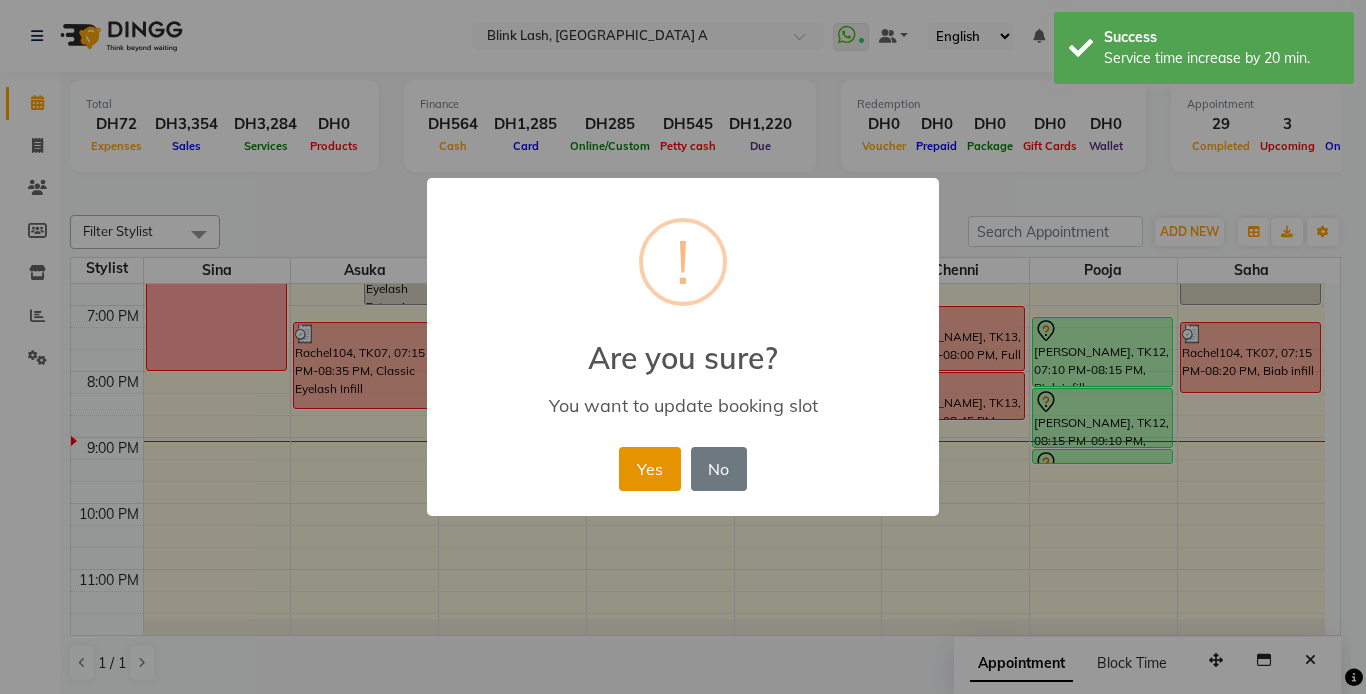 click on "Yes" at bounding box center (649, 469) 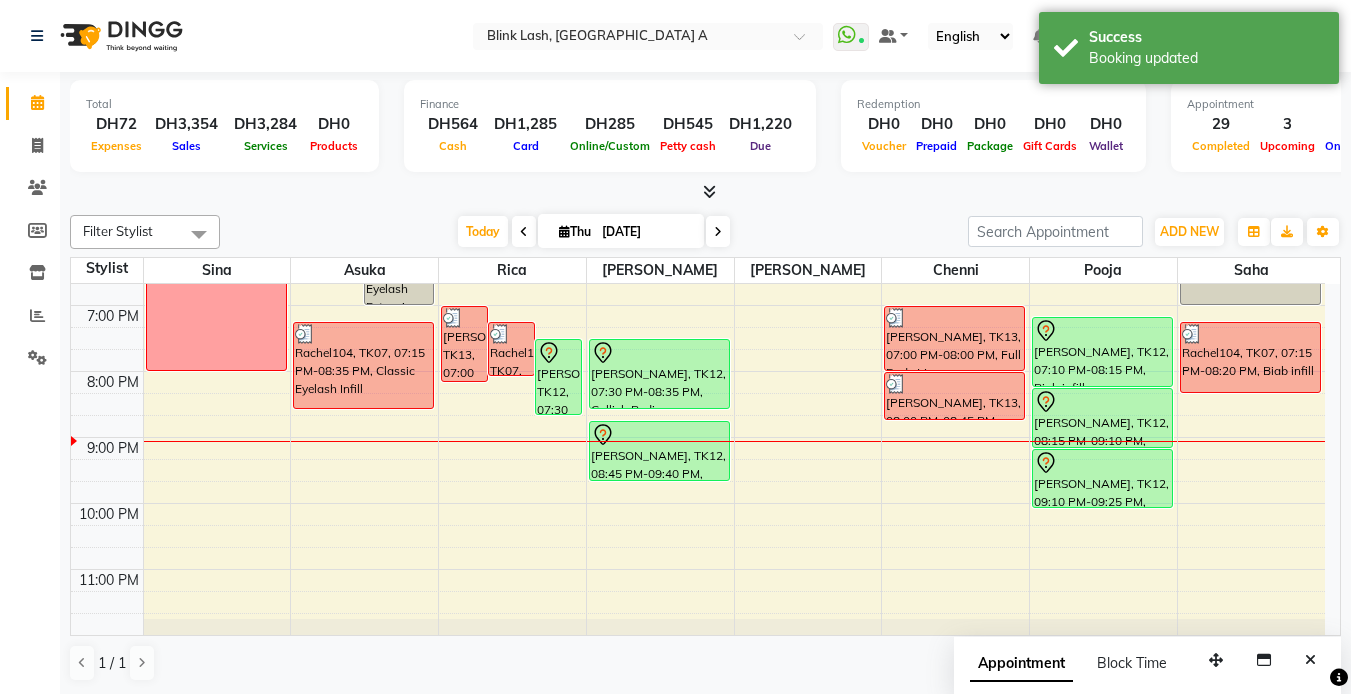 drag, startPoint x: 1116, startPoint y: 460, endPoint x: 1104, endPoint y: 516, distance: 57.271286 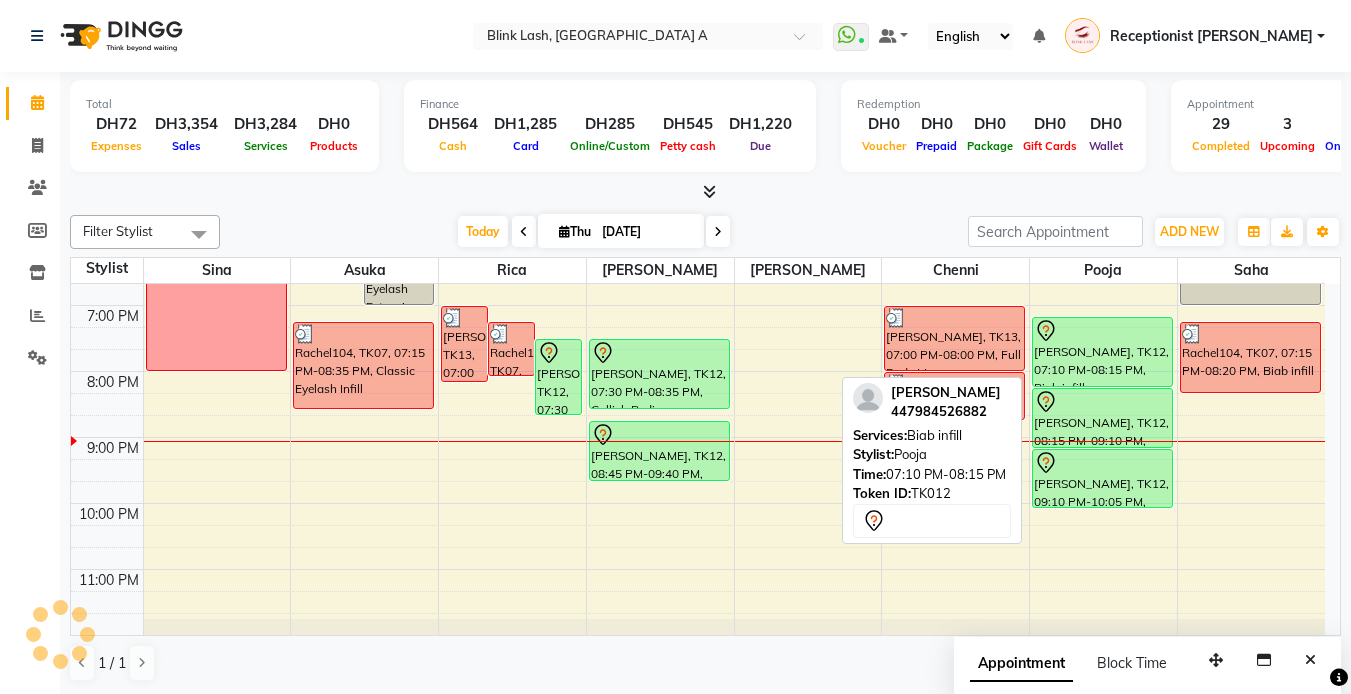 click at bounding box center [1102, 331] 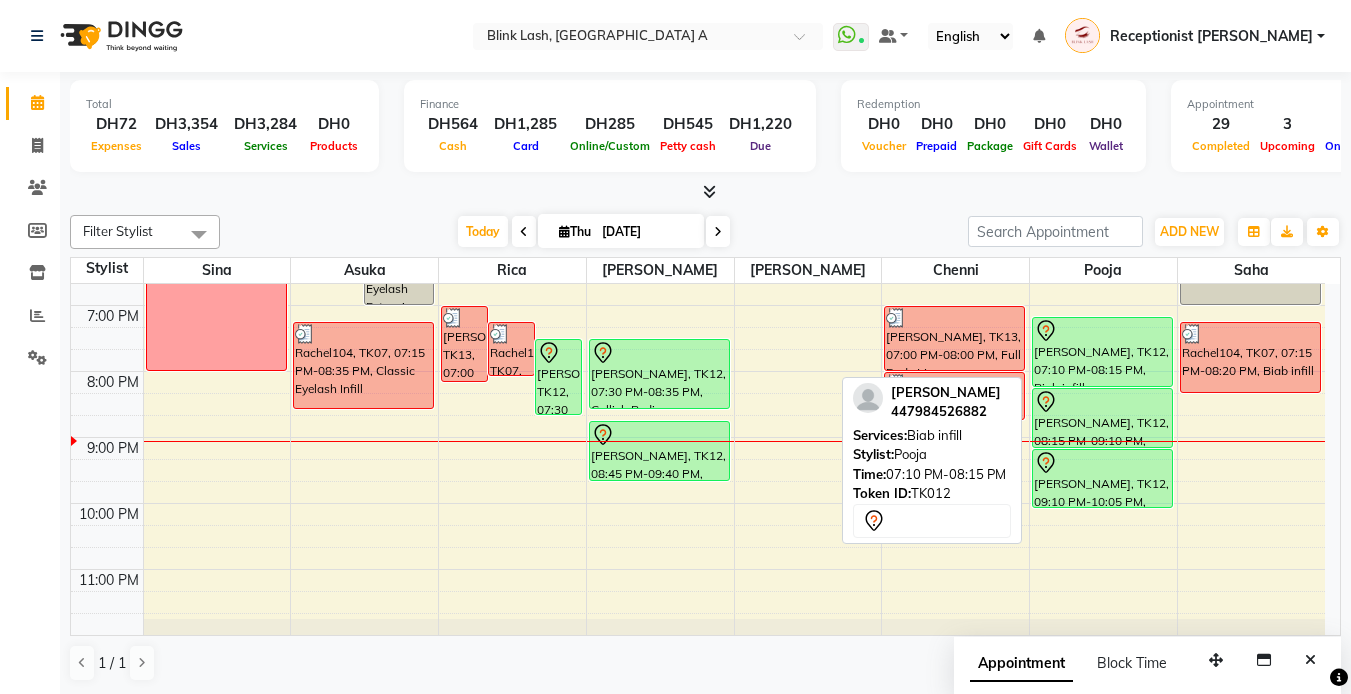 click at bounding box center [1102, 331] 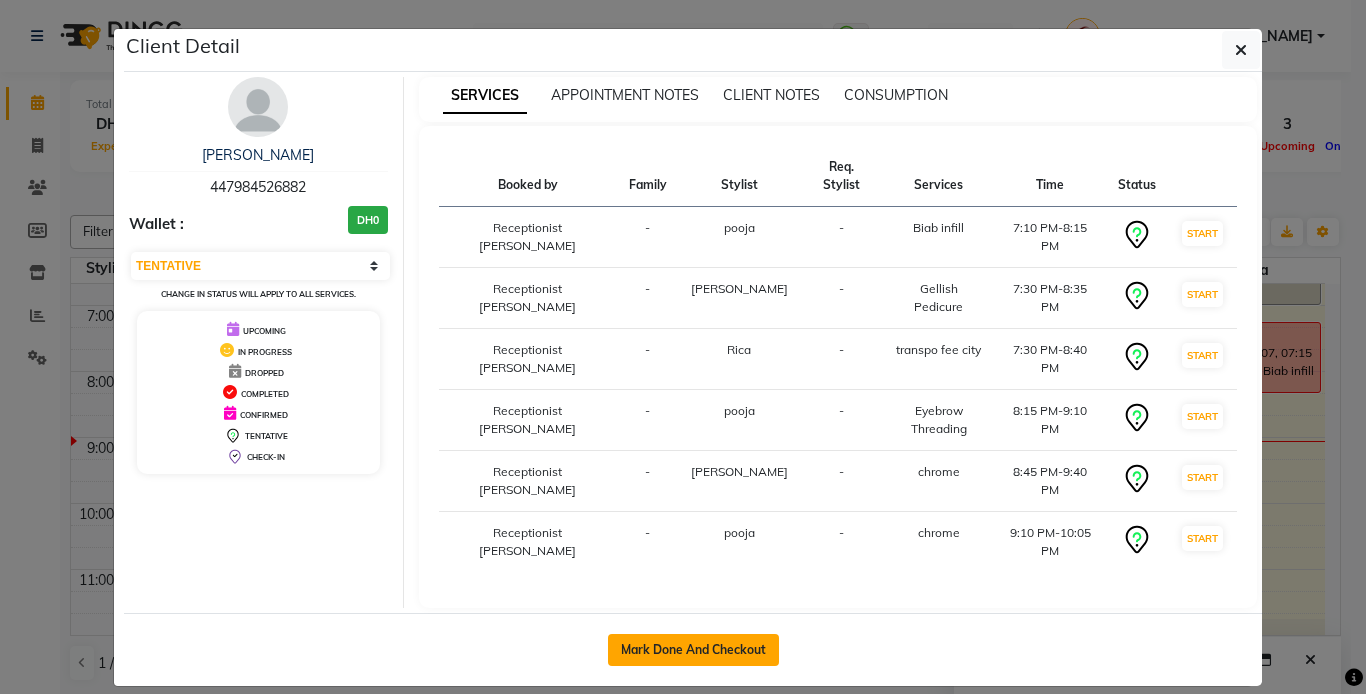 click on "Mark Done And Checkout" 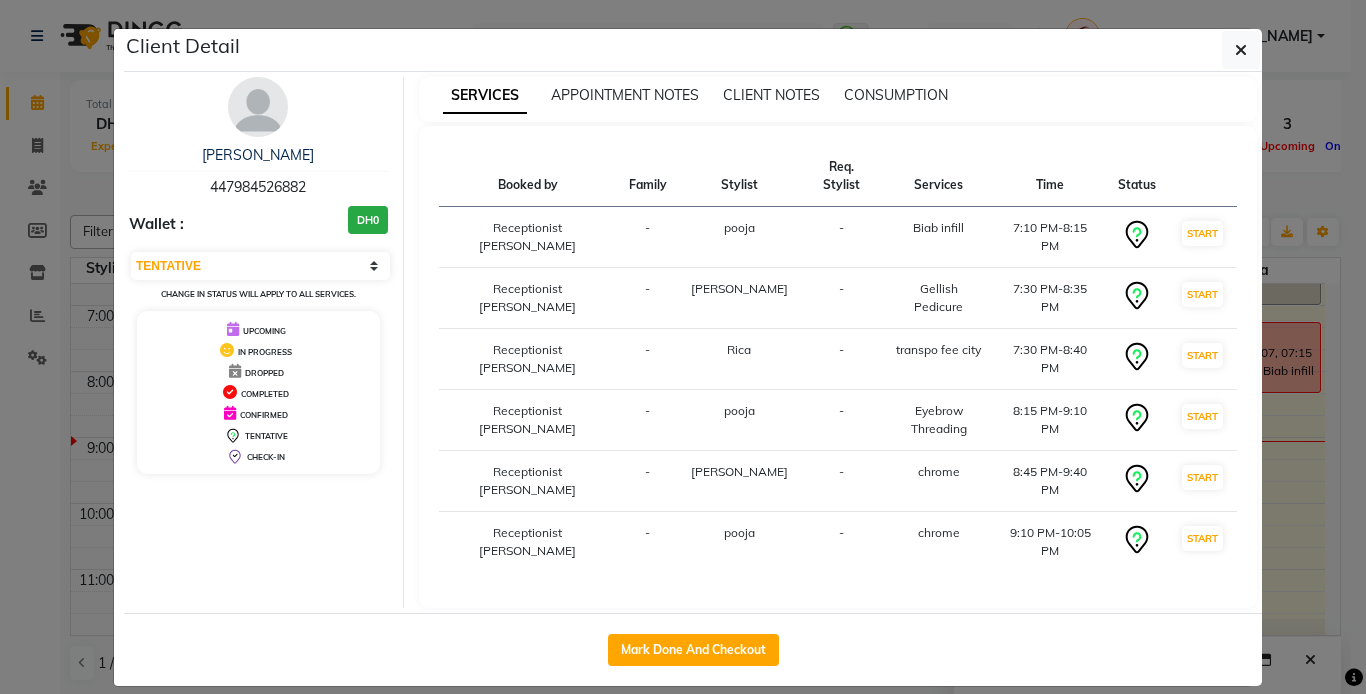 select on "service" 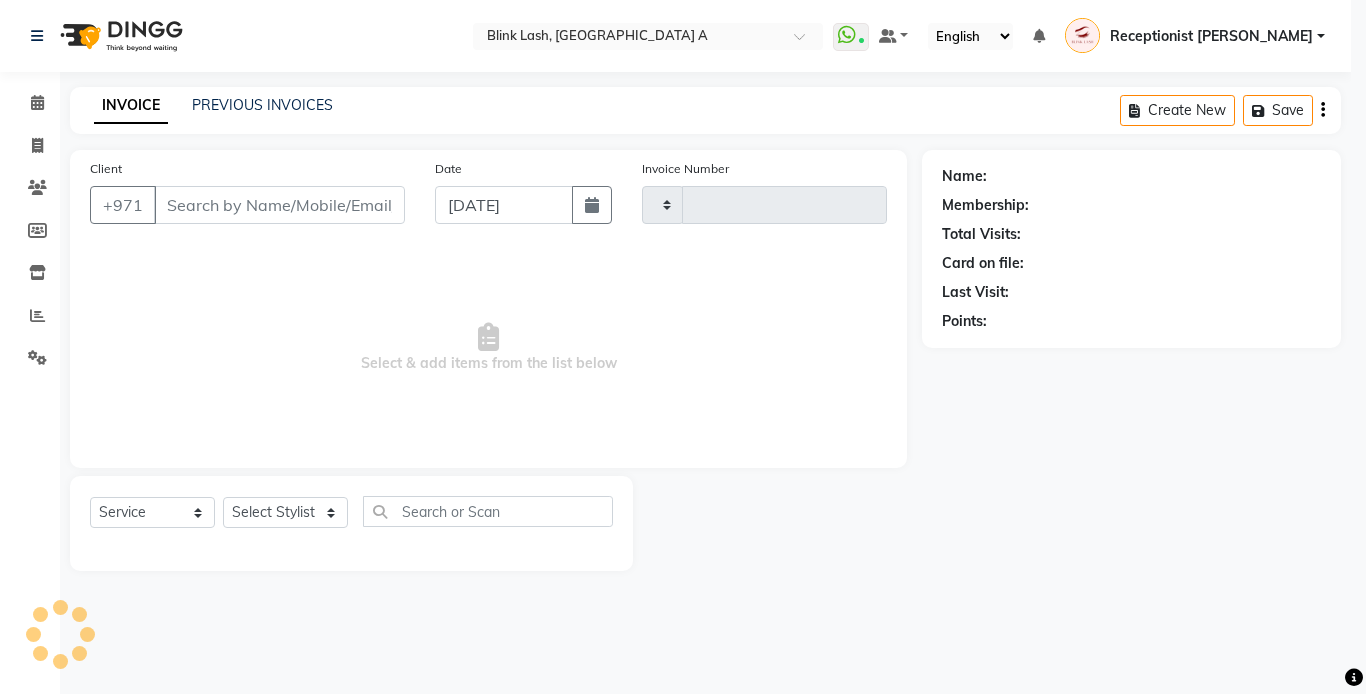 type on "1042" 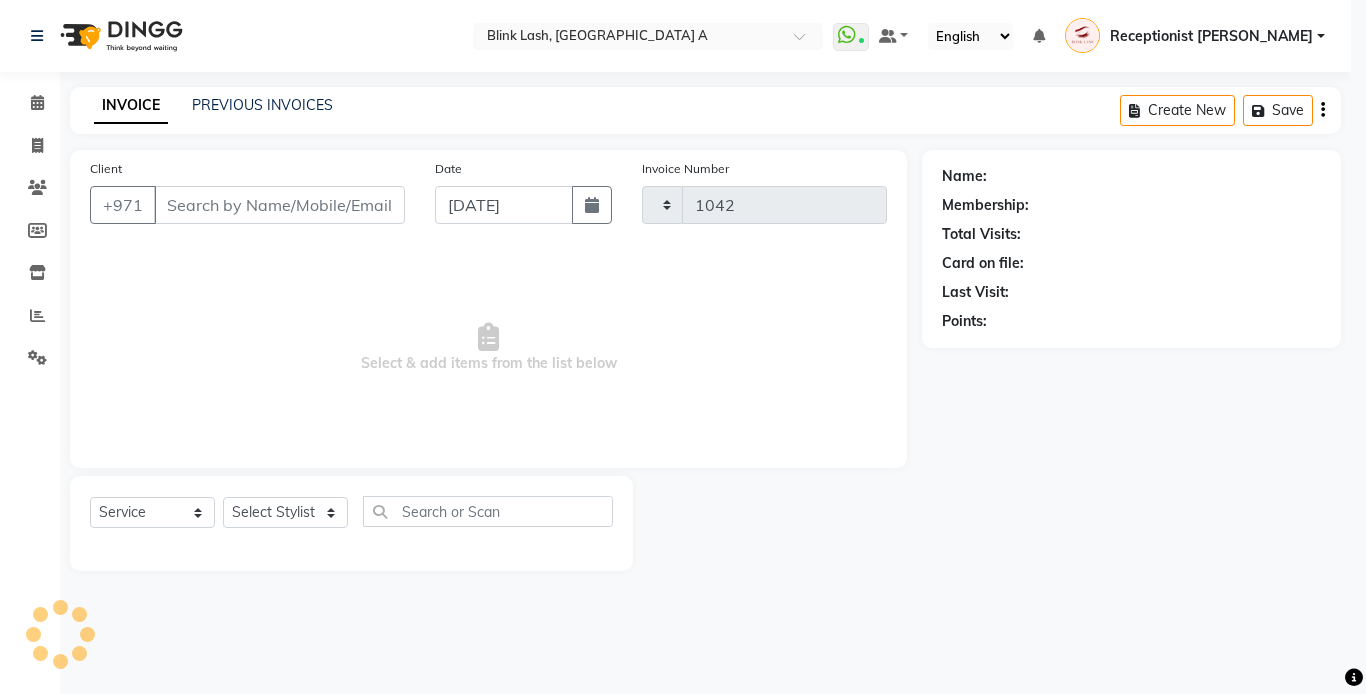 select on "5970" 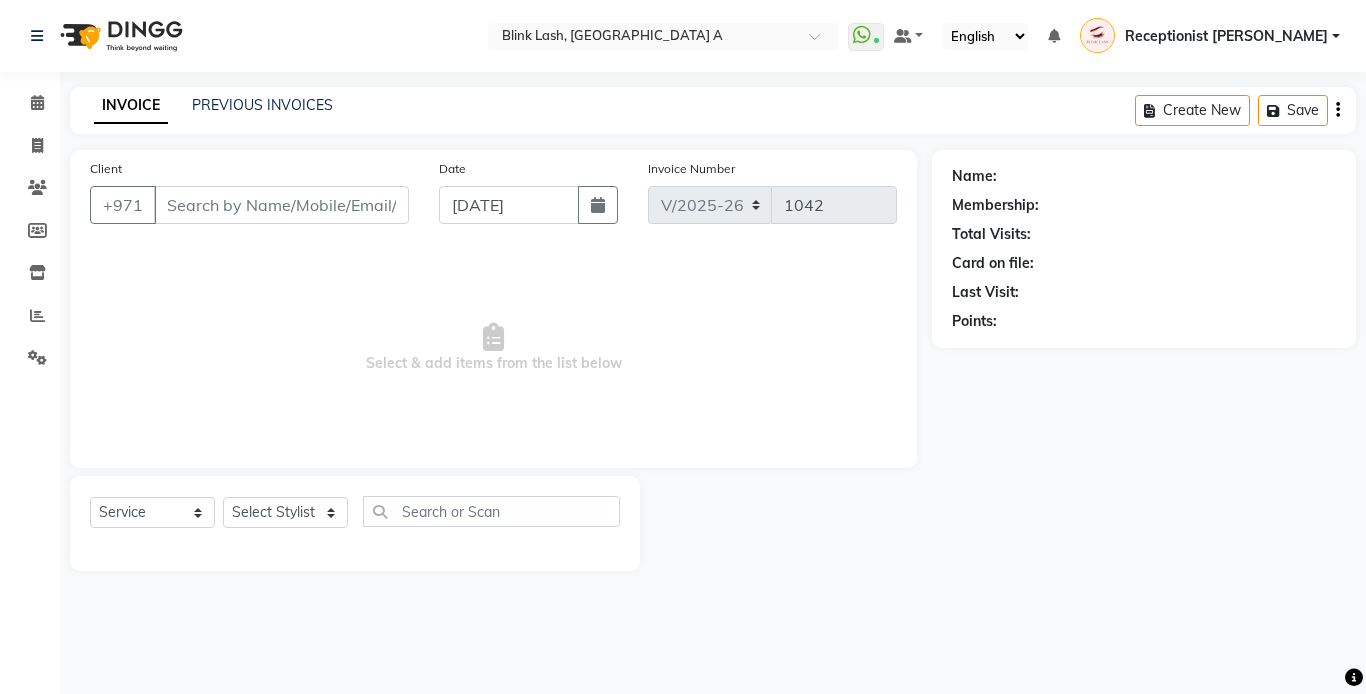 type on "447984526882" 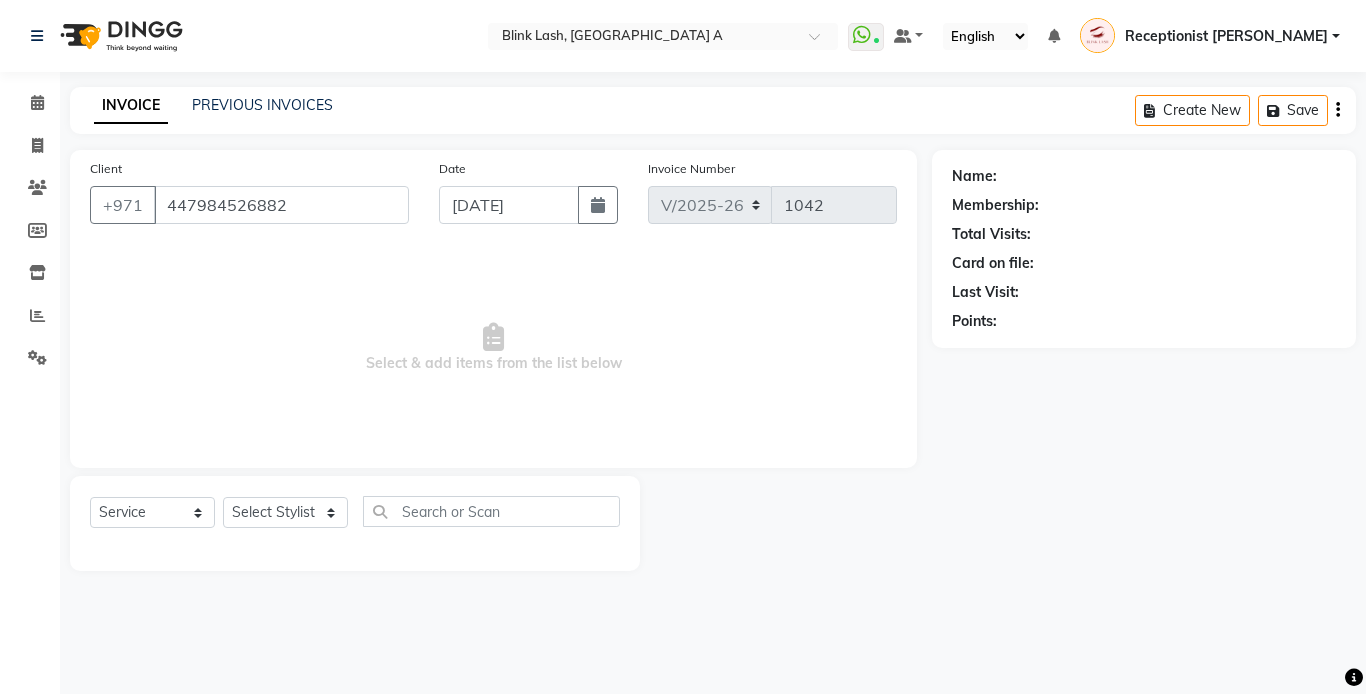select on "46934" 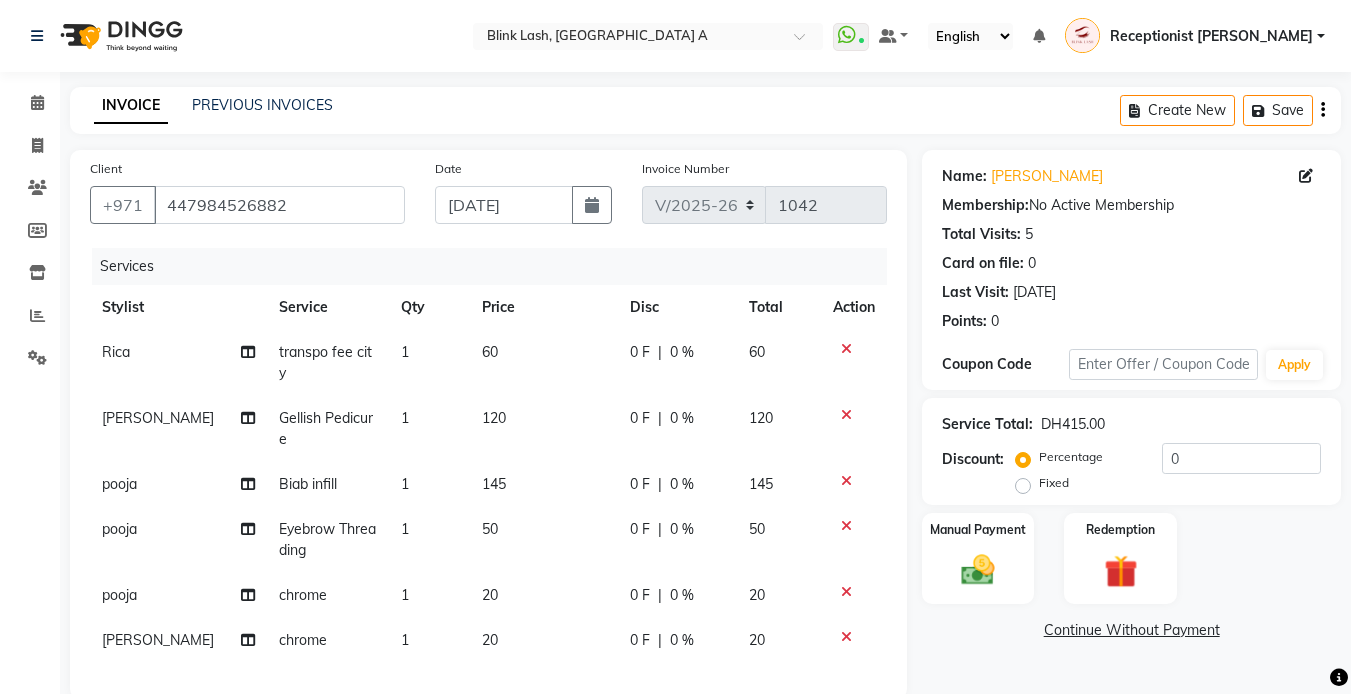 scroll, scrollTop: 332, scrollLeft: 0, axis: vertical 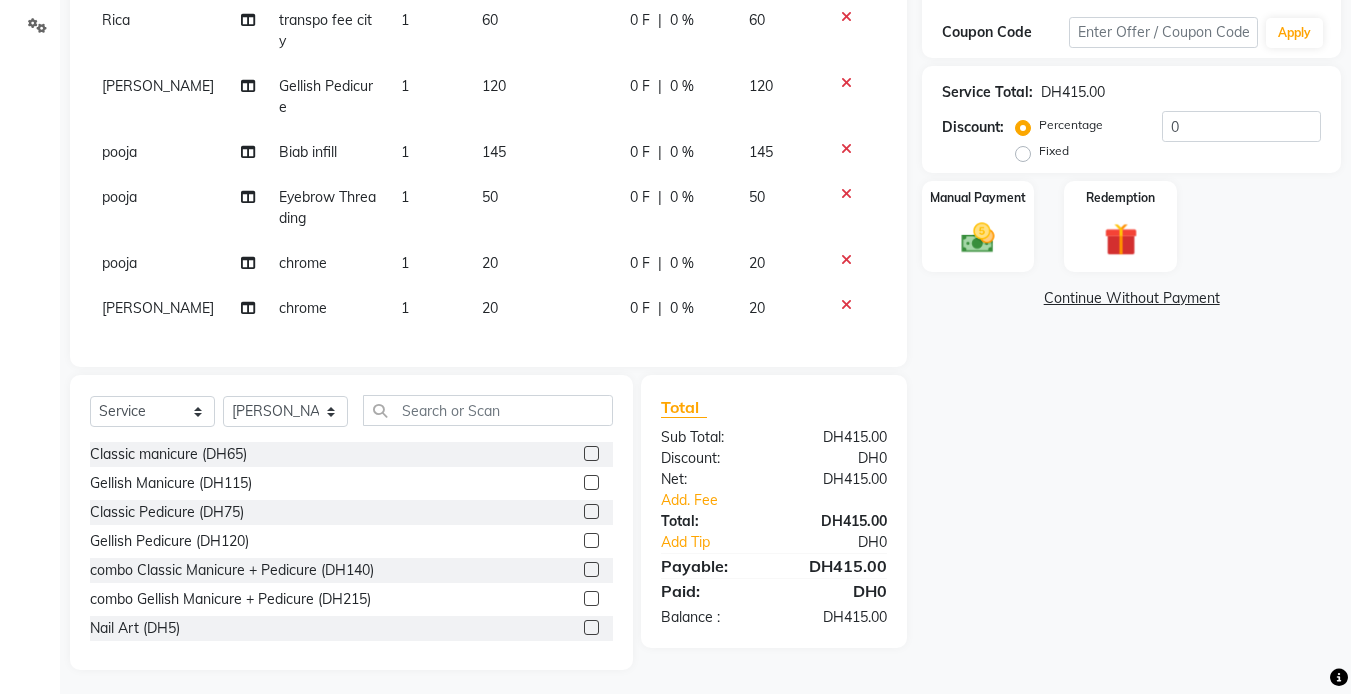 click on "Continue Without Payment" 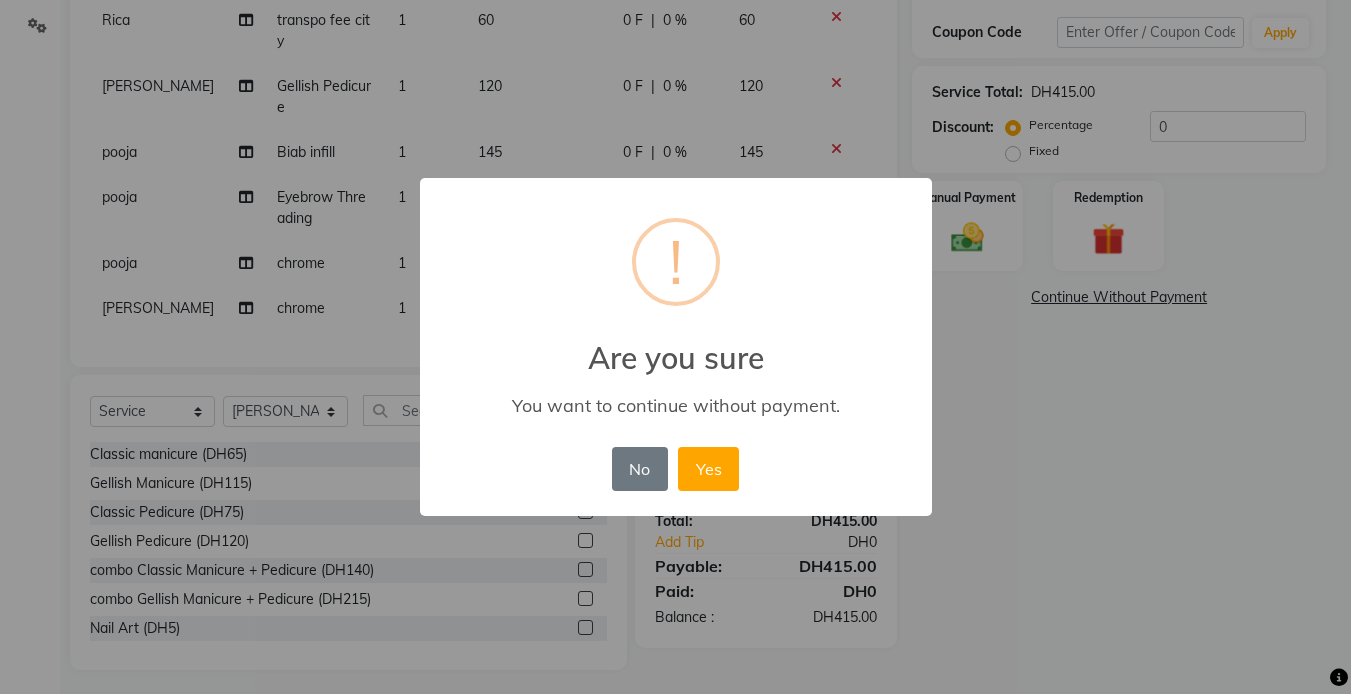 scroll, scrollTop: 311, scrollLeft: 0, axis: vertical 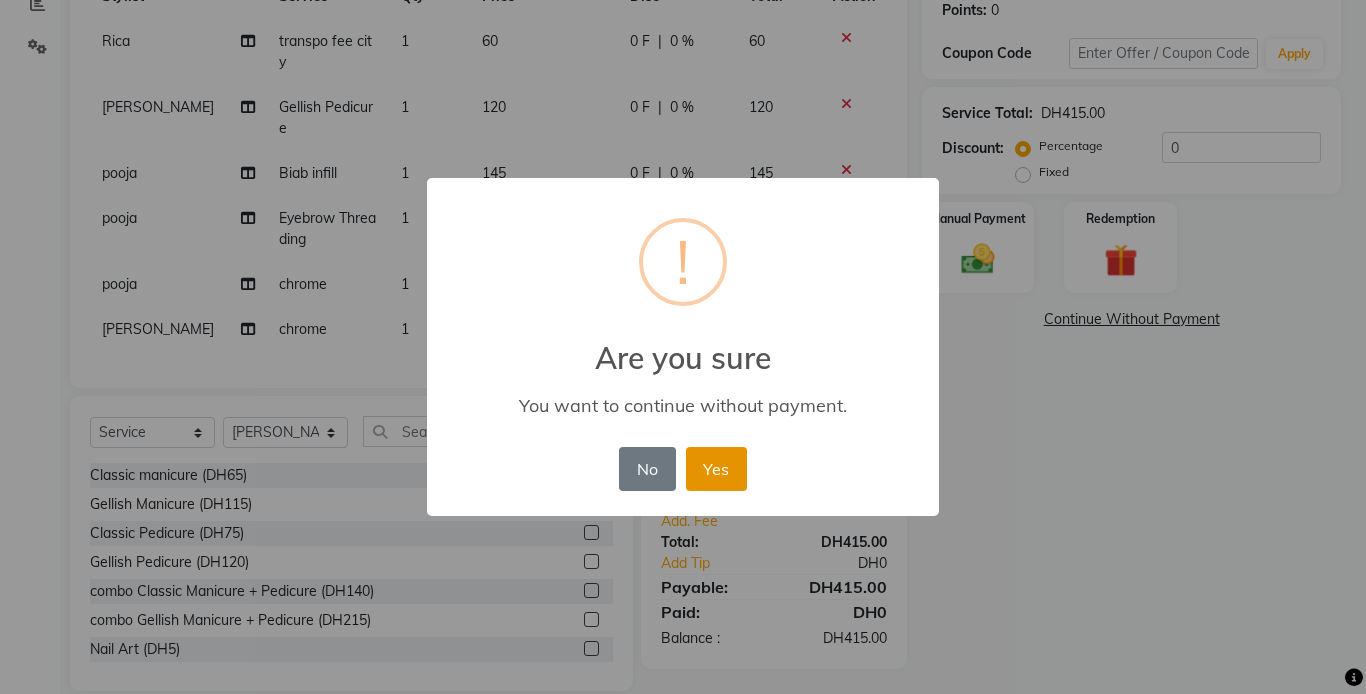 click on "Yes" at bounding box center (716, 469) 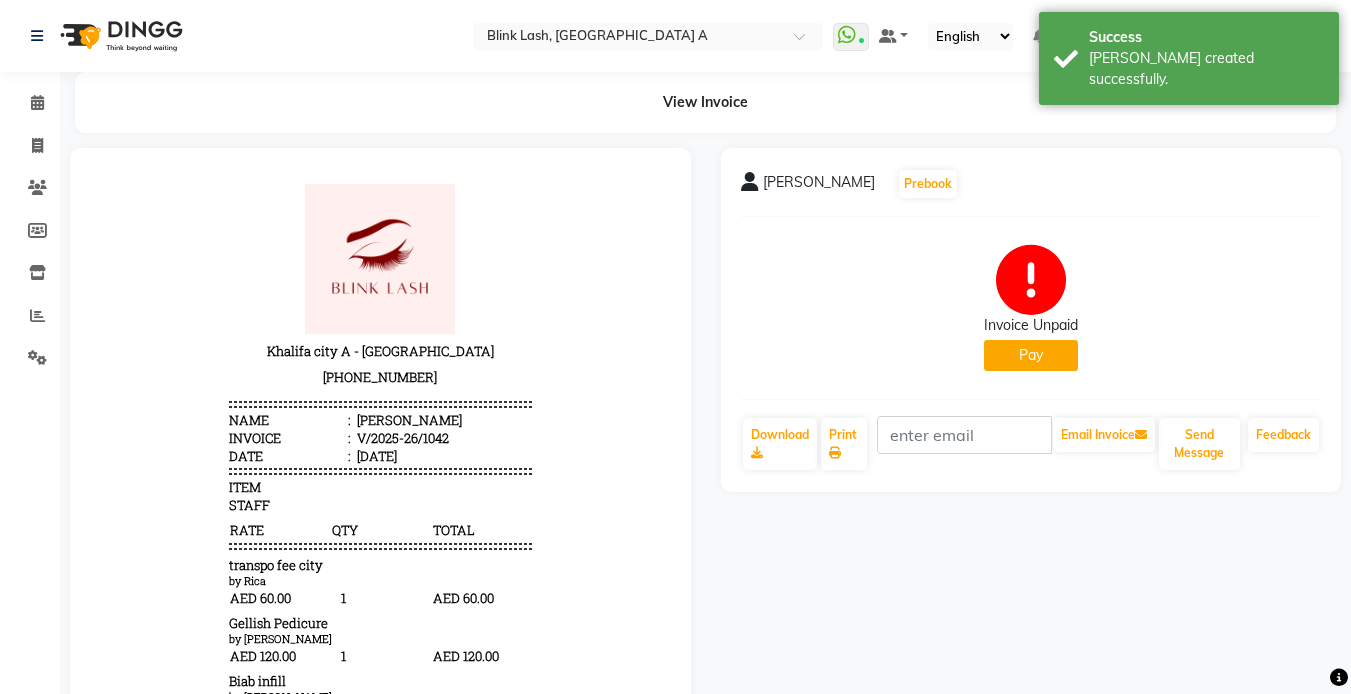 scroll, scrollTop: 0, scrollLeft: 0, axis: both 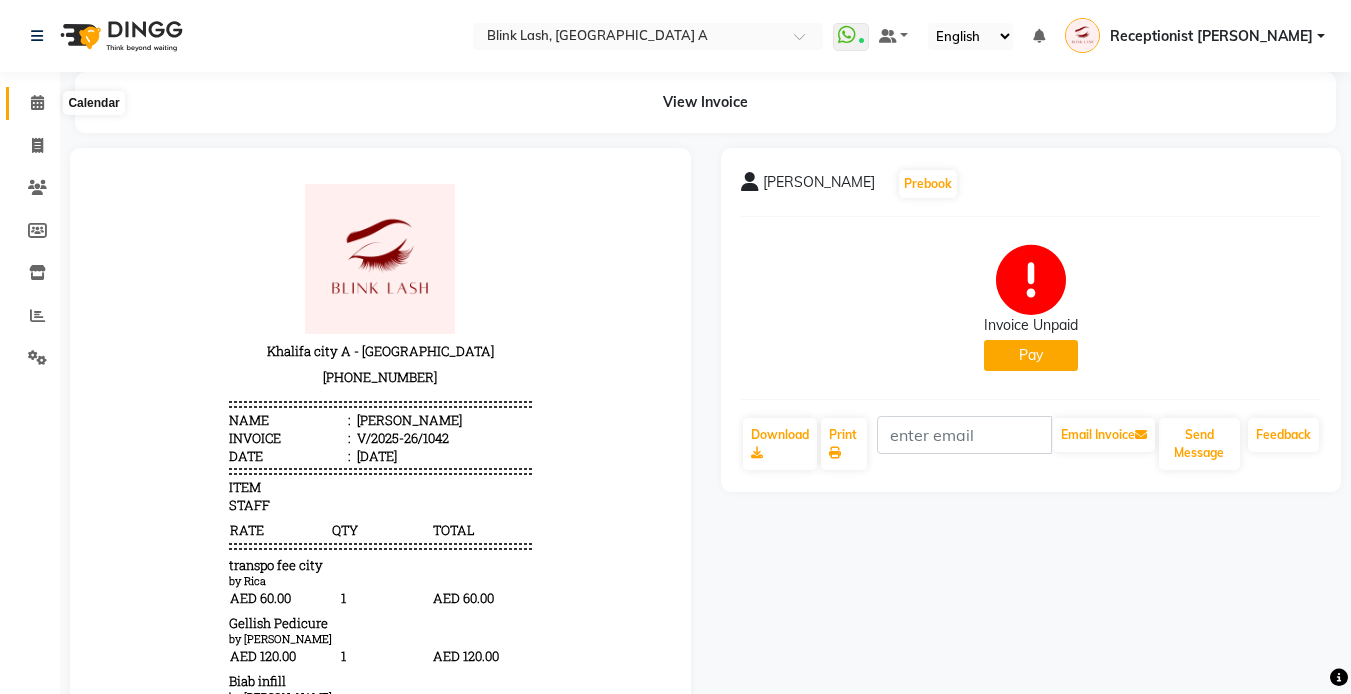 click 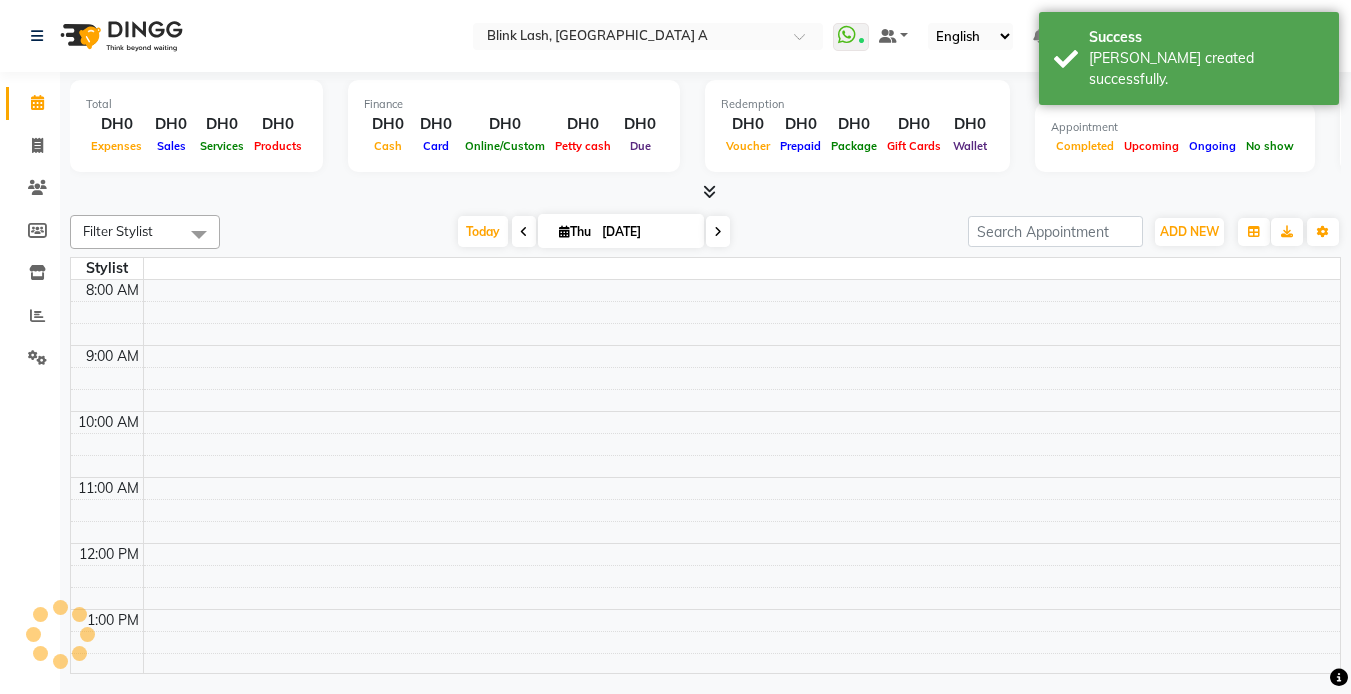scroll, scrollTop: 0, scrollLeft: 0, axis: both 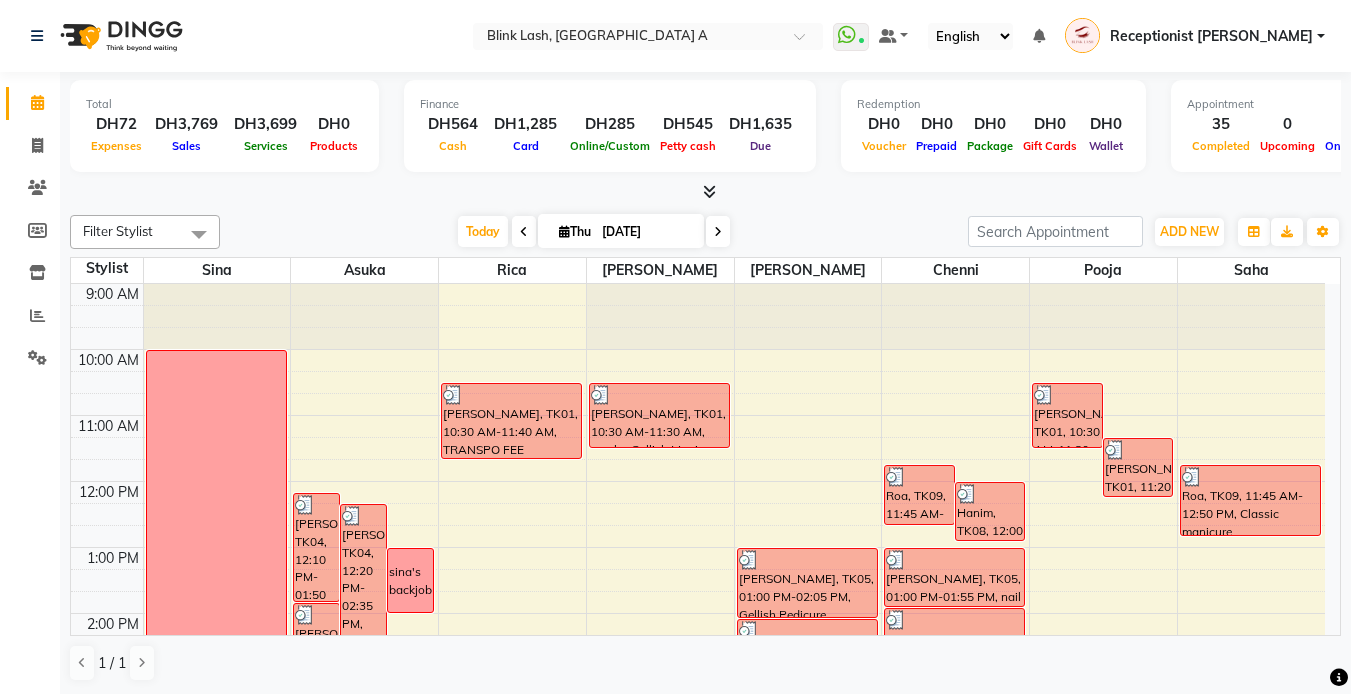 click at bounding box center [709, 191] 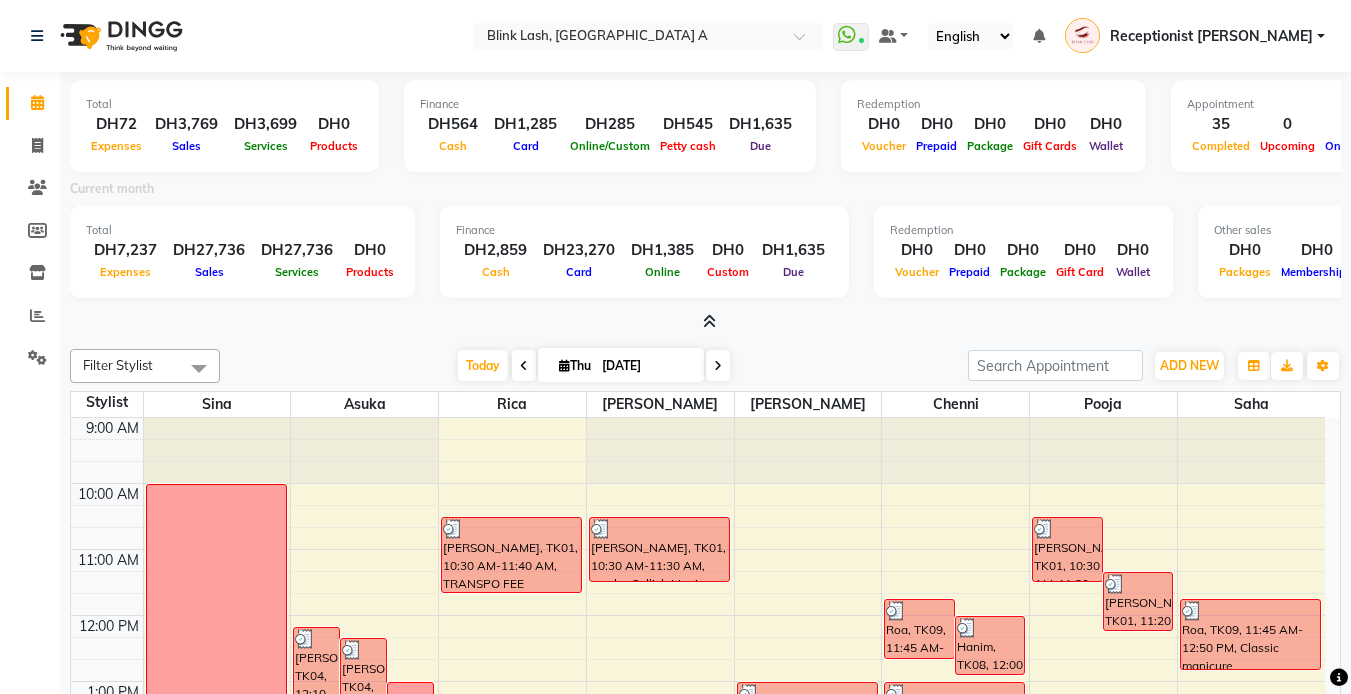 click at bounding box center (709, 321) 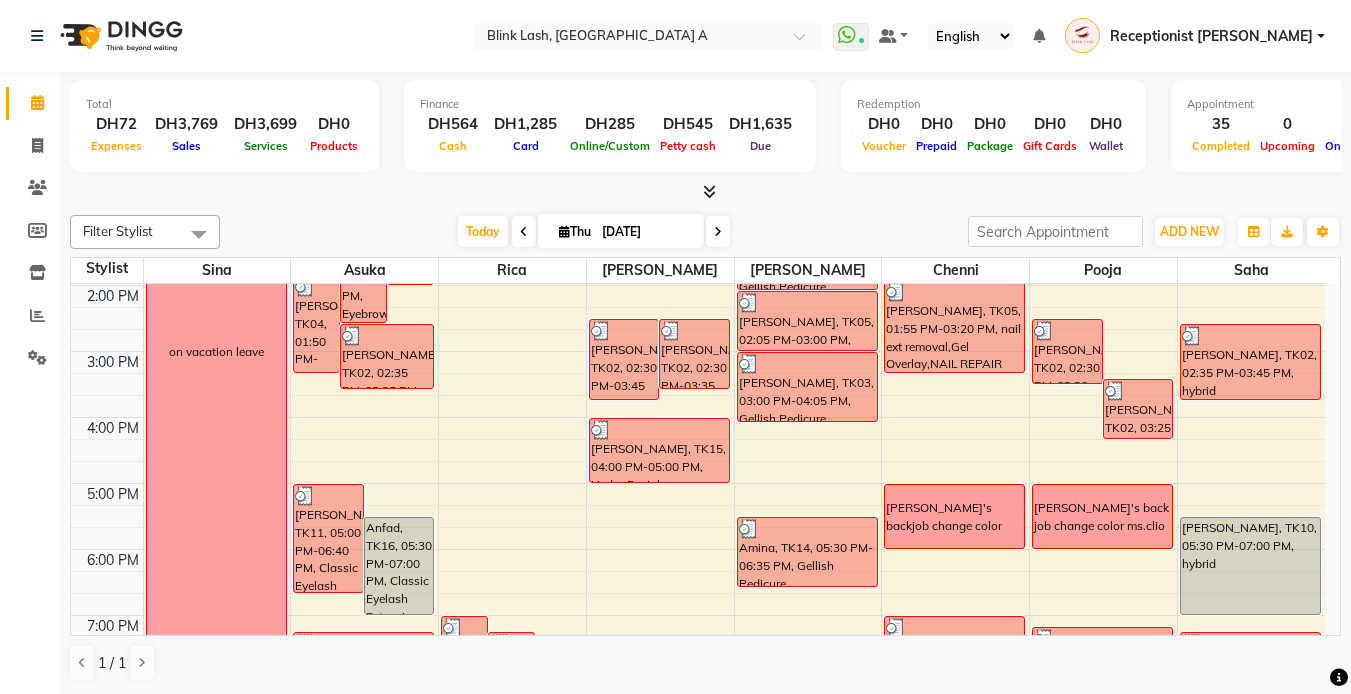 scroll, scrollTop: 500, scrollLeft: 0, axis: vertical 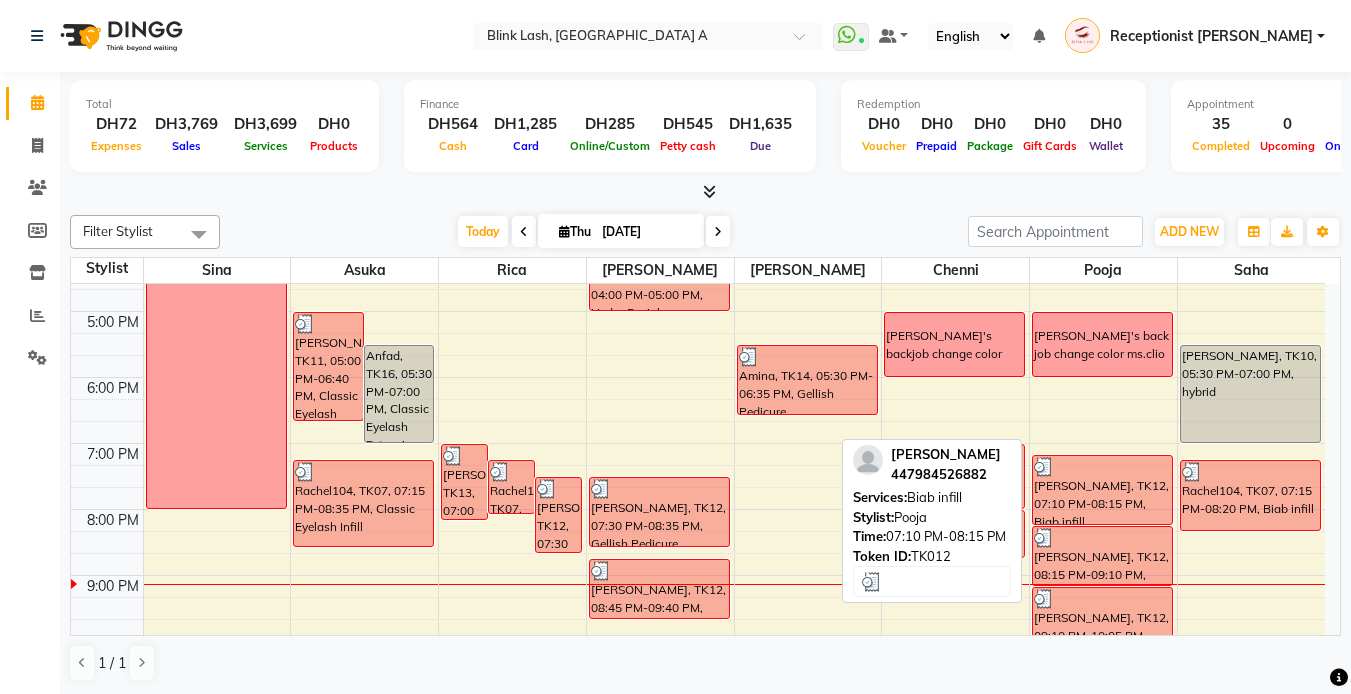 click on "[PERSON_NAME], TK12, 07:10 PM-08:15 PM, Biab infill" at bounding box center [1102, 490] 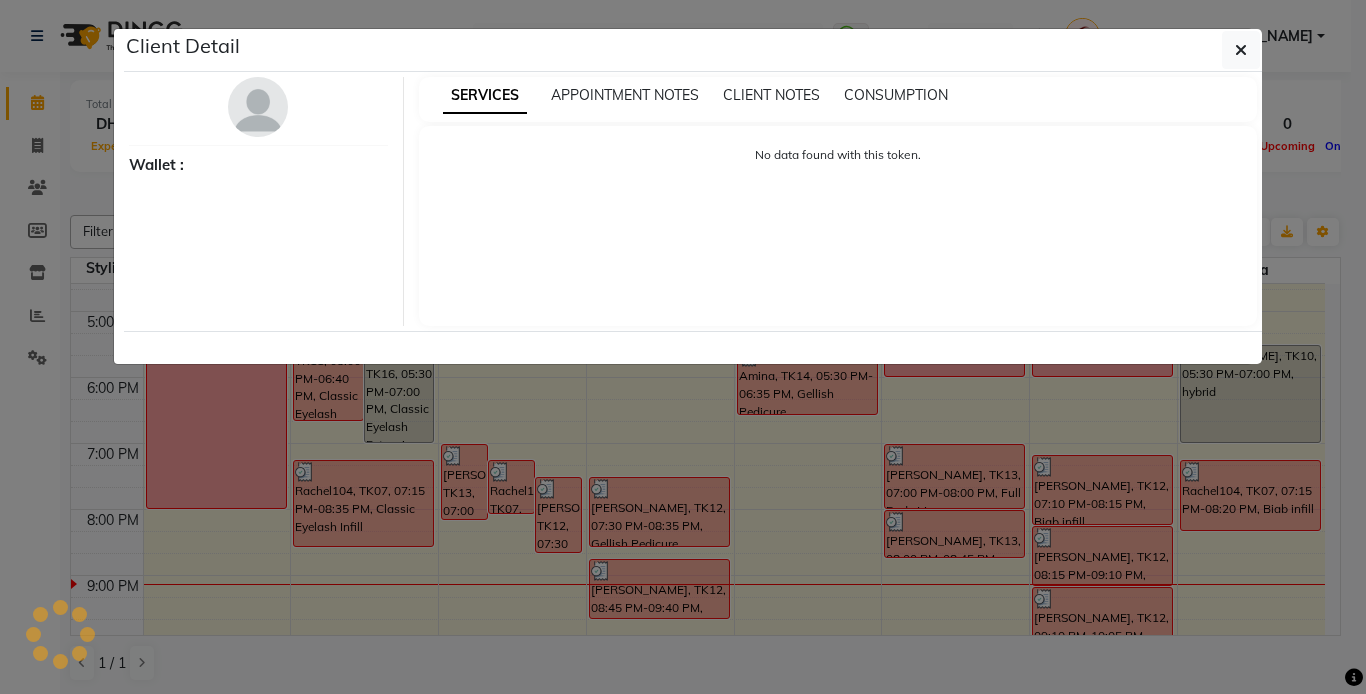 select on "3" 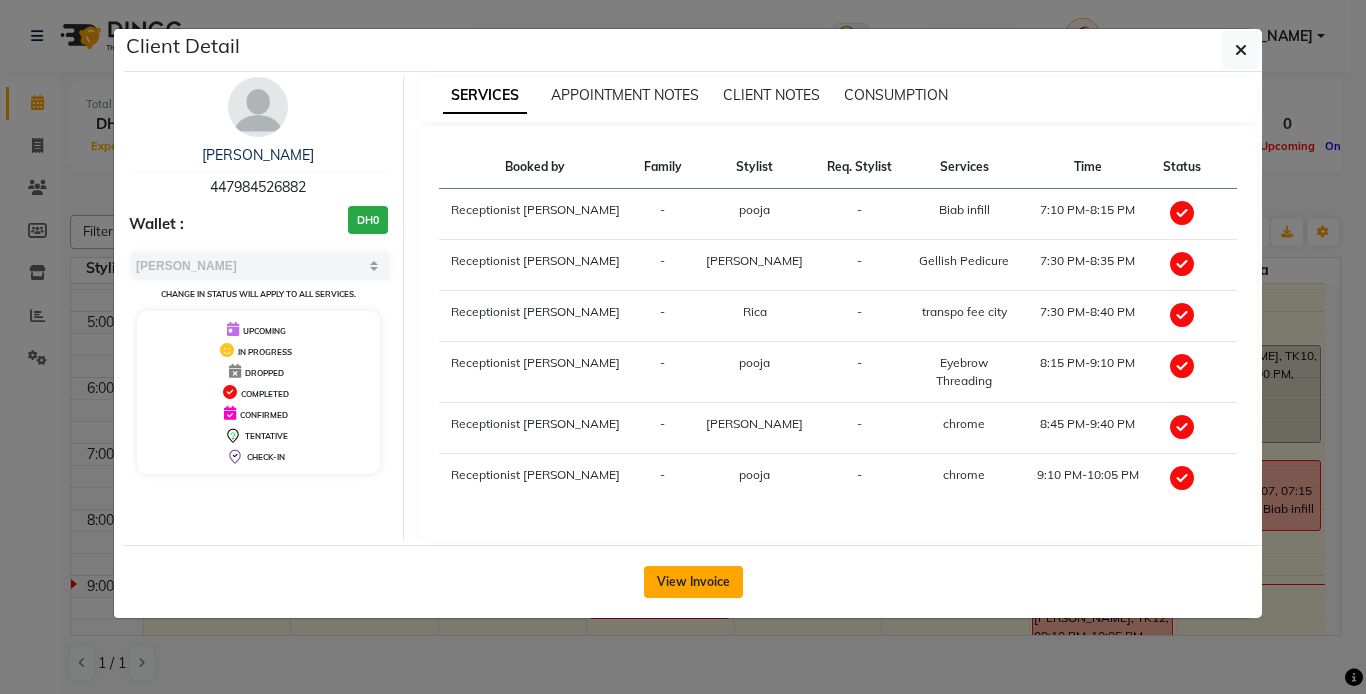 click on "View Invoice" 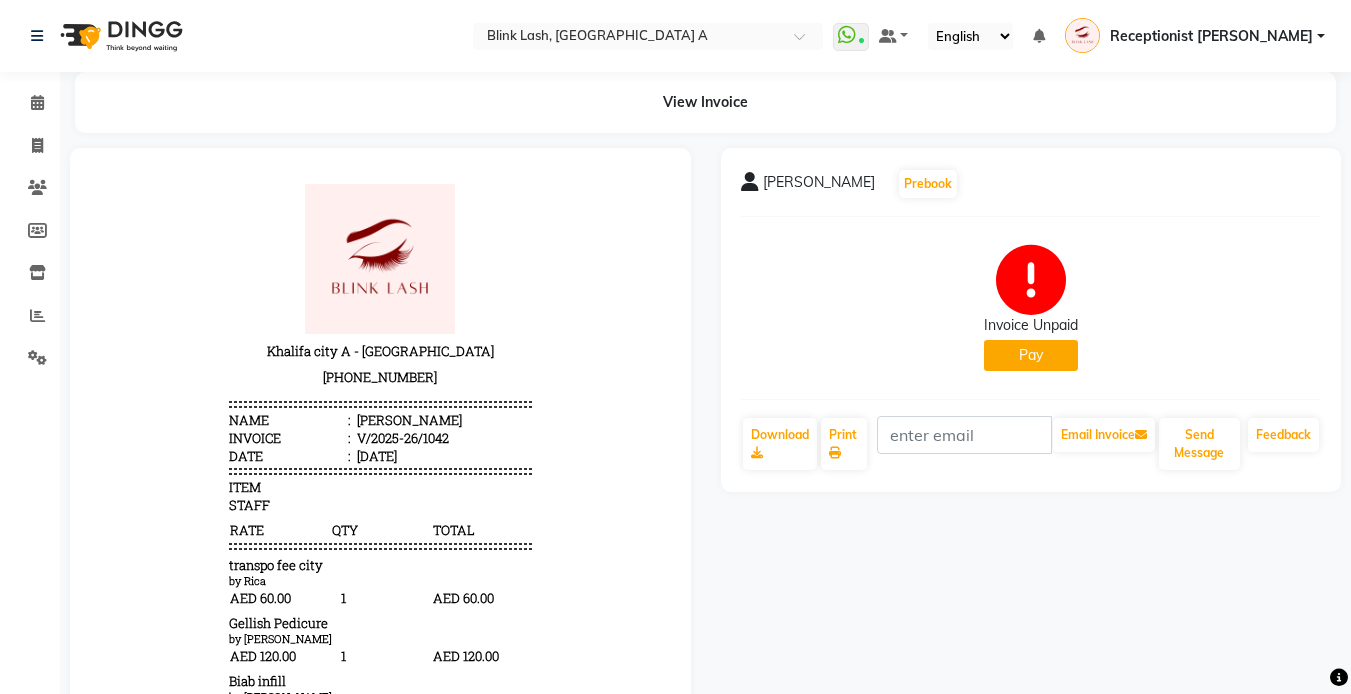 scroll, scrollTop: 0, scrollLeft: 0, axis: both 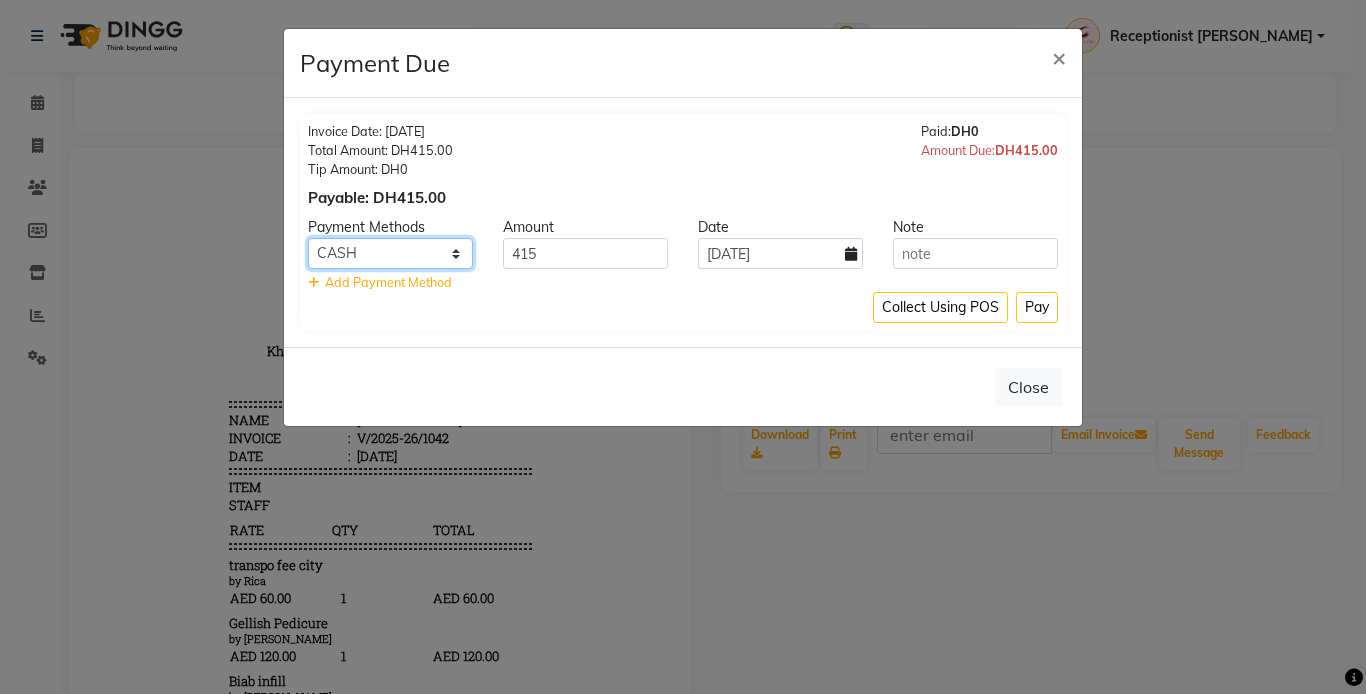 click on "Master Card ONLINE Visa Card CASH Cheque" 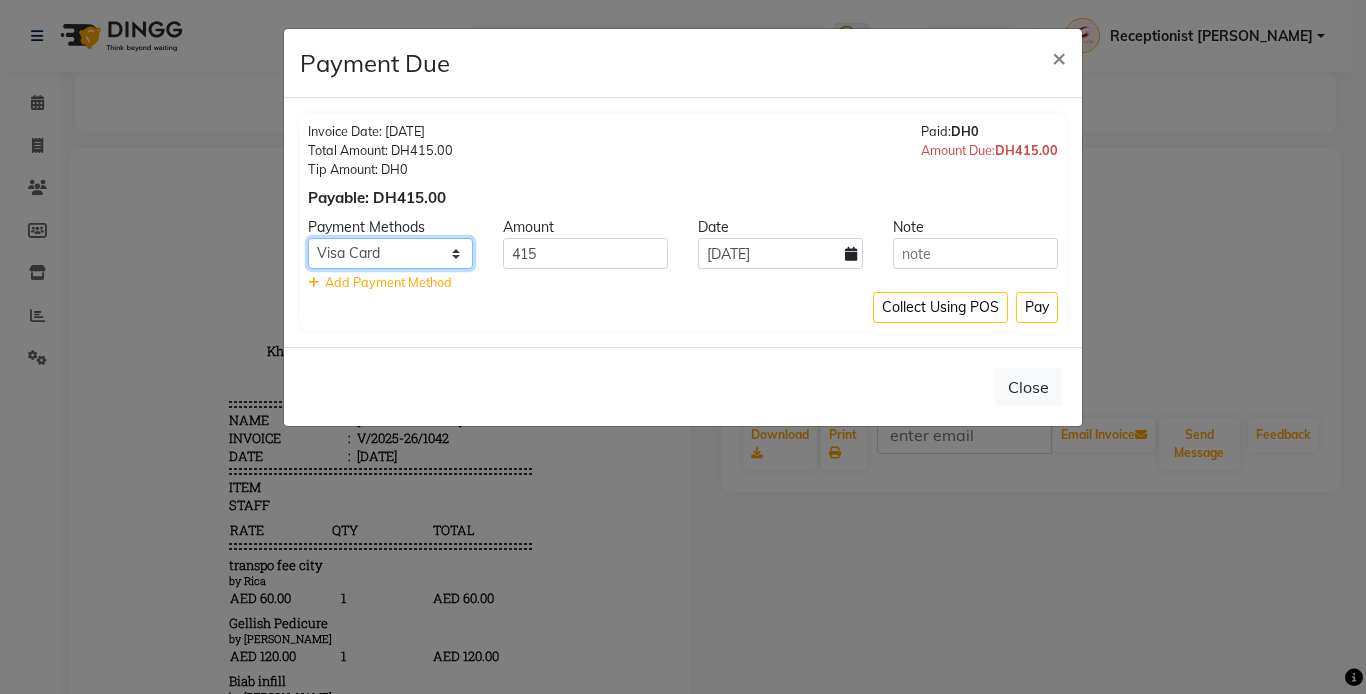 click on "Master Card ONLINE Visa Card CASH Cheque" 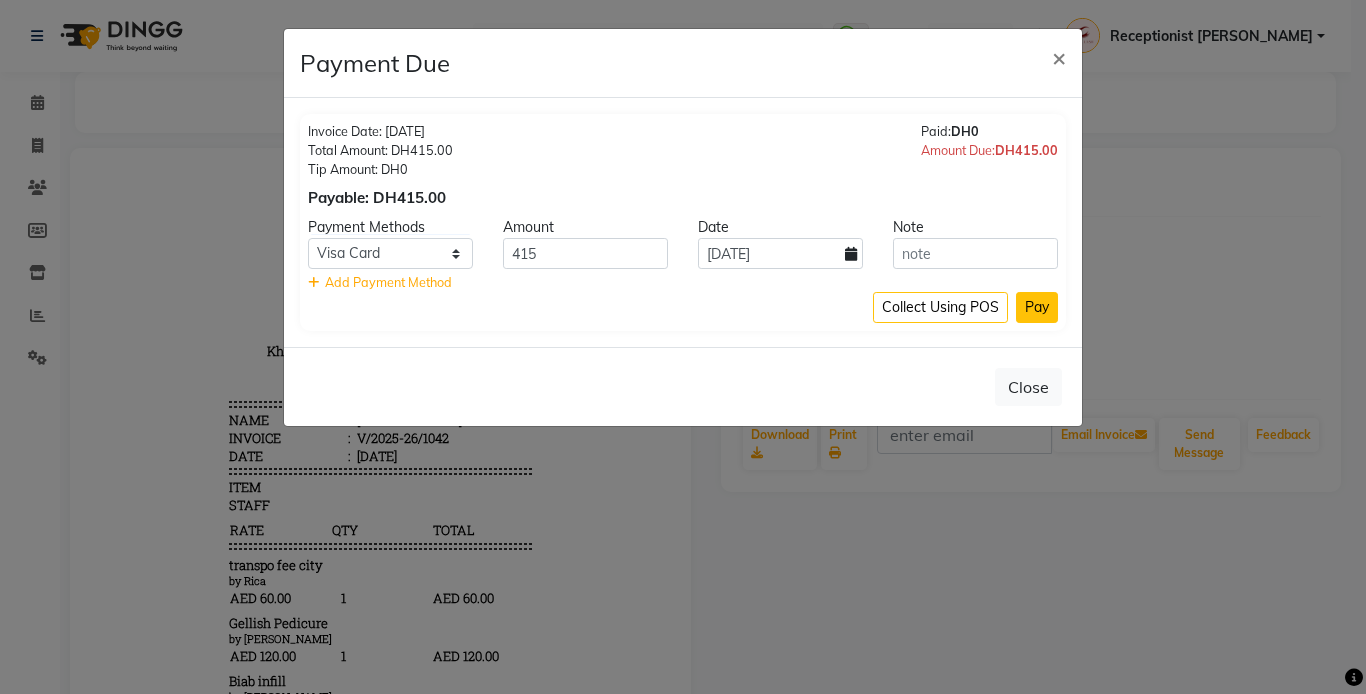 click on "Pay" 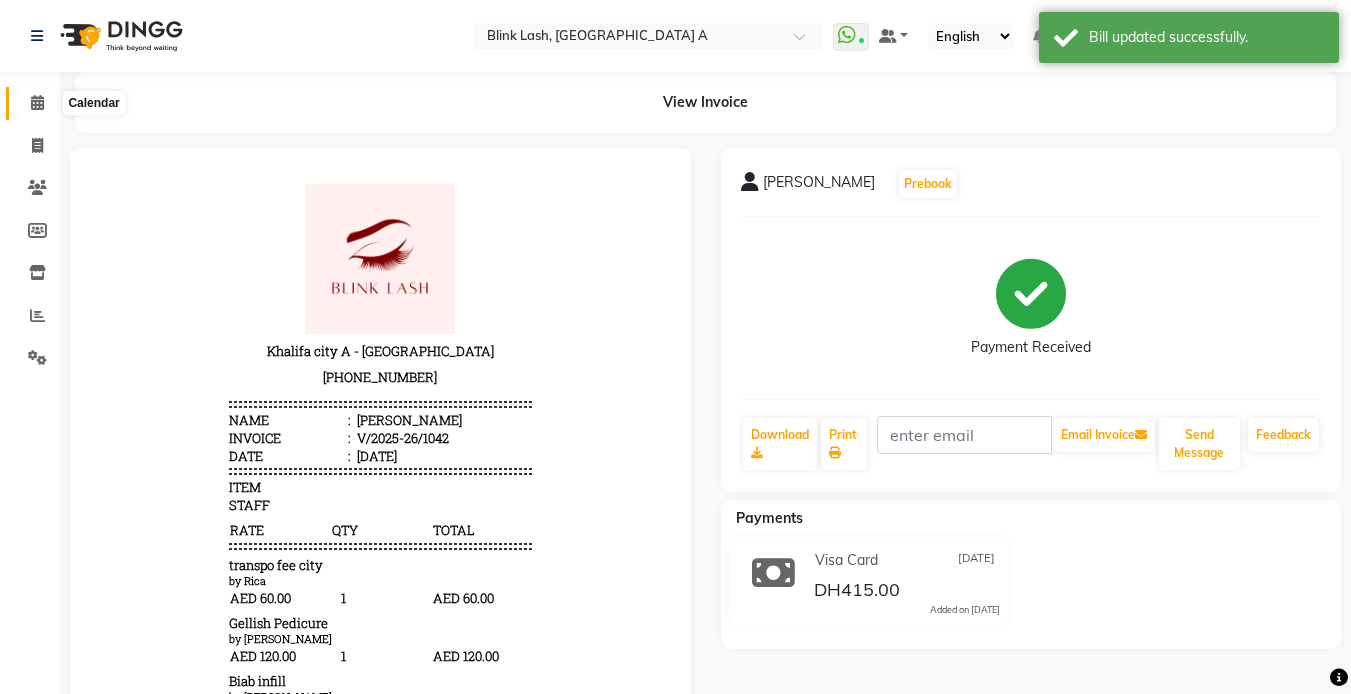 click 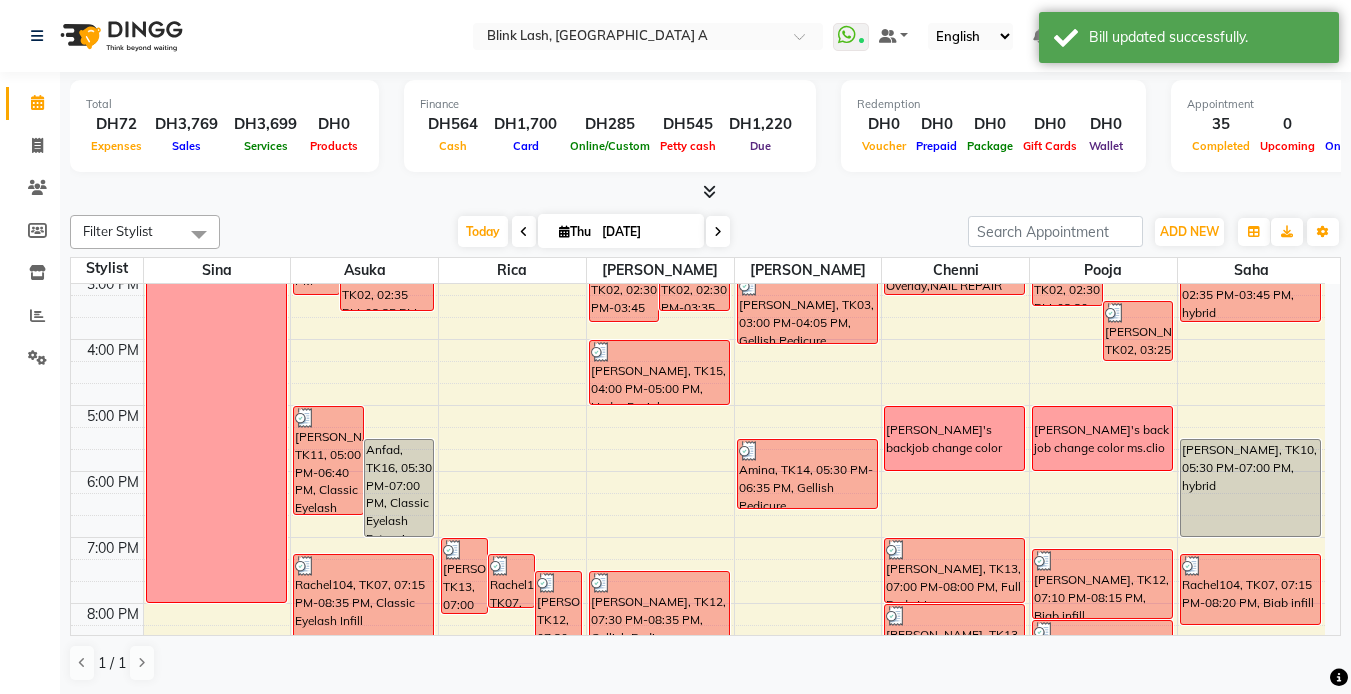 scroll, scrollTop: 400, scrollLeft: 0, axis: vertical 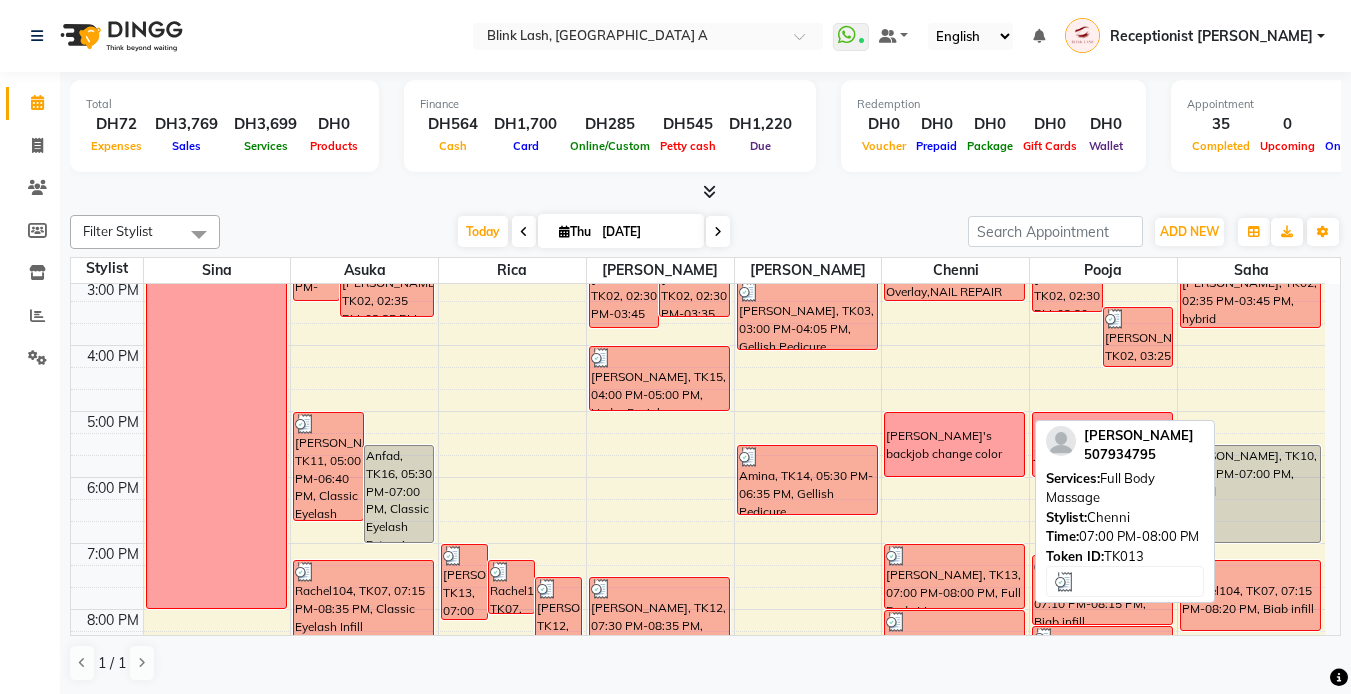 click on "[PERSON_NAME], TK13, 07:00 PM-08:00 PM, Full Body Massage" at bounding box center [954, 576] 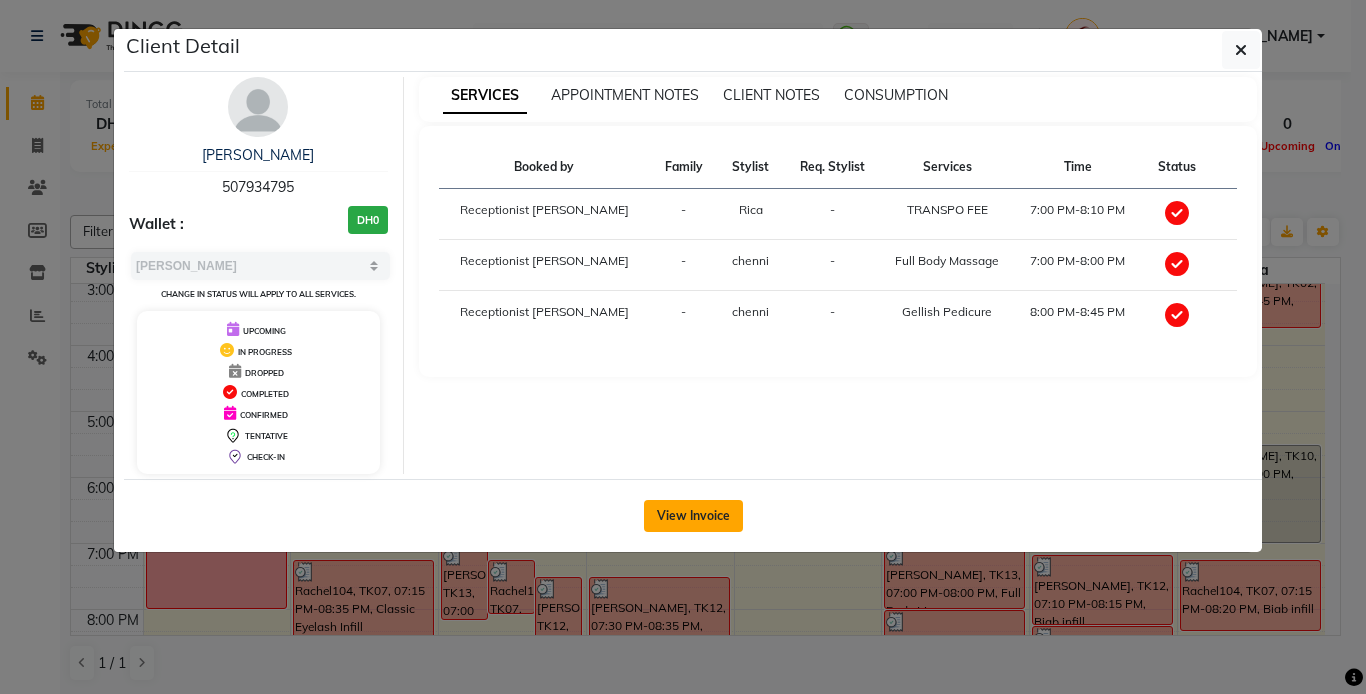 click on "View Invoice" 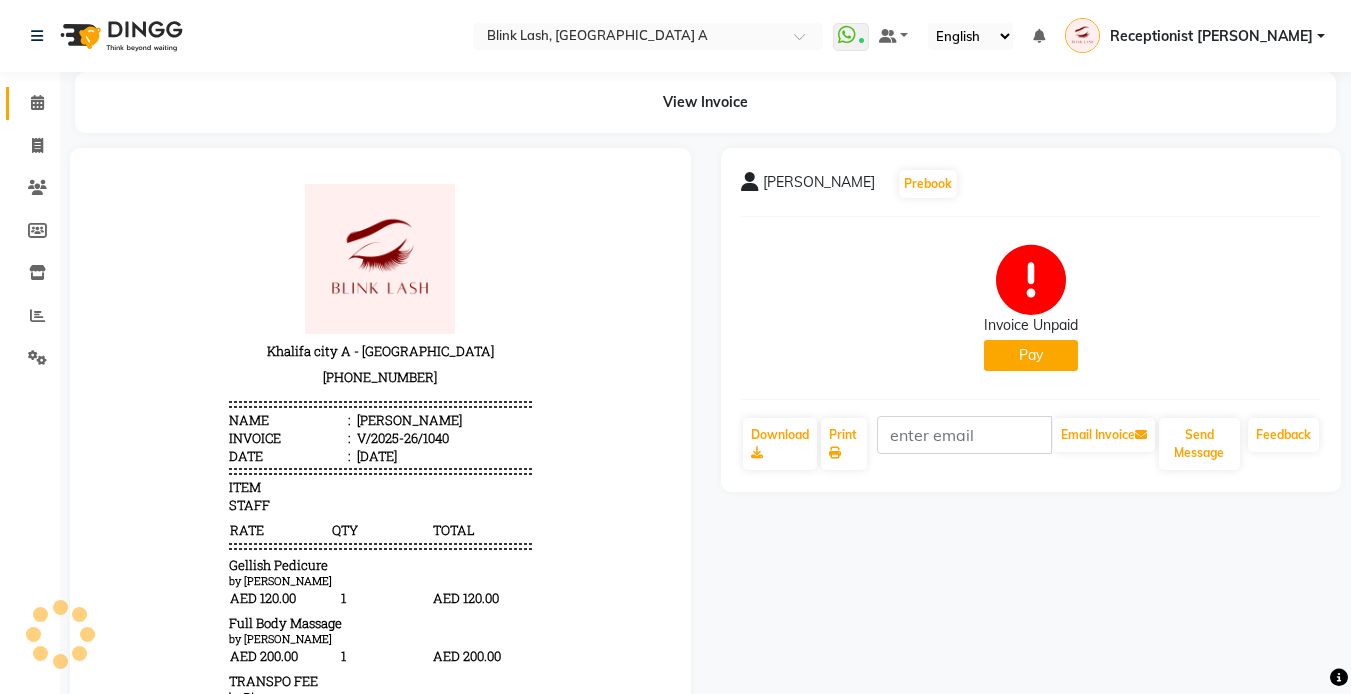 scroll, scrollTop: 0, scrollLeft: 0, axis: both 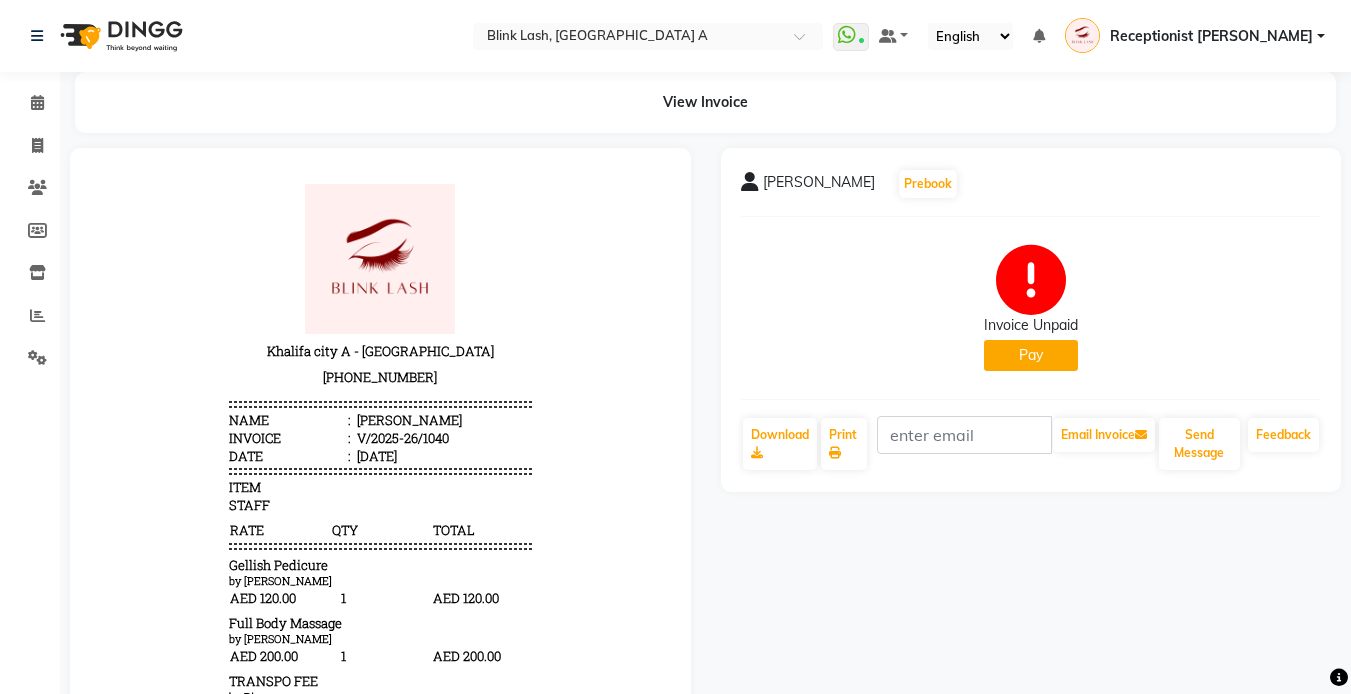 click on "Pay" 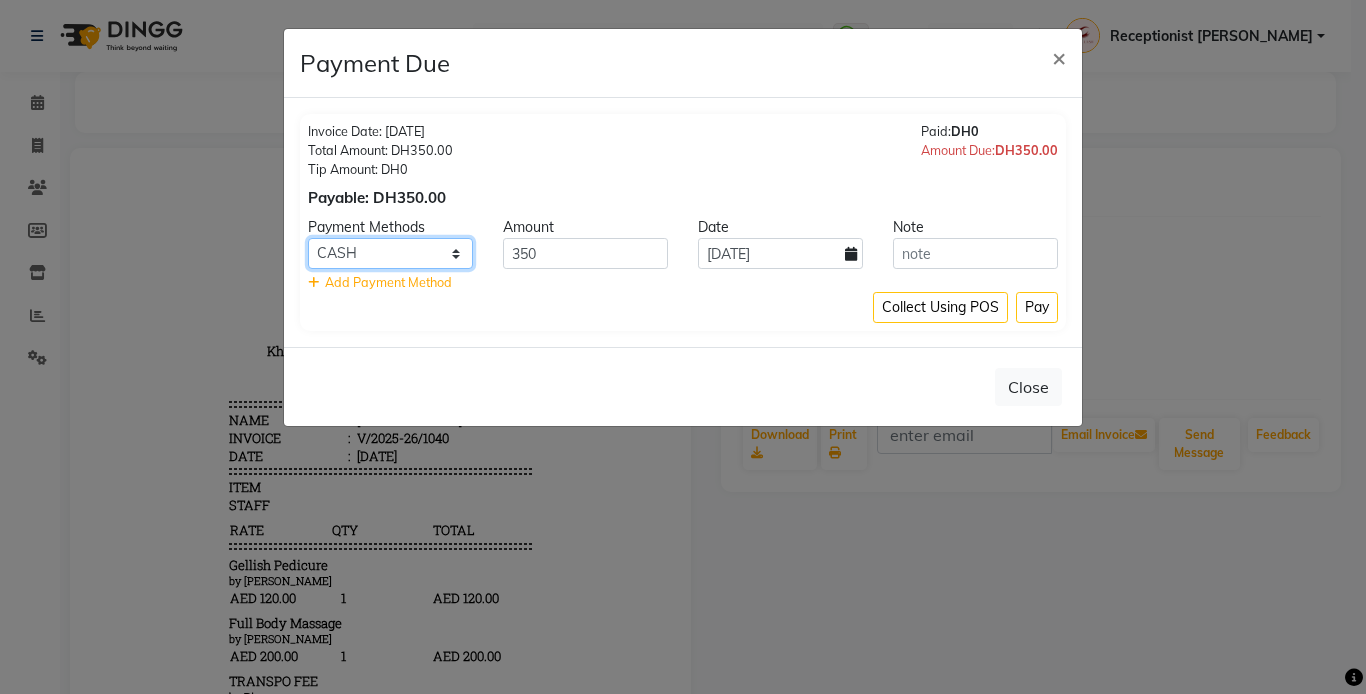 click on "Master Card ONLINE Visa Card CASH Cheque" 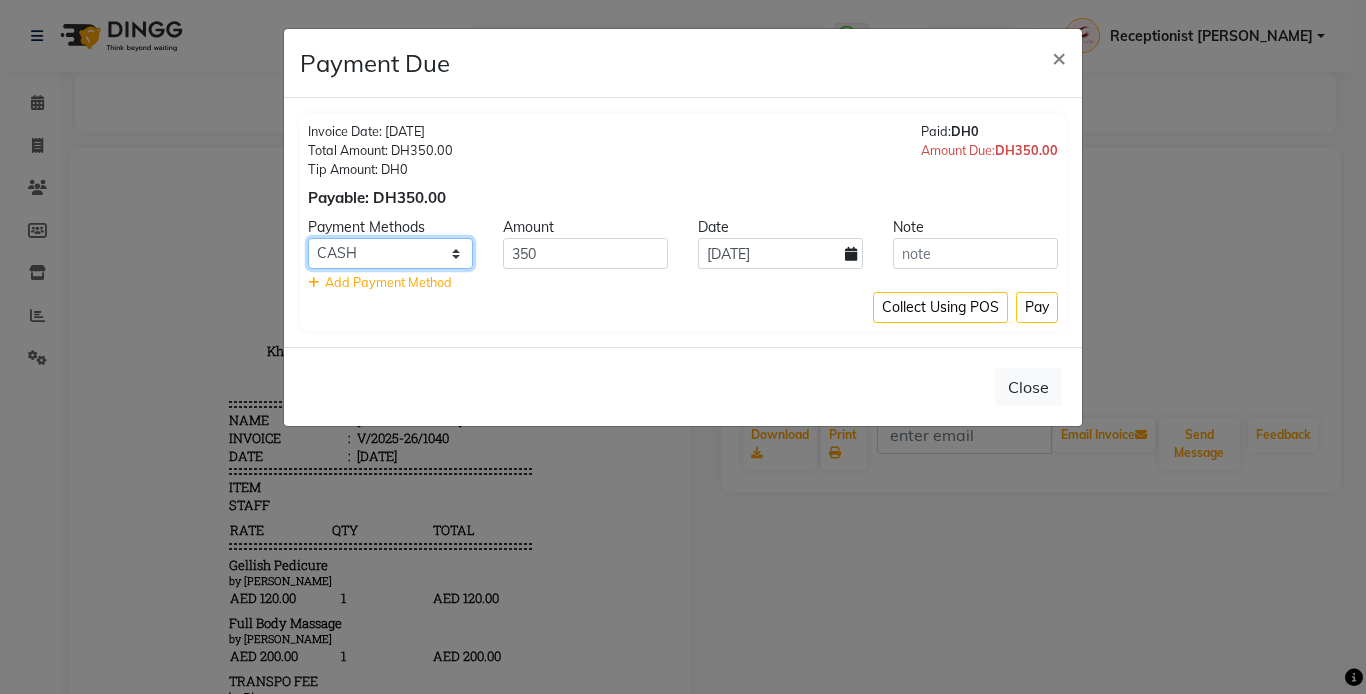 select on "3" 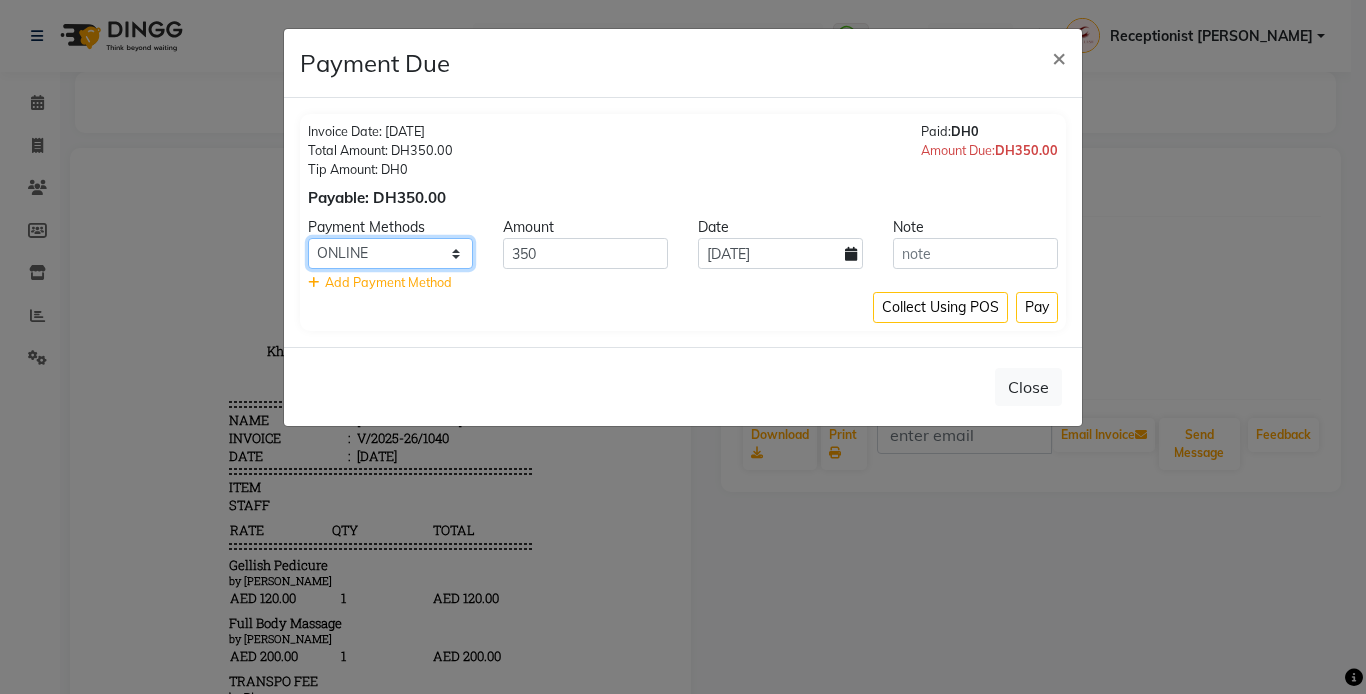 click on "Master Card ONLINE Visa Card CASH Cheque" 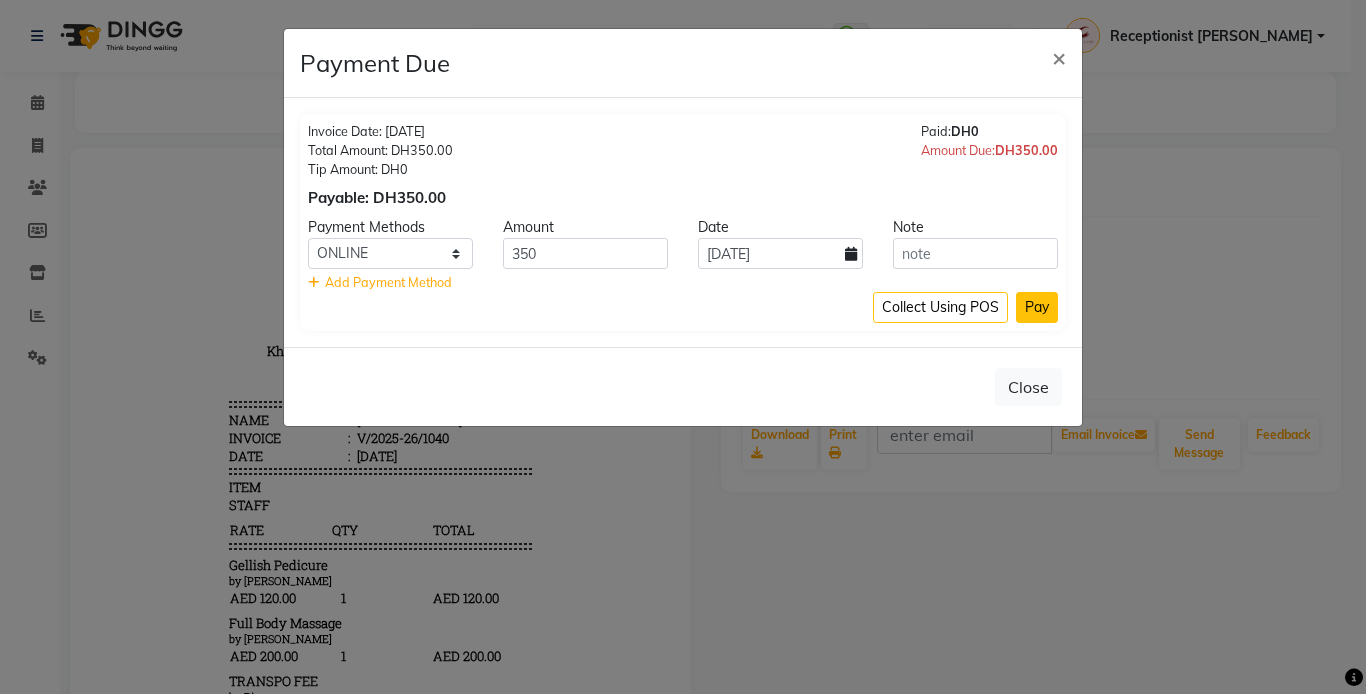 click on "Pay" 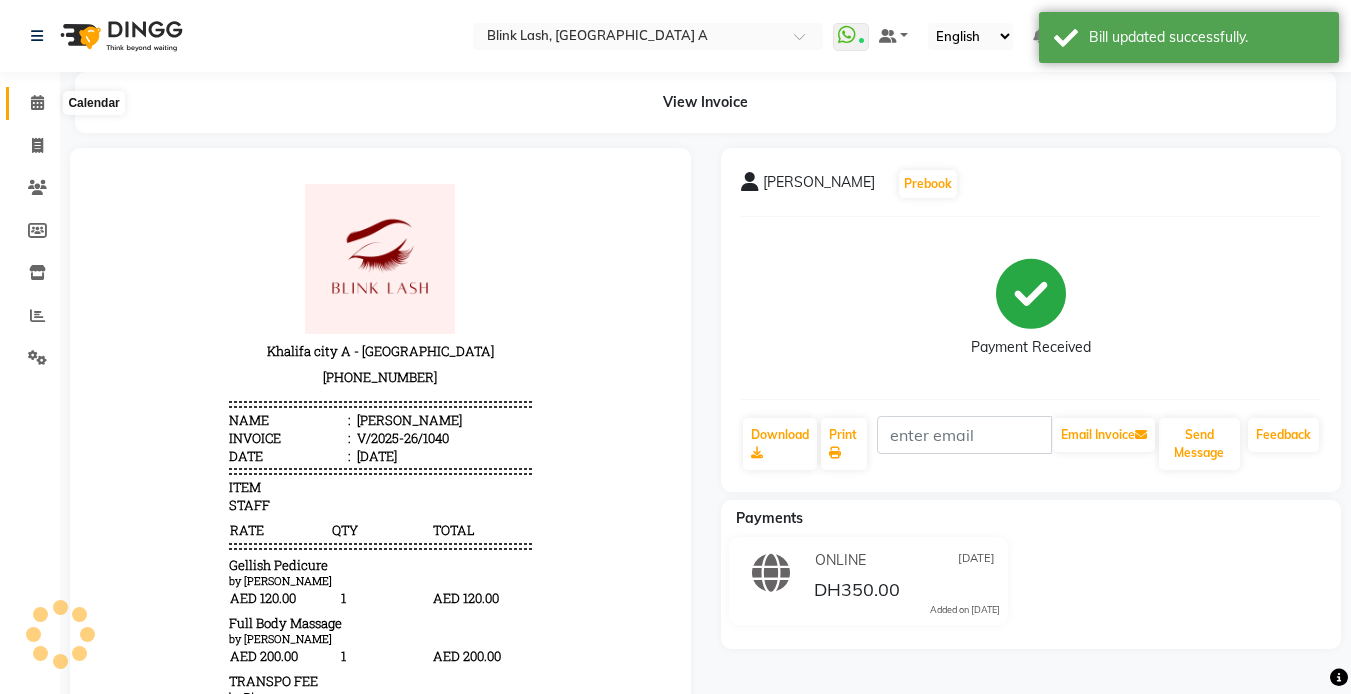 click 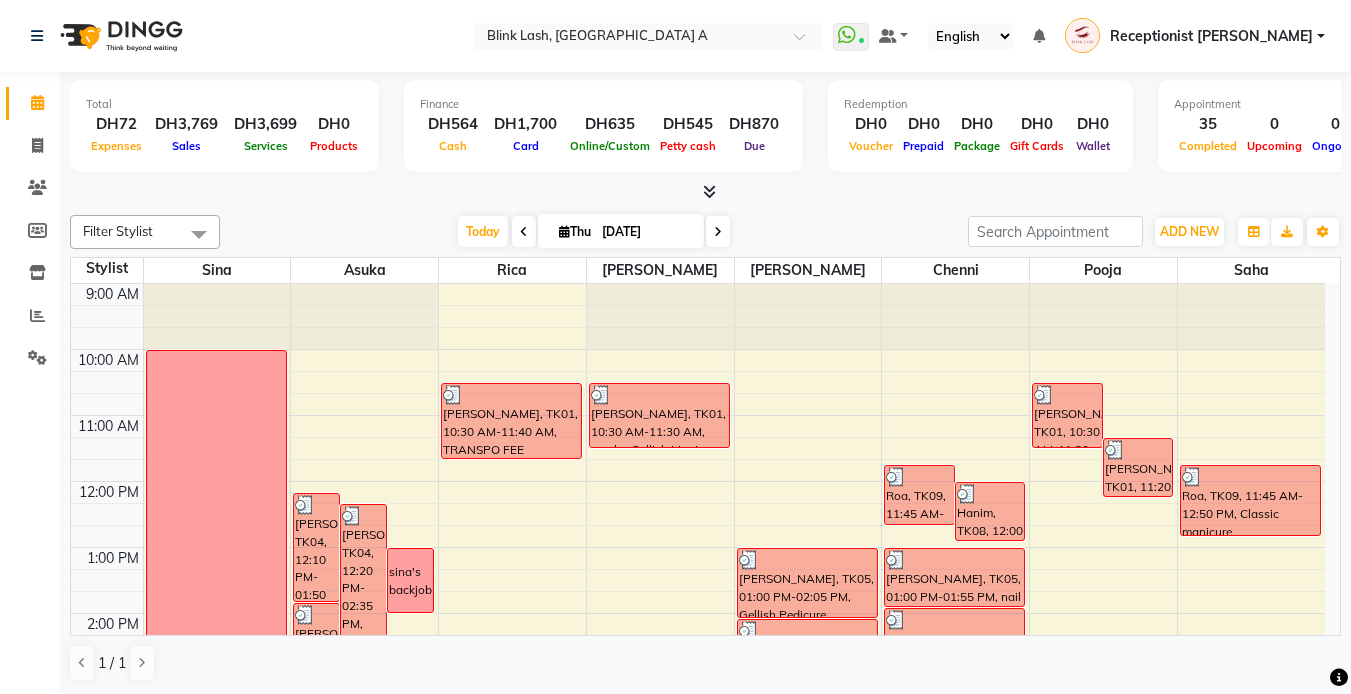 scroll, scrollTop: 300, scrollLeft: 0, axis: vertical 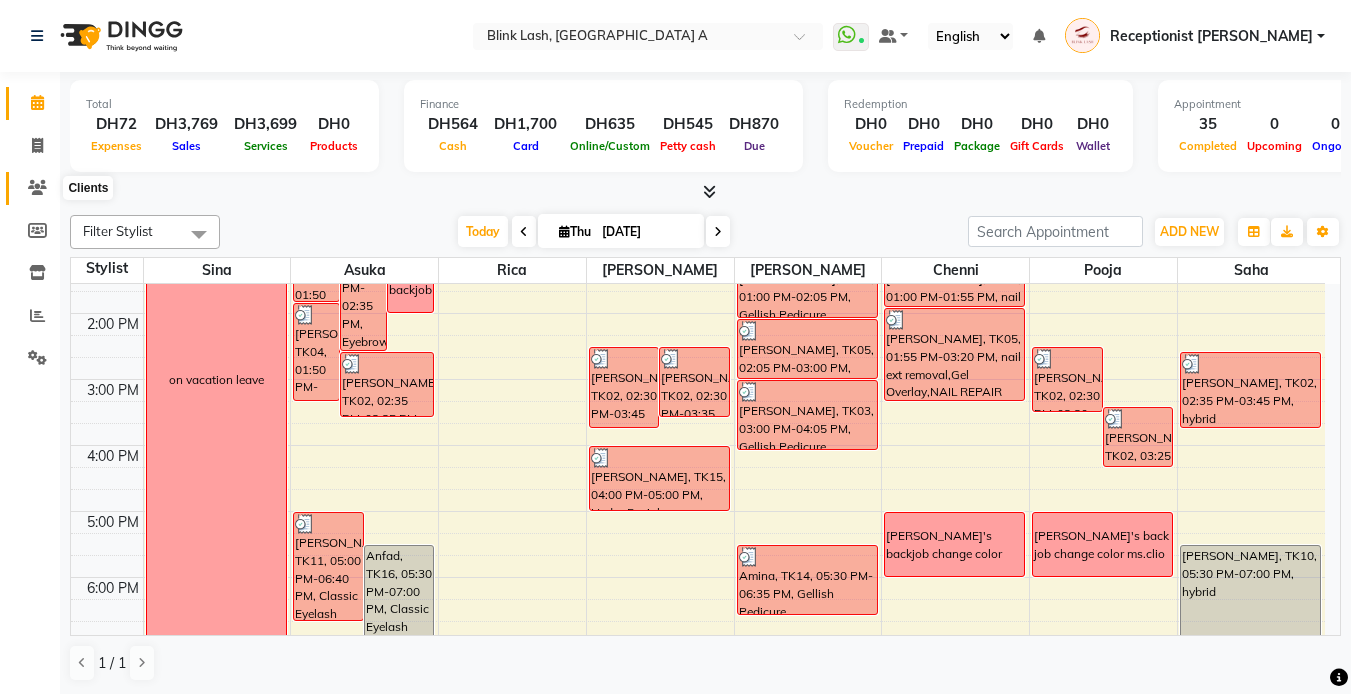 click 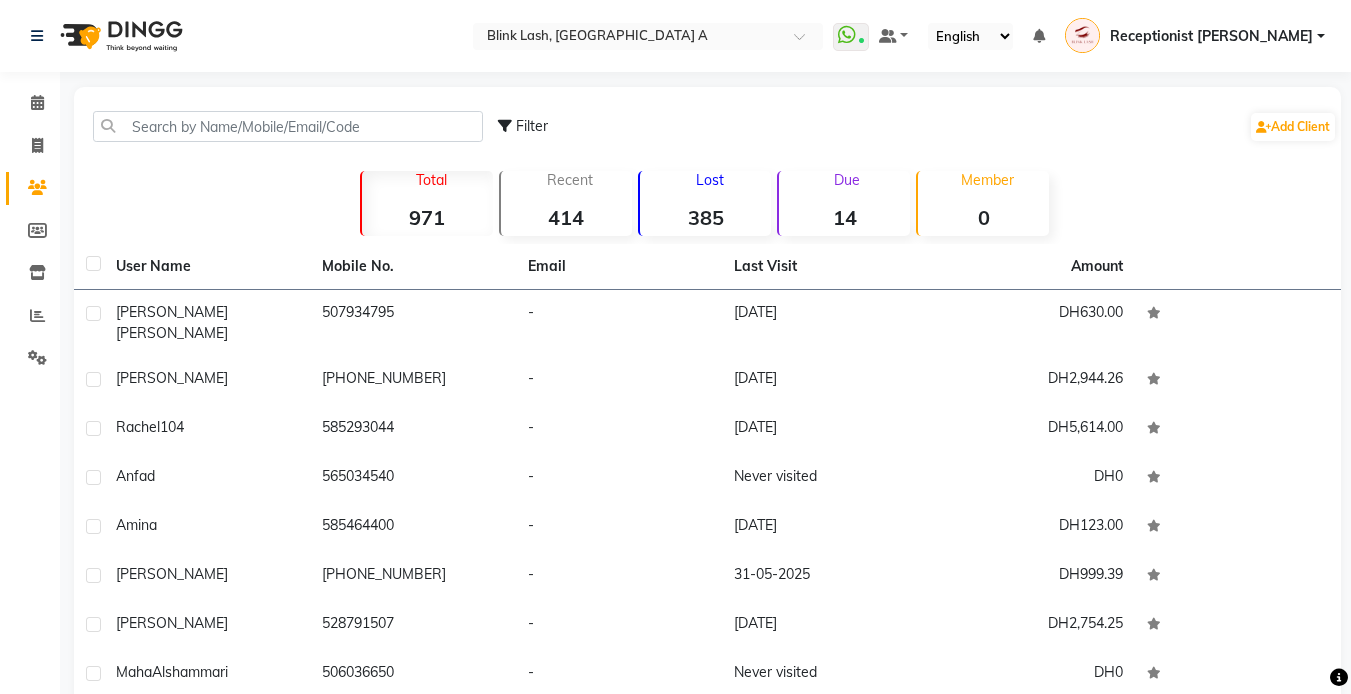 click on "Due  14" 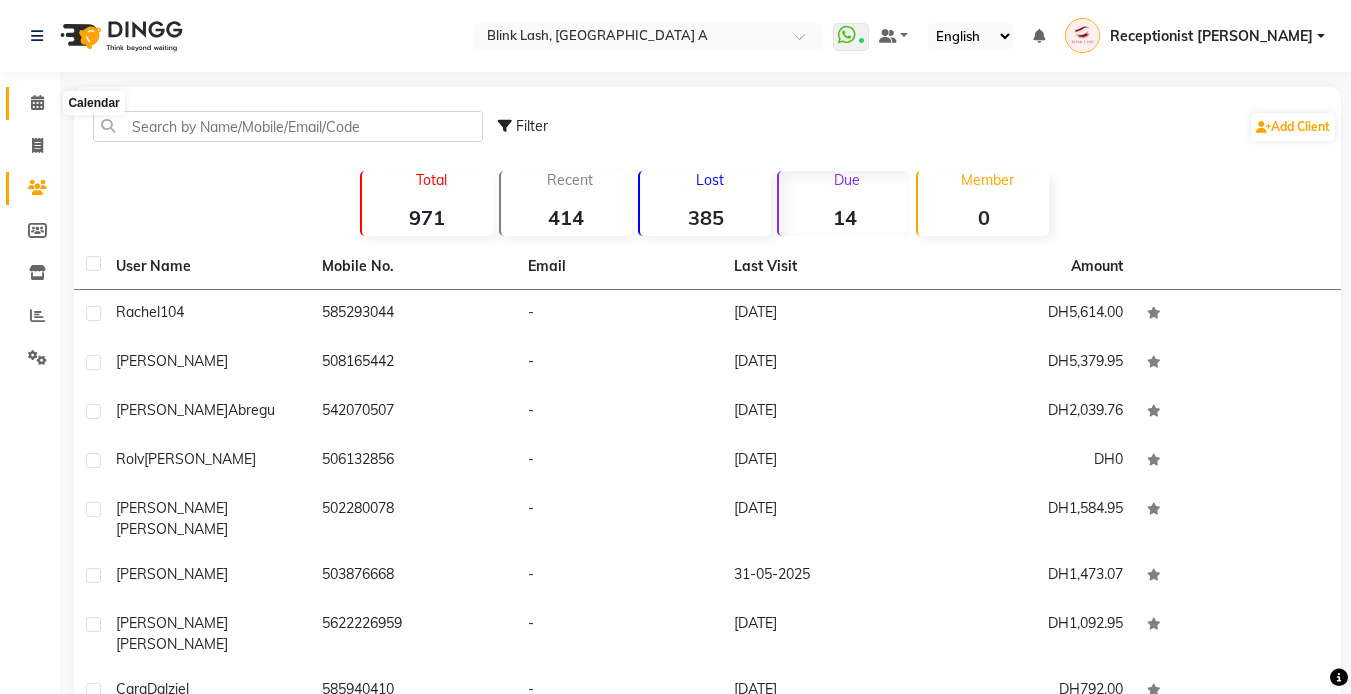 click 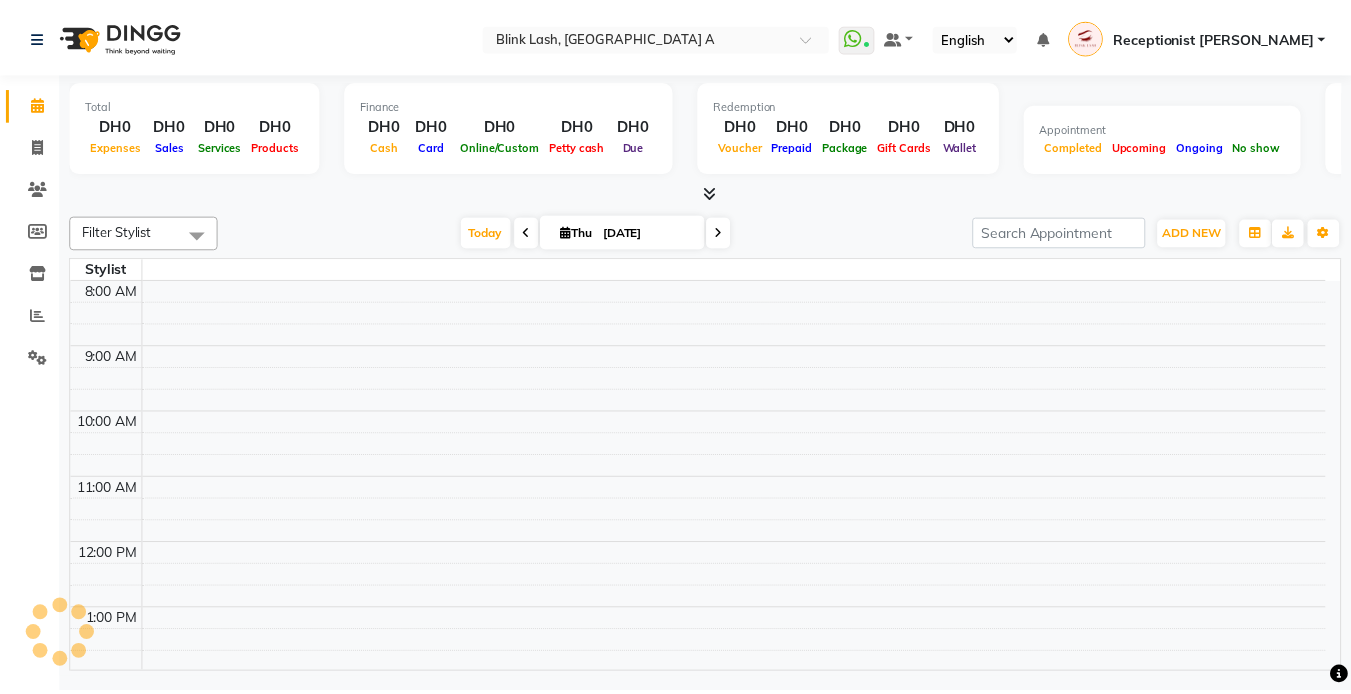 scroll, scrollTop: 0, scrollLeft: 0, axis: both 